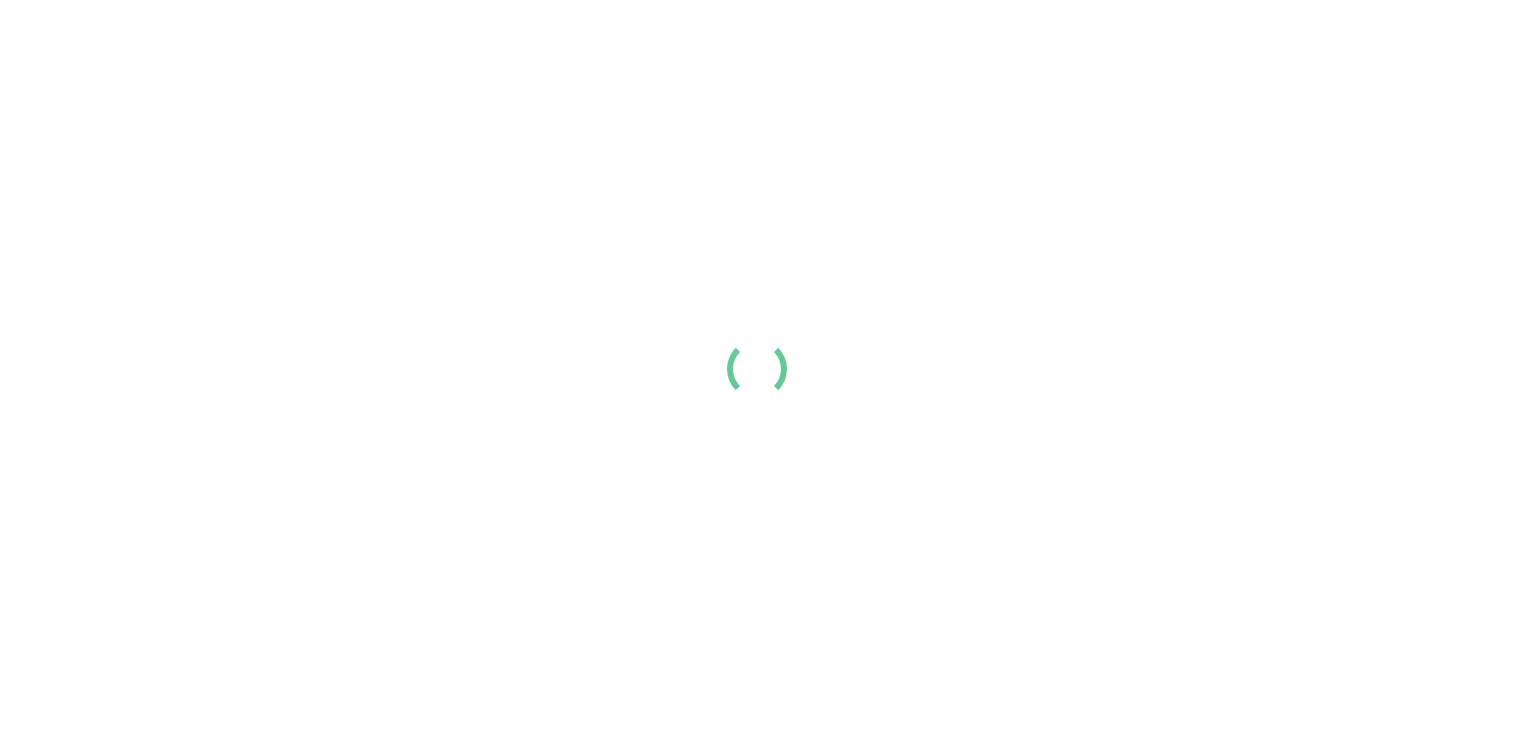 scroll, scrollTop: 0, scrollLeft: 0, axis: both 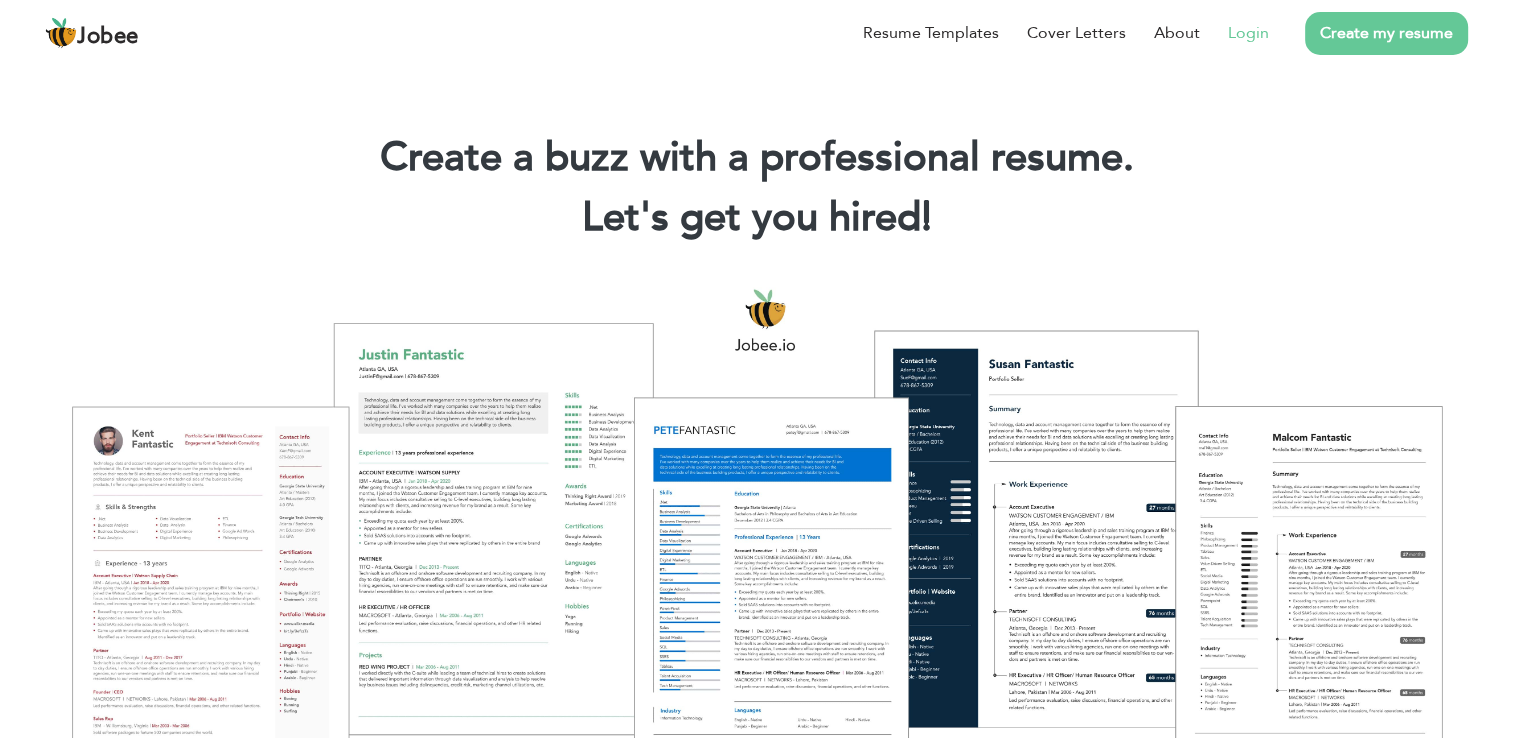 click on "Login" at bounding box center (1248, 33) 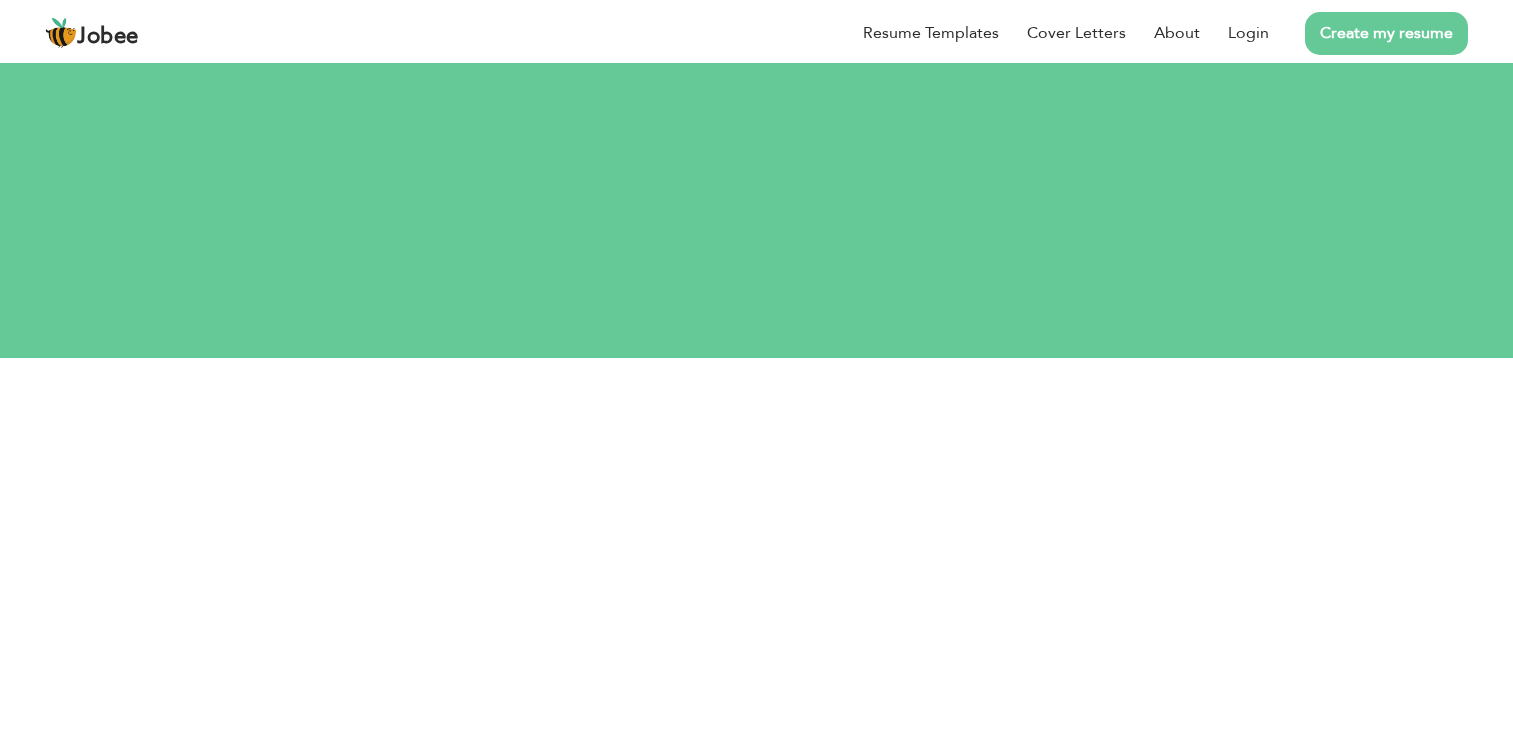 scroll, scrollTop: 0, scrollLeft: 0, axis: both 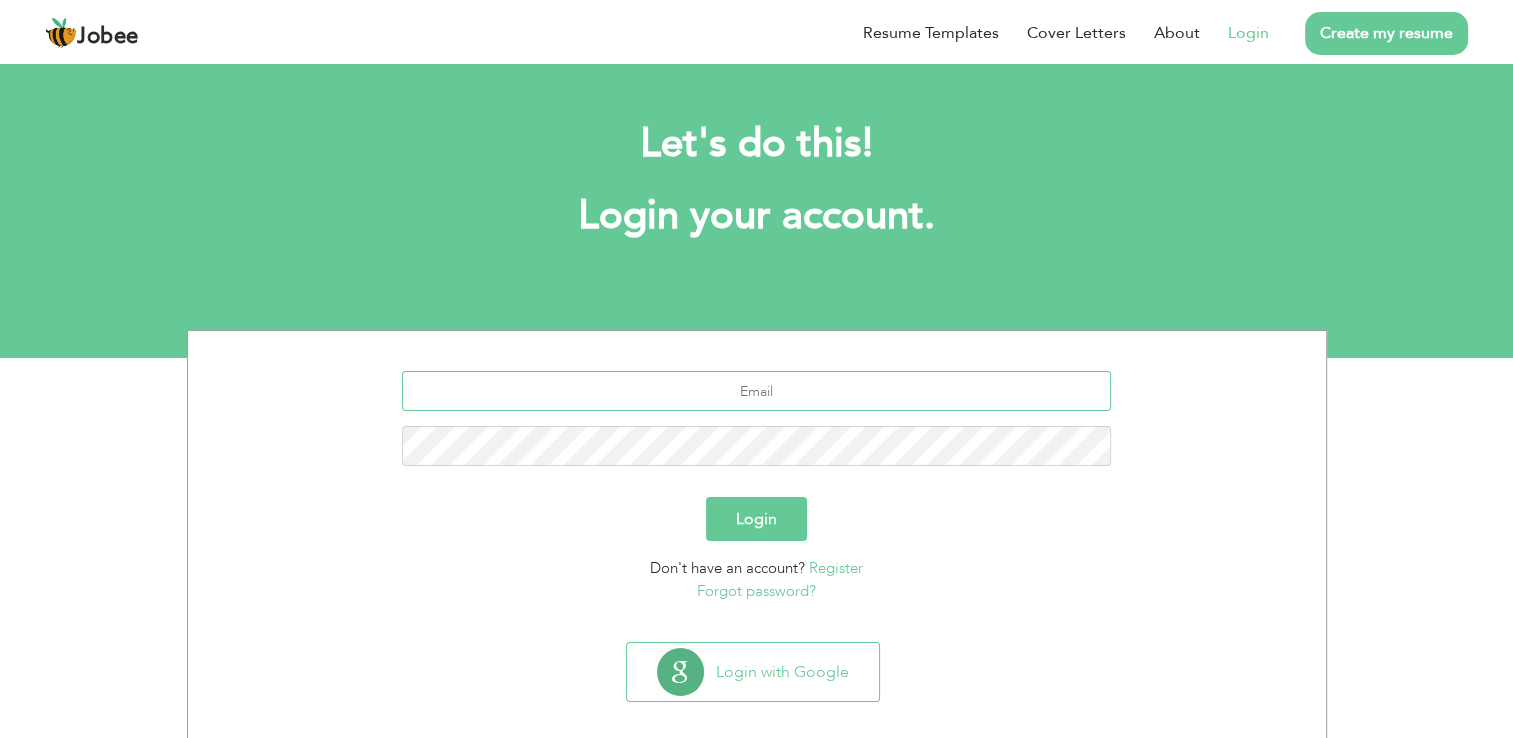 click at bounding box center [756, 391] 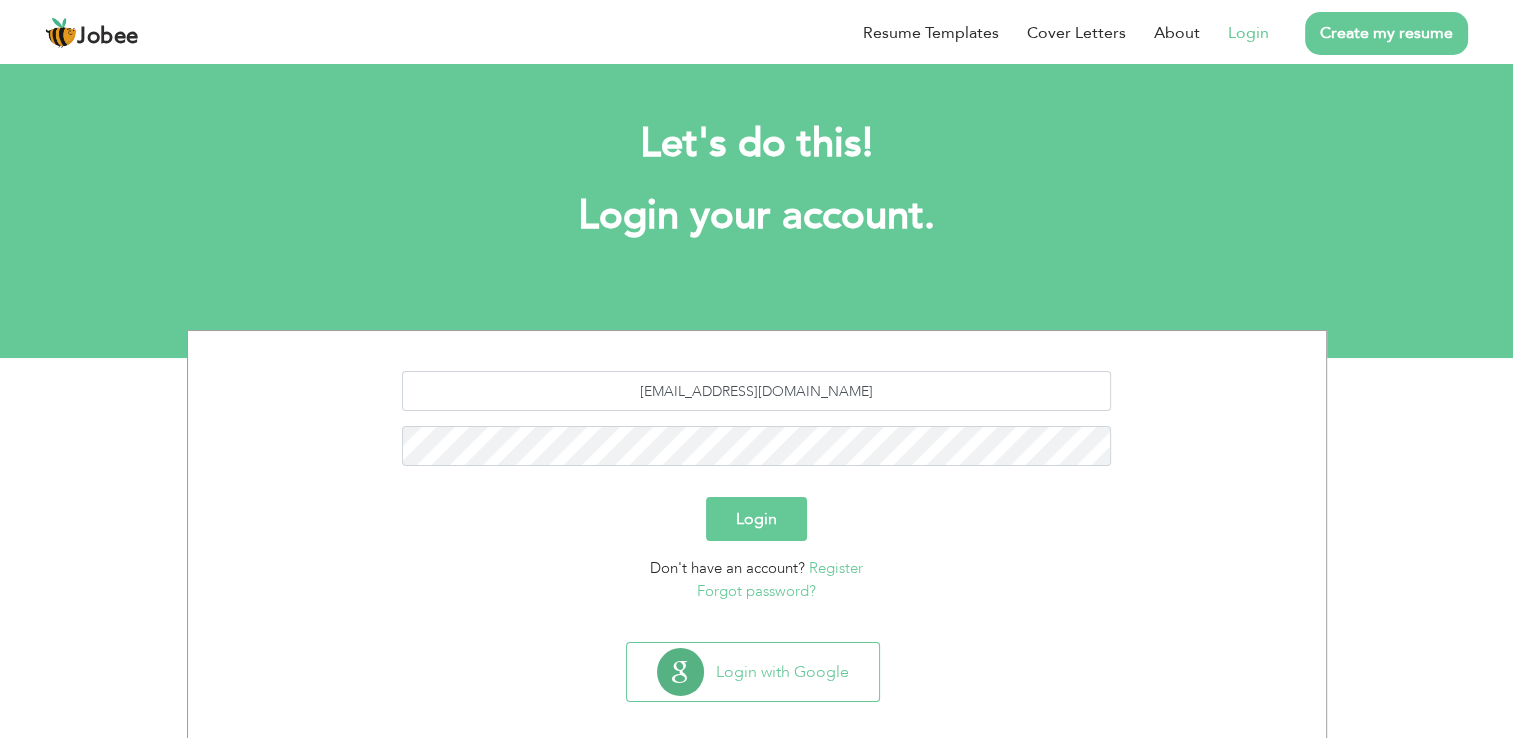 click on "Login" at bounding box center (756, 519) 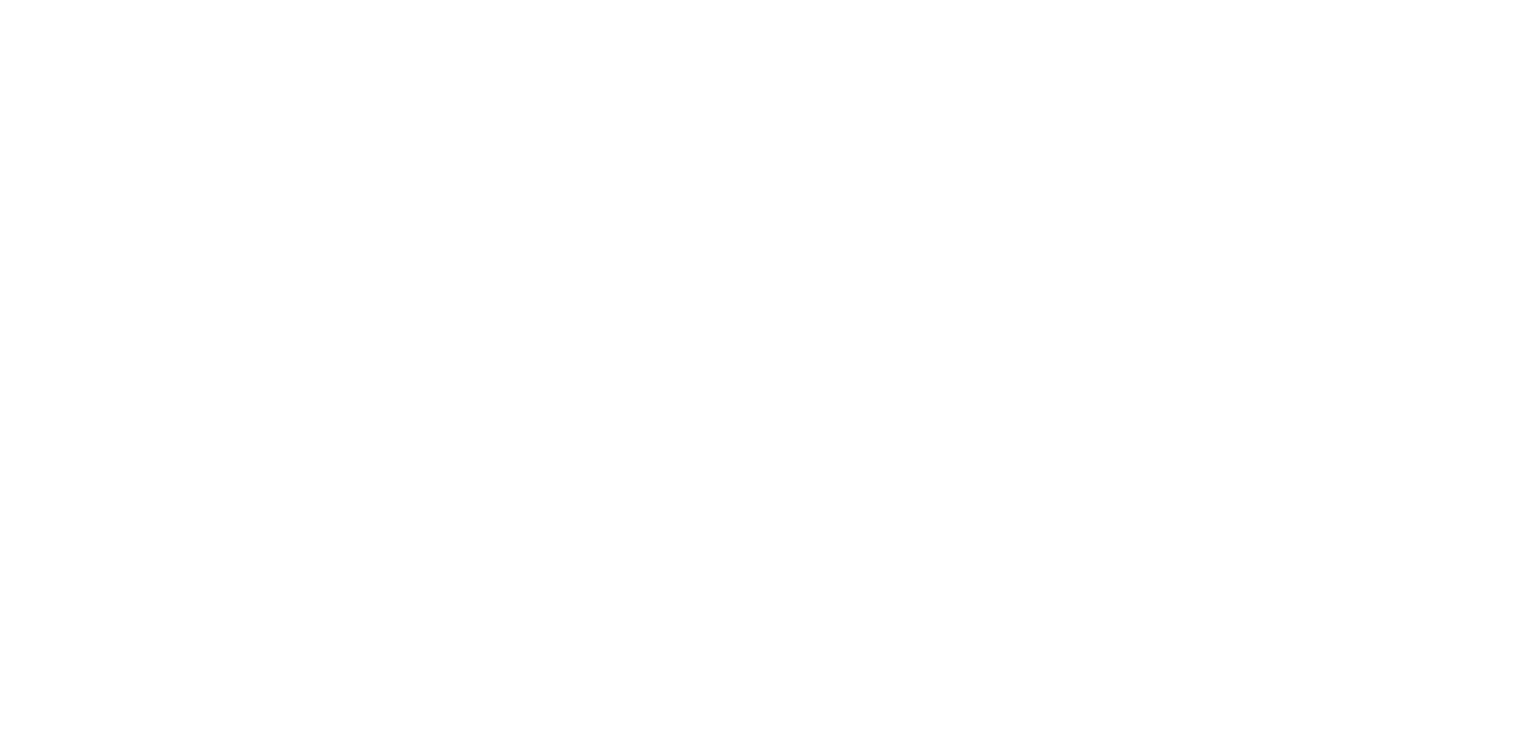 scroll, scrollTop: 0, scrollLeft: 0, axis: both 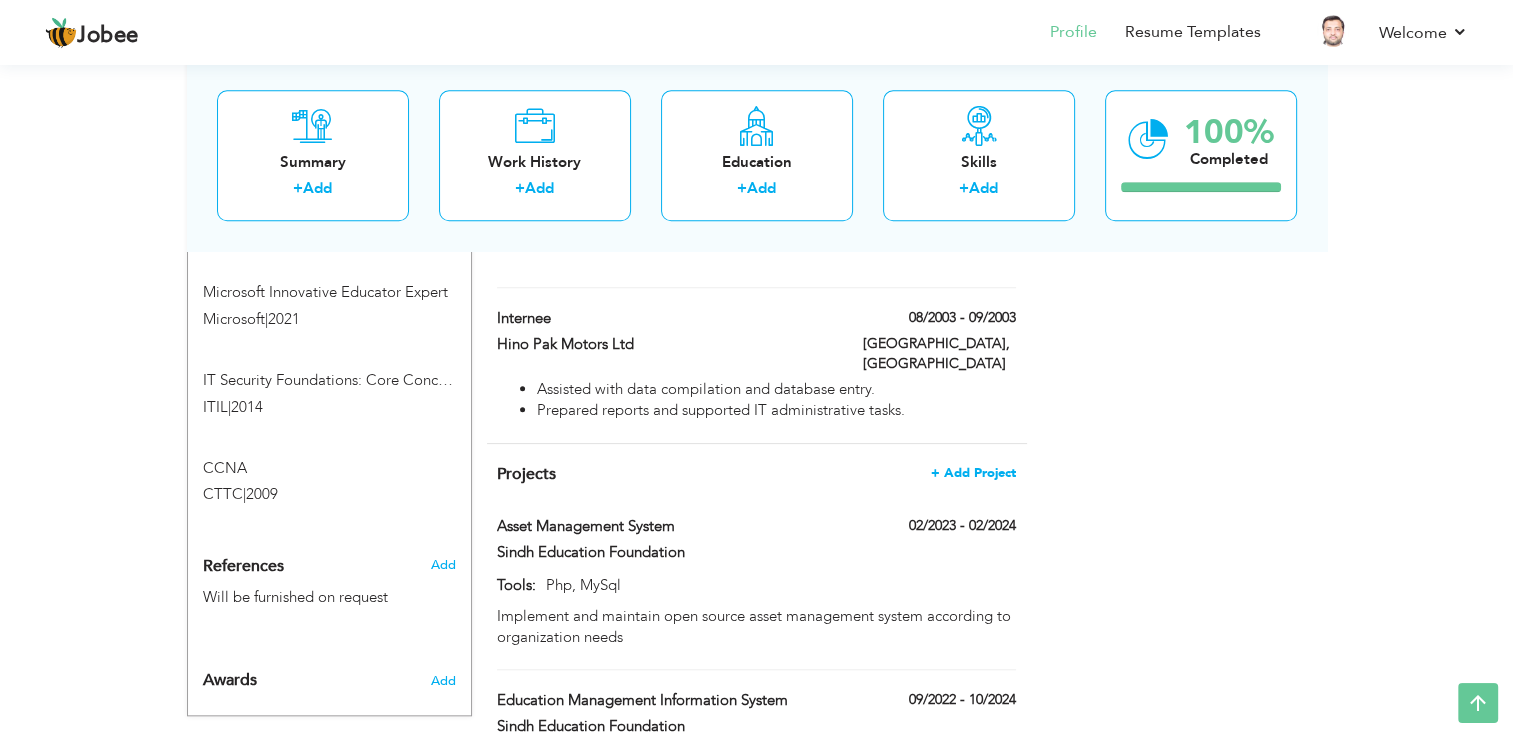 click on "+ Add Project" at bounding box center (973, 473) 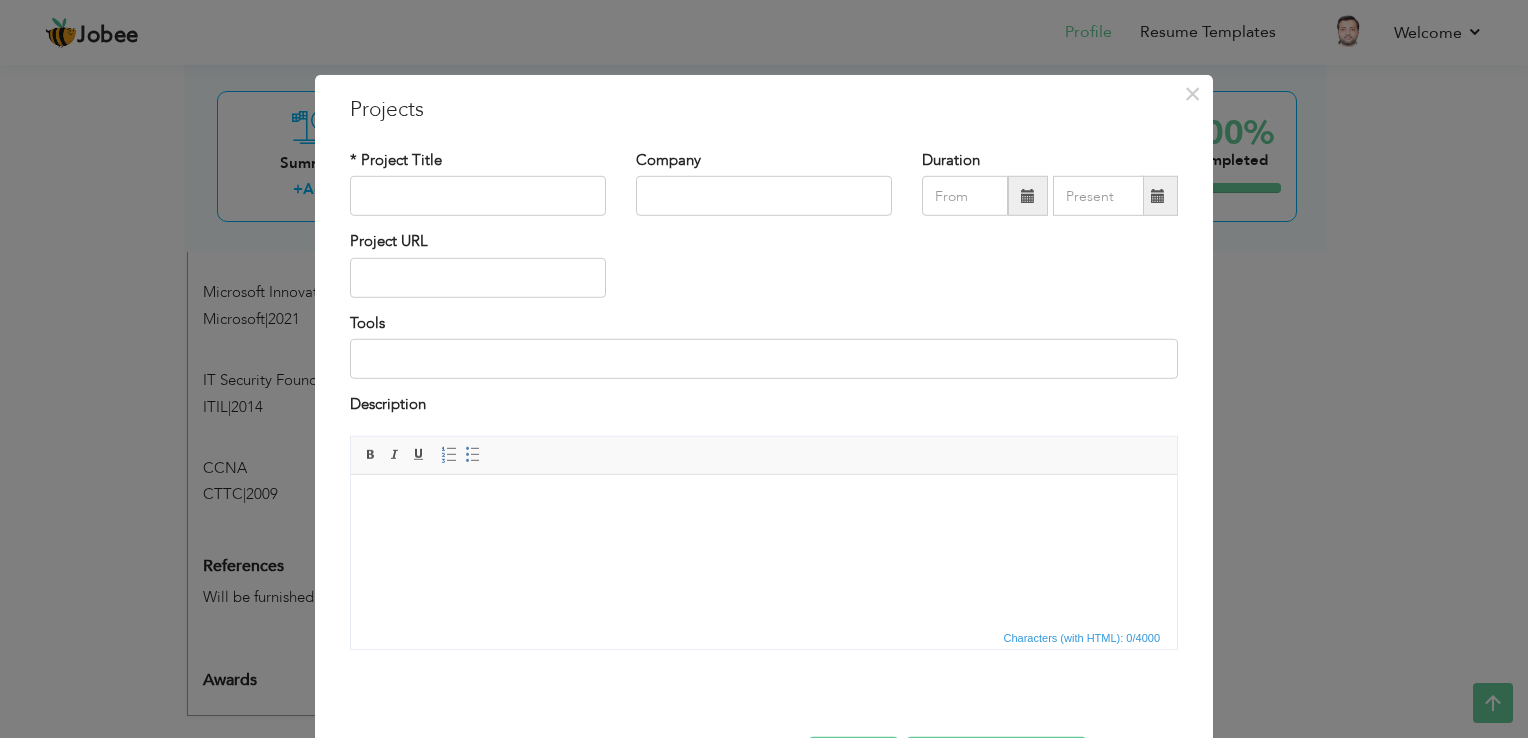 click at bounding box center [764, 504] 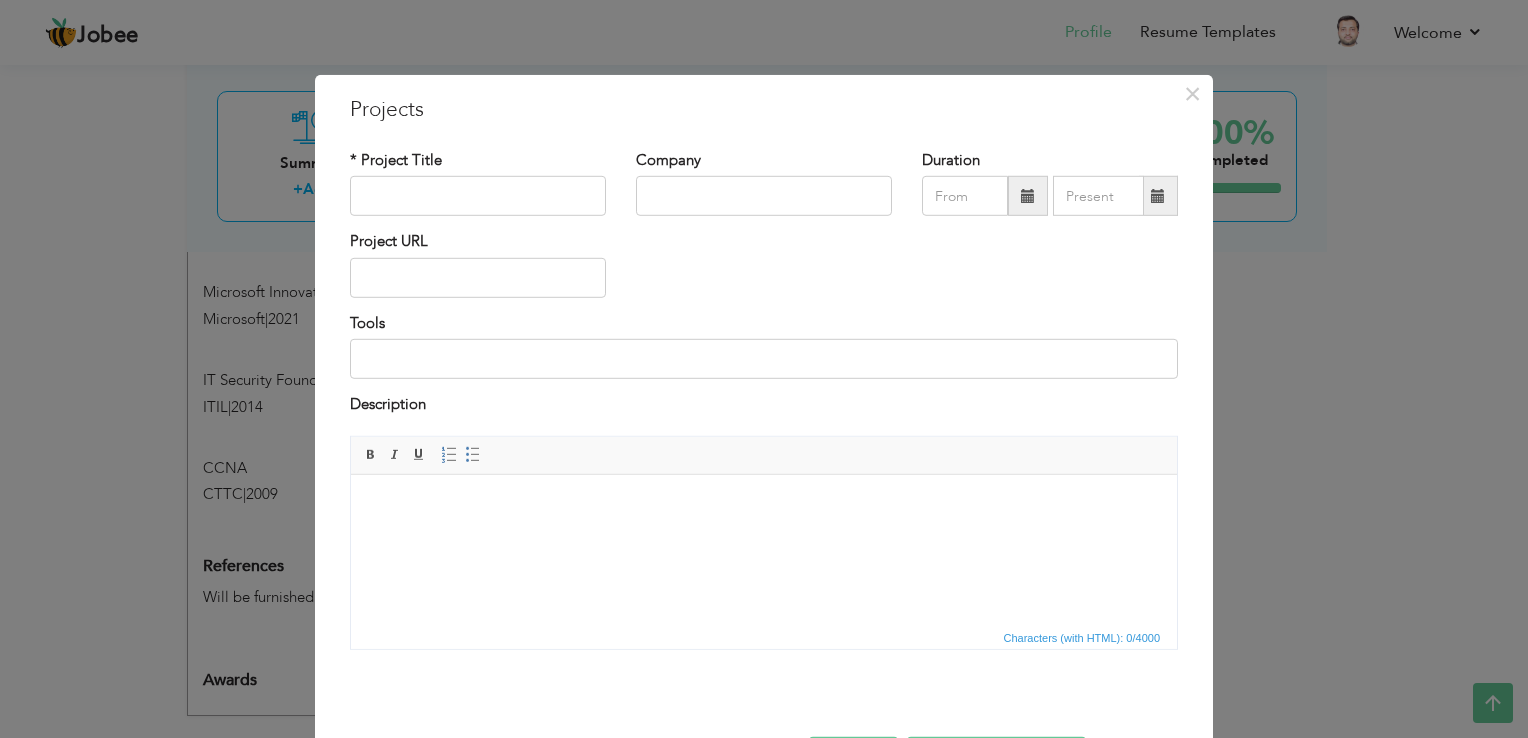 scroll, scrollTop: 92, scrollLeft: 0, axis: vertical 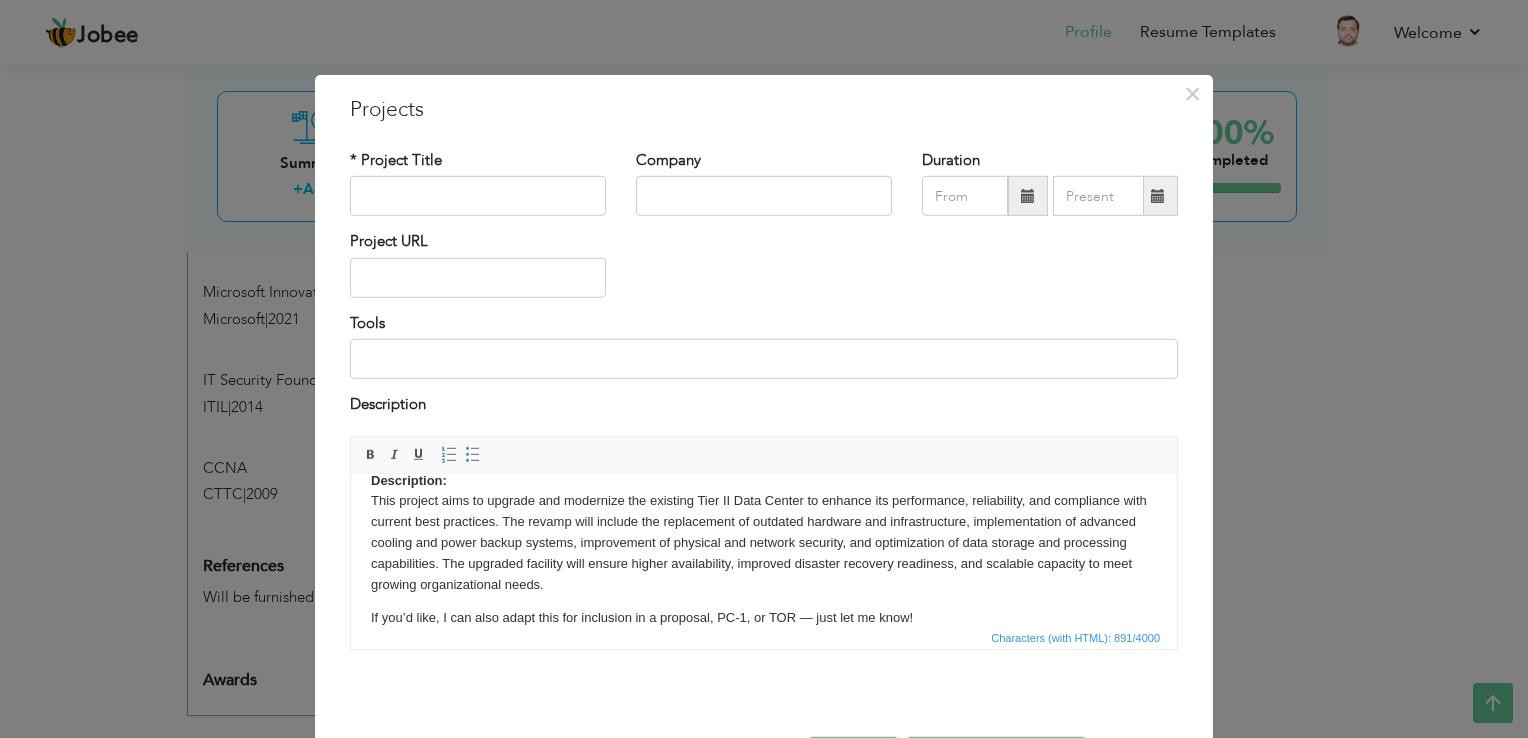 click on "Here’s a clear and professional brief description for your project: Project Title:   Revamping of Existing Tier II Data Center Description: This project aims to upgrade and modernize the existing Tier II Data Center to enhance its performance, reliability, and compliance with current best practices. The revamp will include the replacement of outdated hardware and infrastructure, implementation of advanced cooling and power backup systems, improvement of physical and network security, and optimization of data storage and processing capabilities. The upgraded facility will ensure higher availability, improved disaster recovery readiness, and scalable capacity to meet growing organizational needs. If you’d like, I can also adapt this for inclusion in a proposal, PC-1, or TOR — just let me know!" at bounding box center [764, 515] 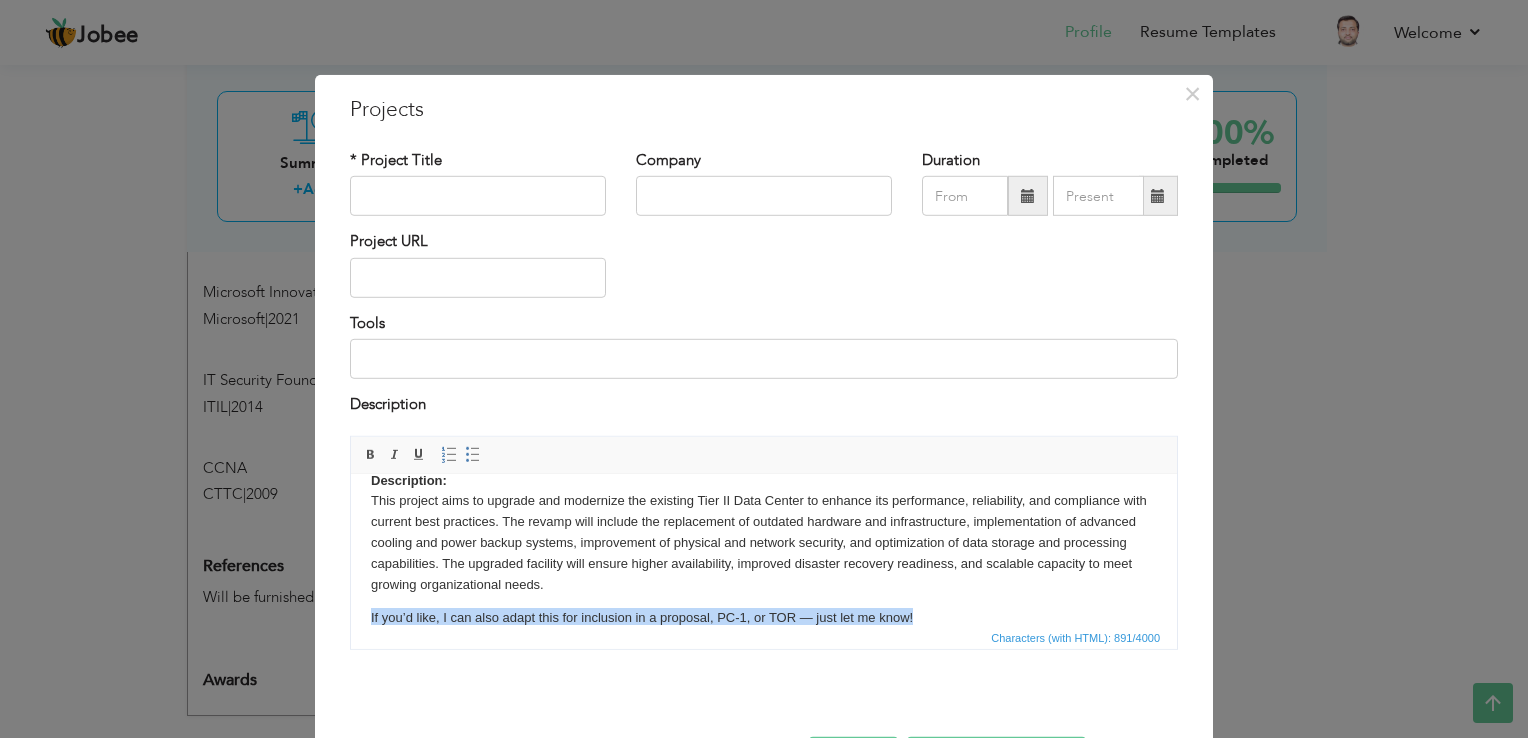 type 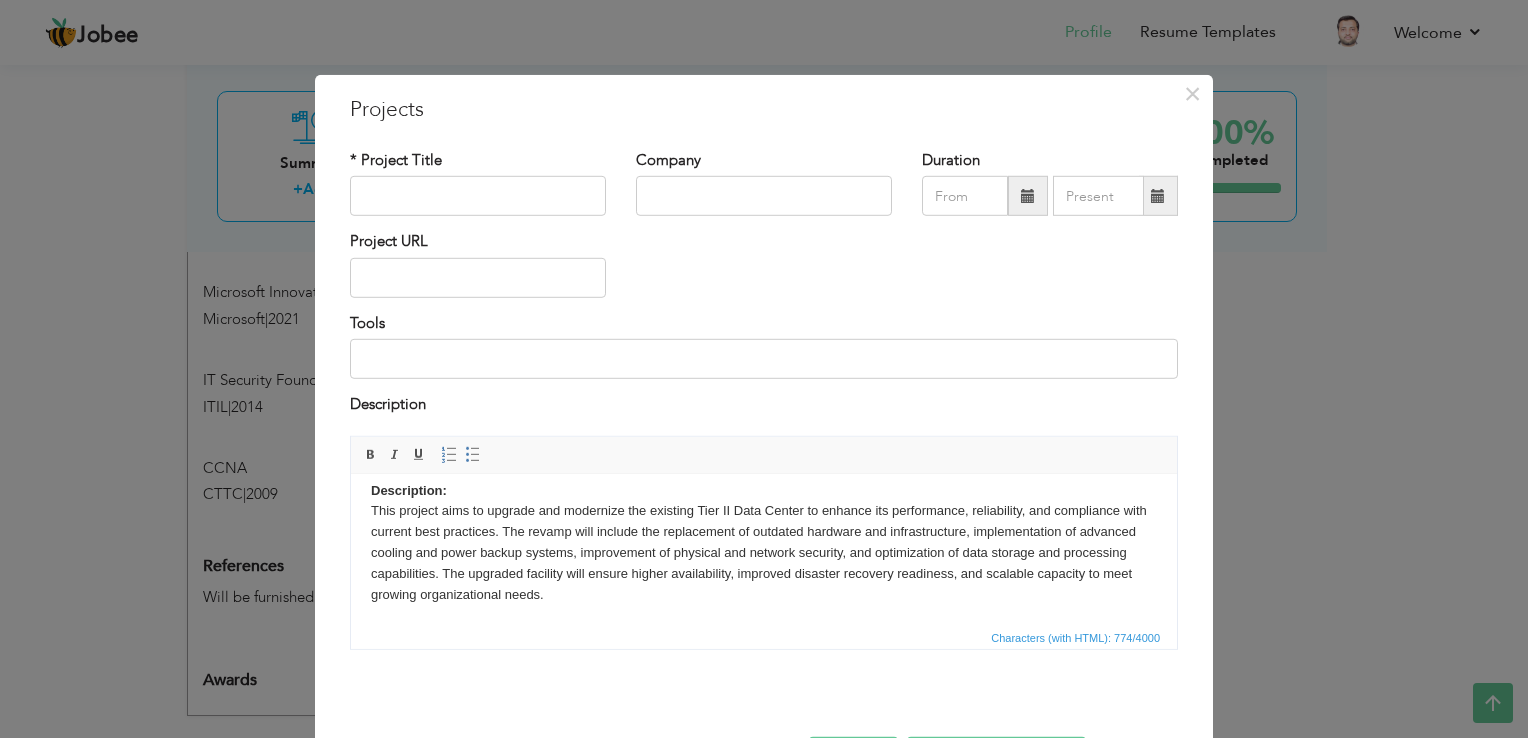 scroll, scrollTop: 23, scrollLeft: 0, axis: vertical 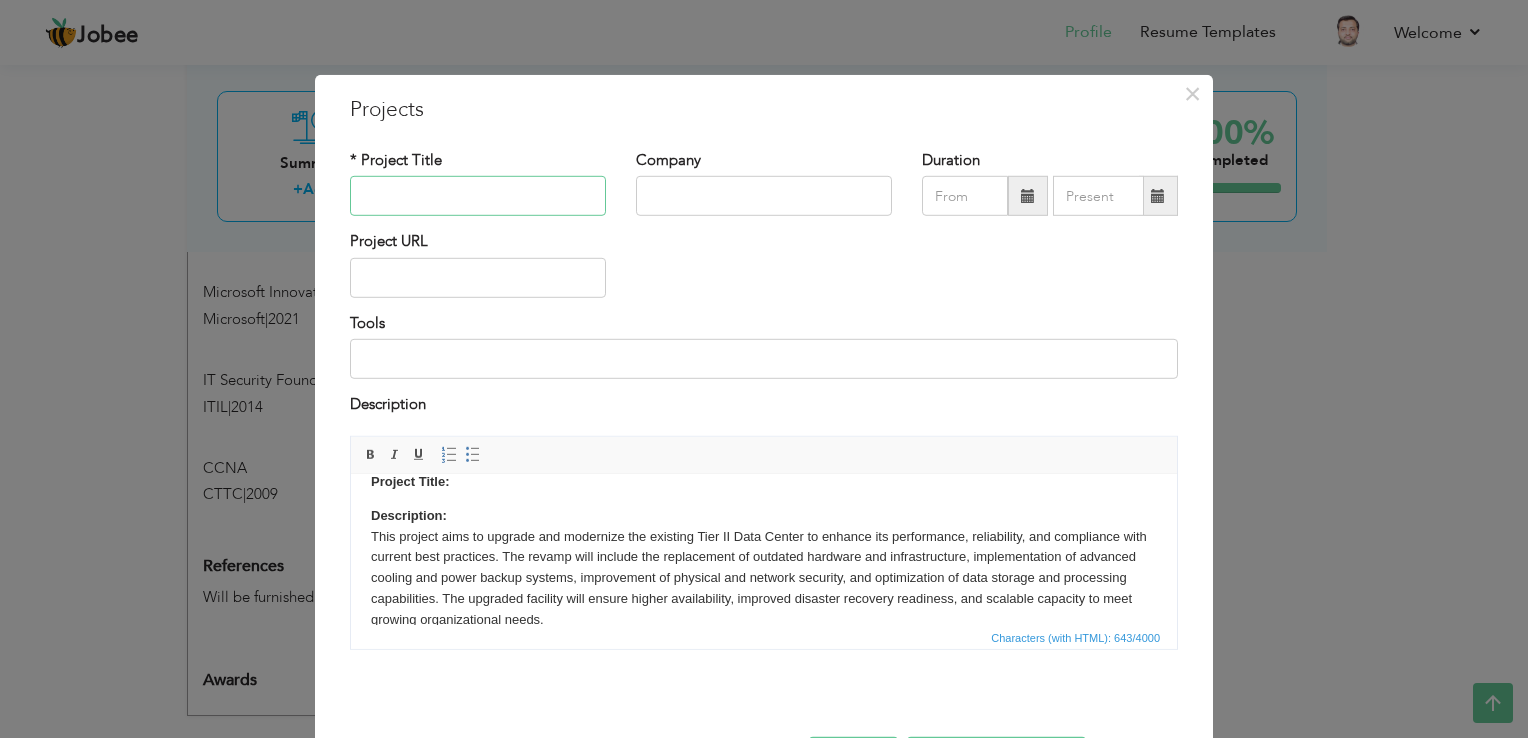 click at bounding box center (478, 196) 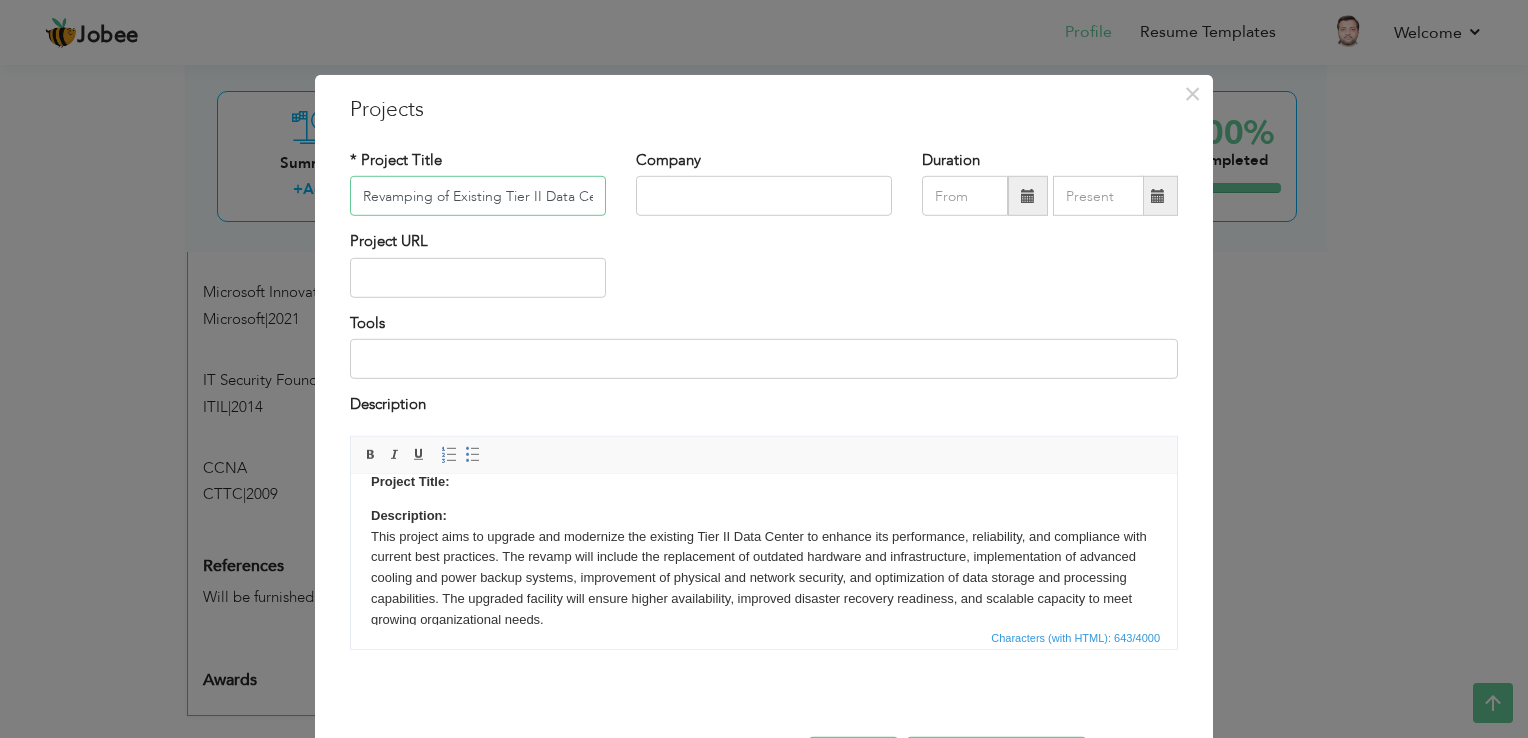 scroll, scrollTop: 0, scrollLeft: 25, axis: horizontal 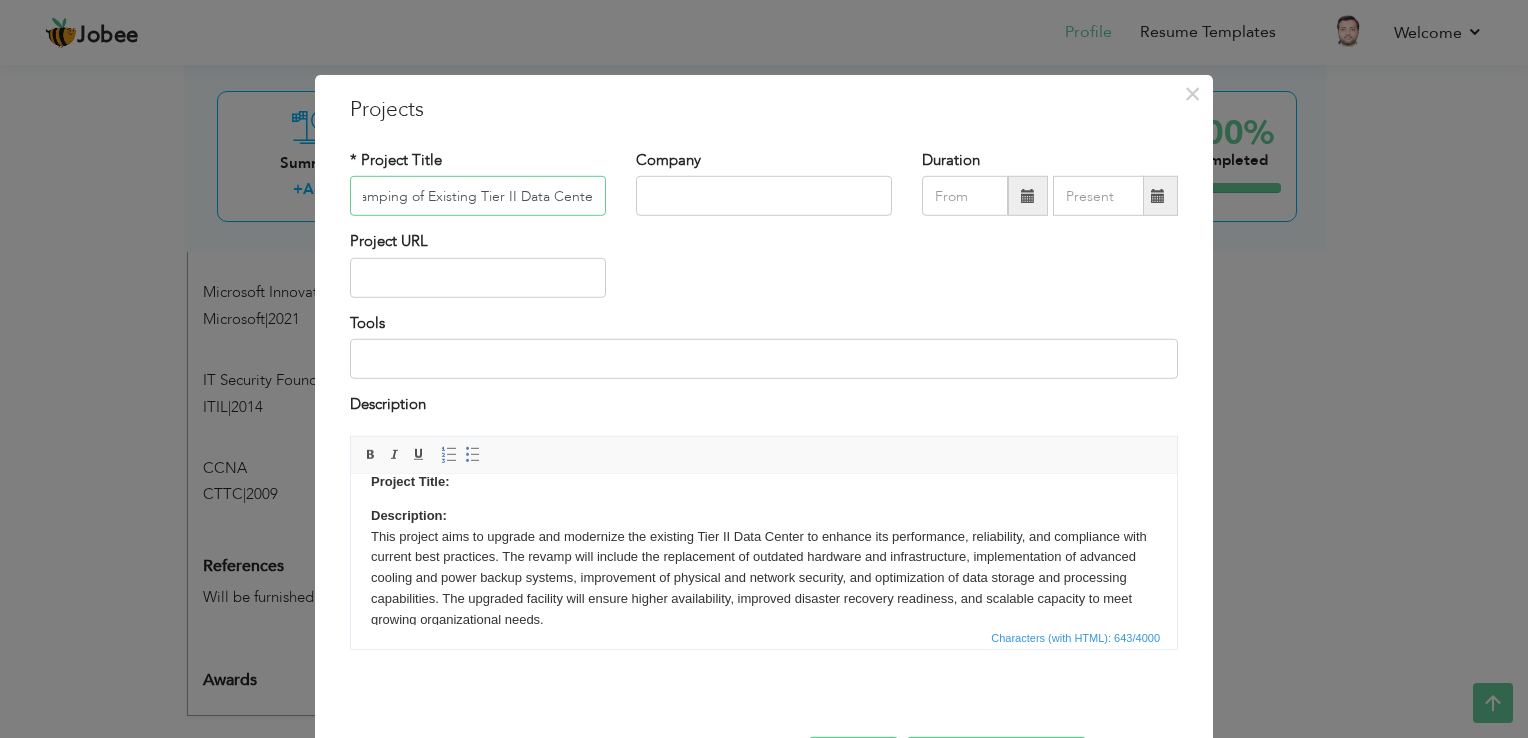 type on "Revamping of Existing Tier II Data Center" 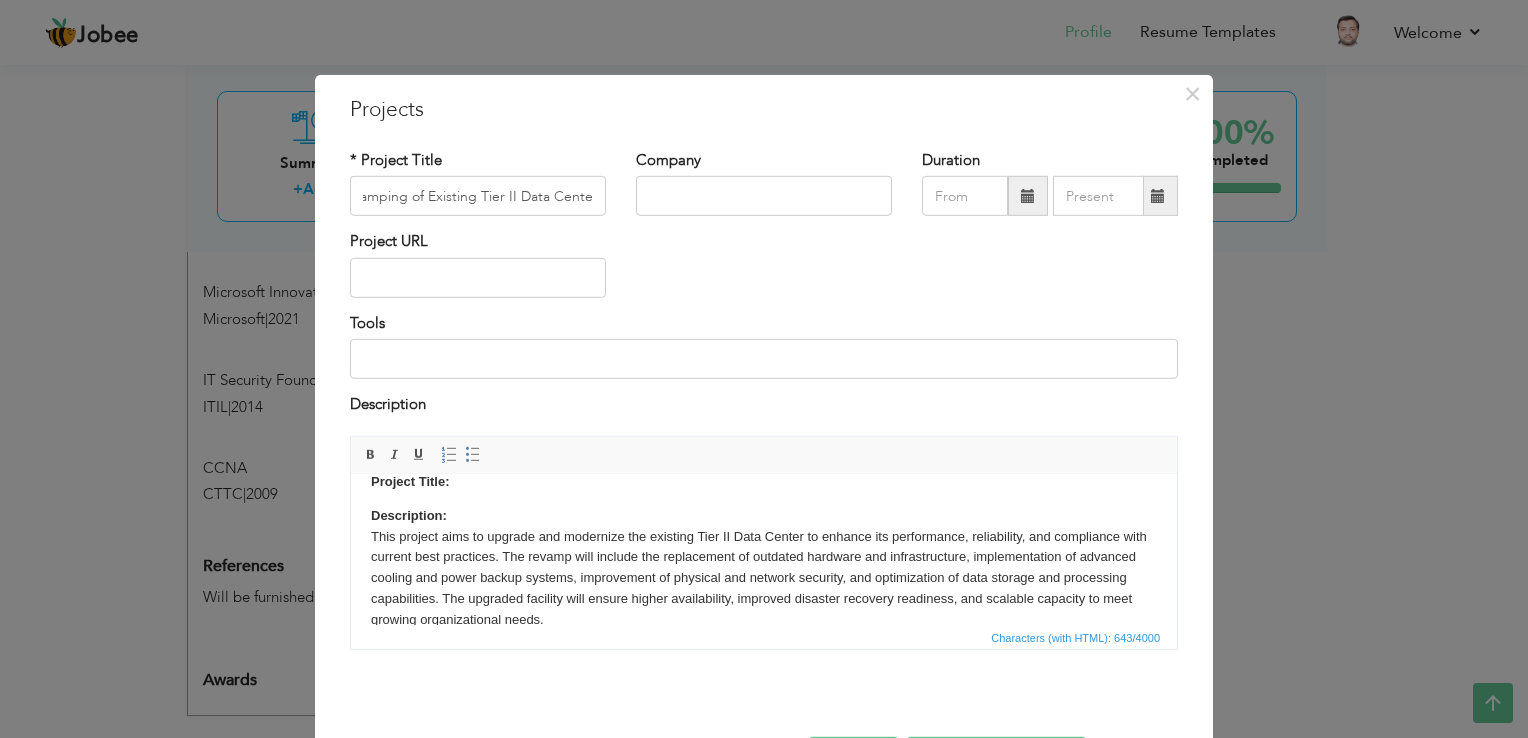 scroll, scrollTop: 0, scrollLeft: 0, axis: both 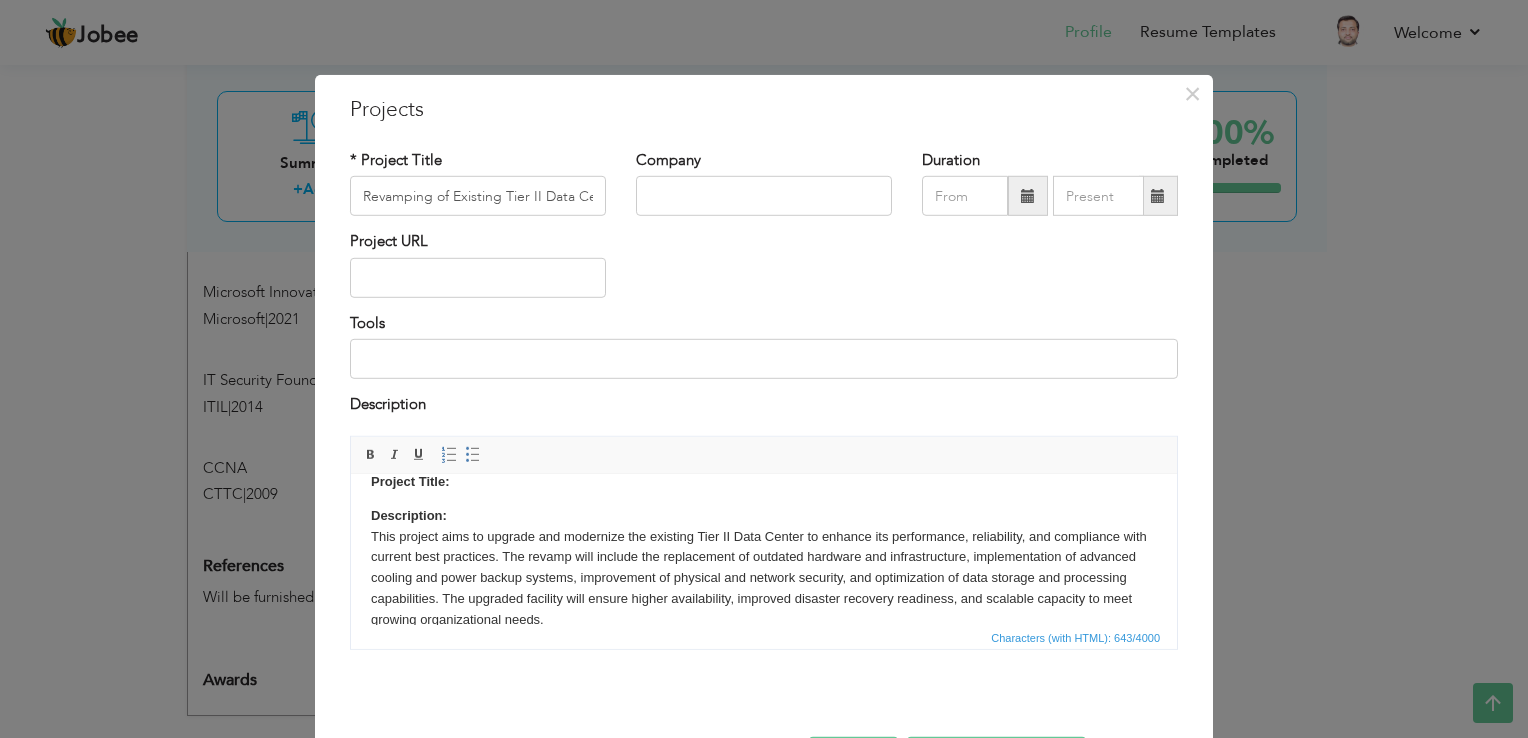 click on "Project Title:   Description: This project aims to upgrade and modernize the existing Tier II Data Center to enhance its performance, reliability, and compliance with current best practices. The revamp will include the replacement of outdated hardware and infrastructure, implementation of advanced cooling and power backup systems, improvement of physical and network security, and optimization of data storage and processing capabilities. The upgraded facility will ensure higher availability, improved disaster recovery readiness, and scalable capacity to meet growing organizational needs." at bounding box center (764, 550) 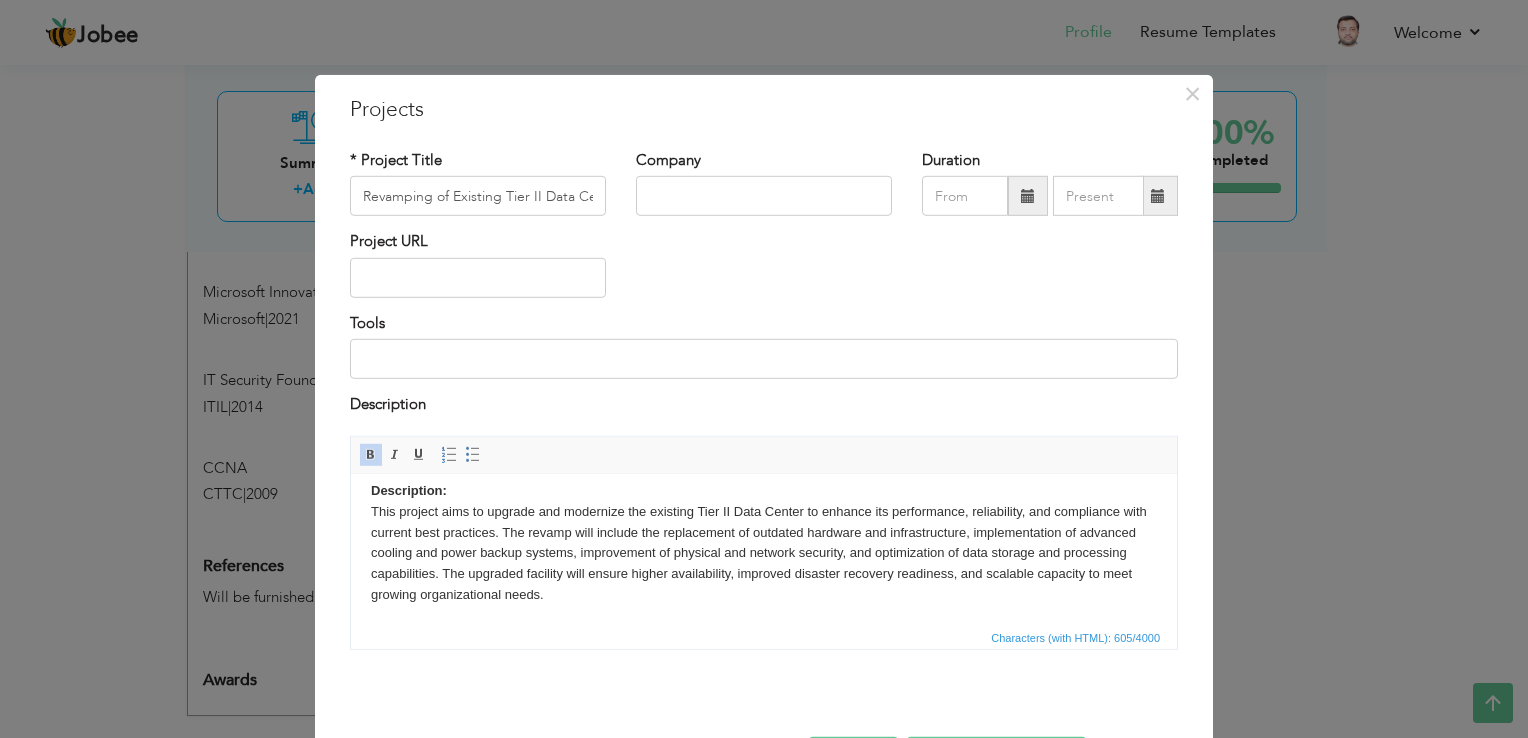 scroll, scrollTop: 0, scrollLeft: 0, axis: both 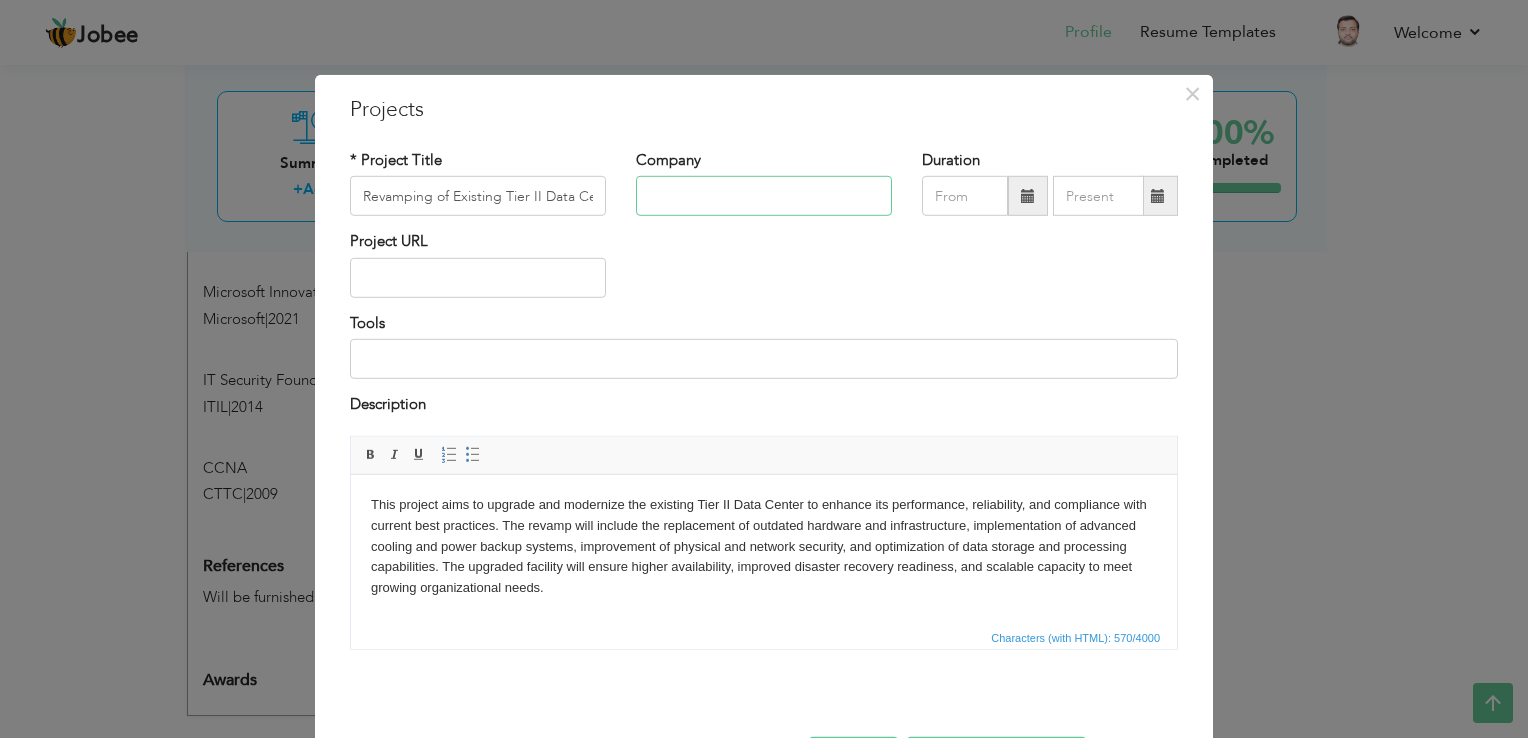 click at bounding box center (764, 196) 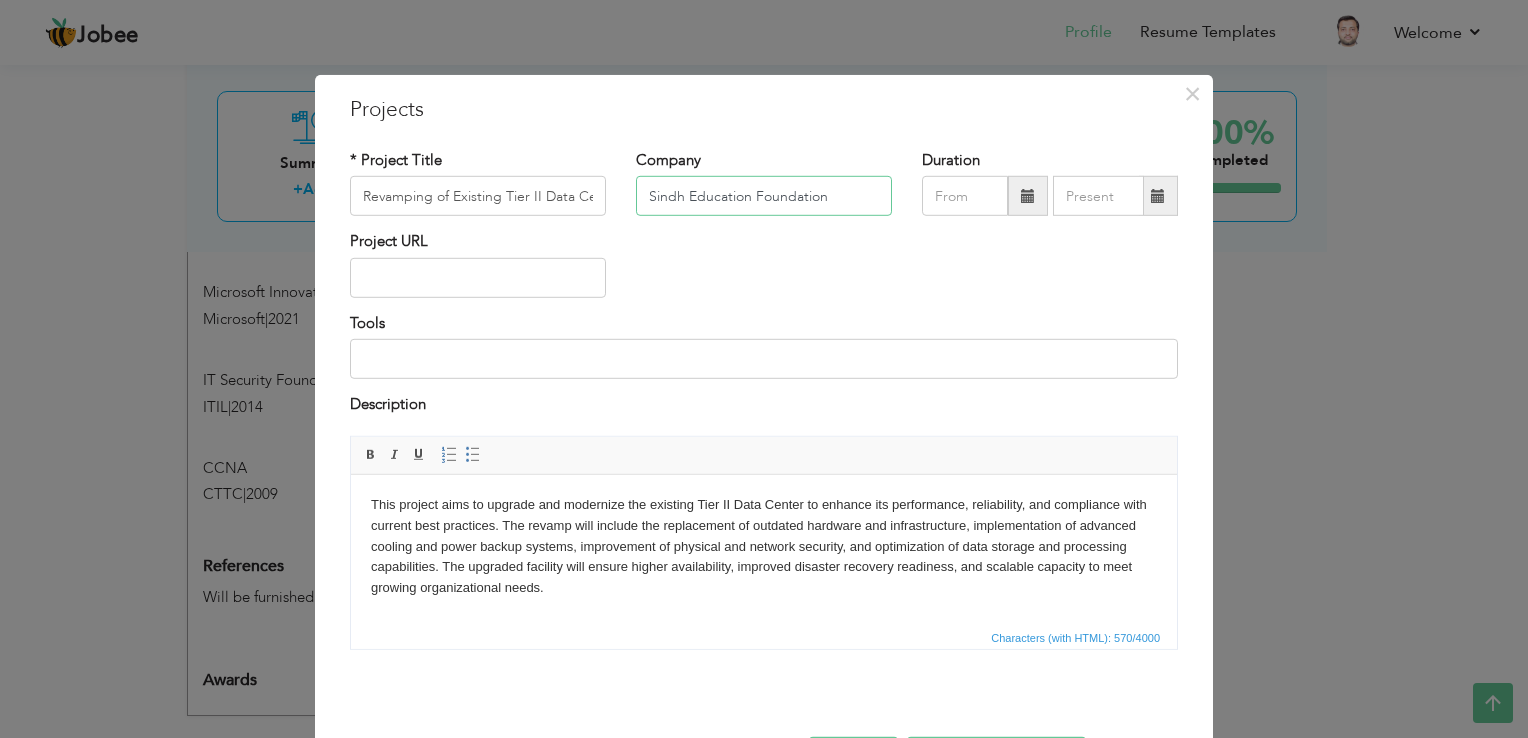 type on "Sindh Education Foundation" 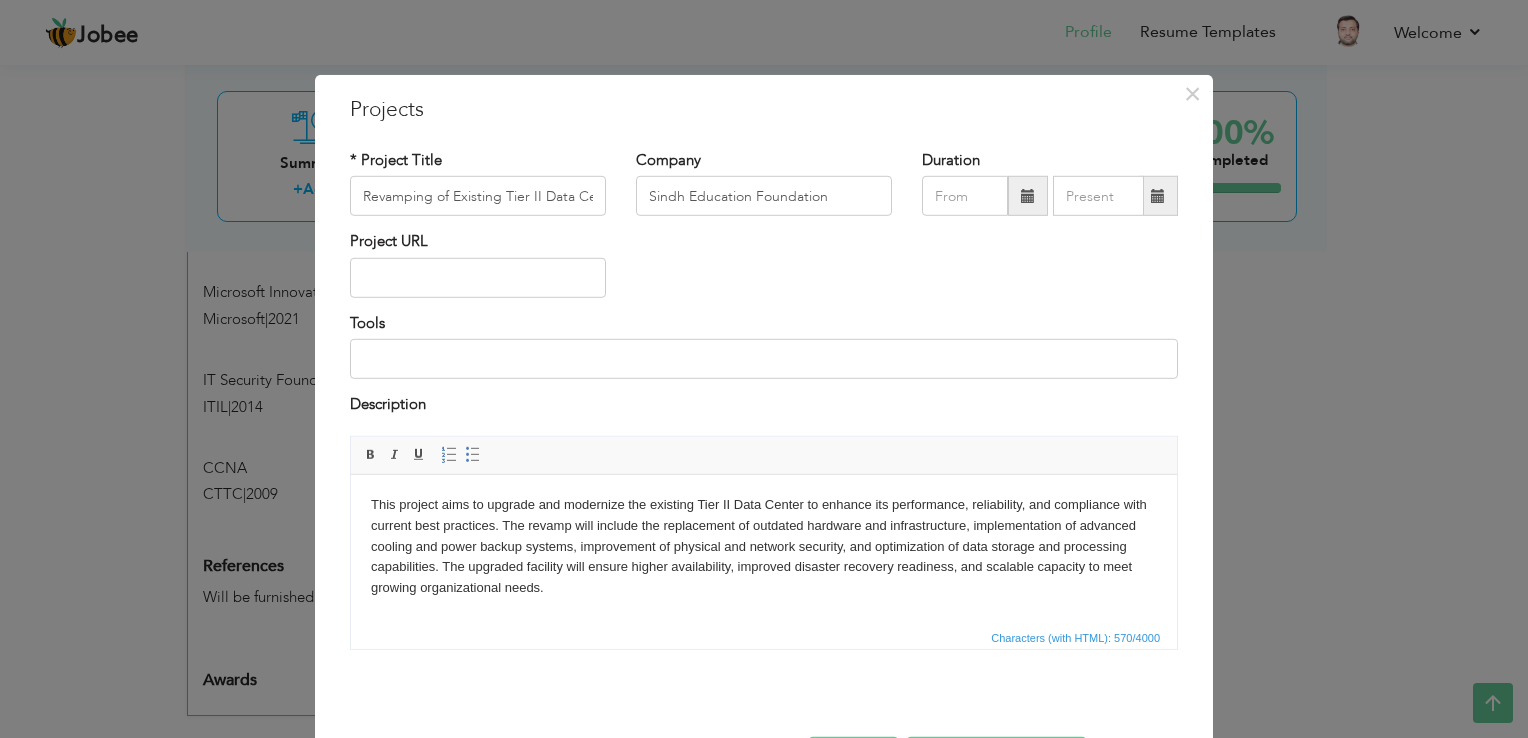 click at bounding box center (1028, 196) 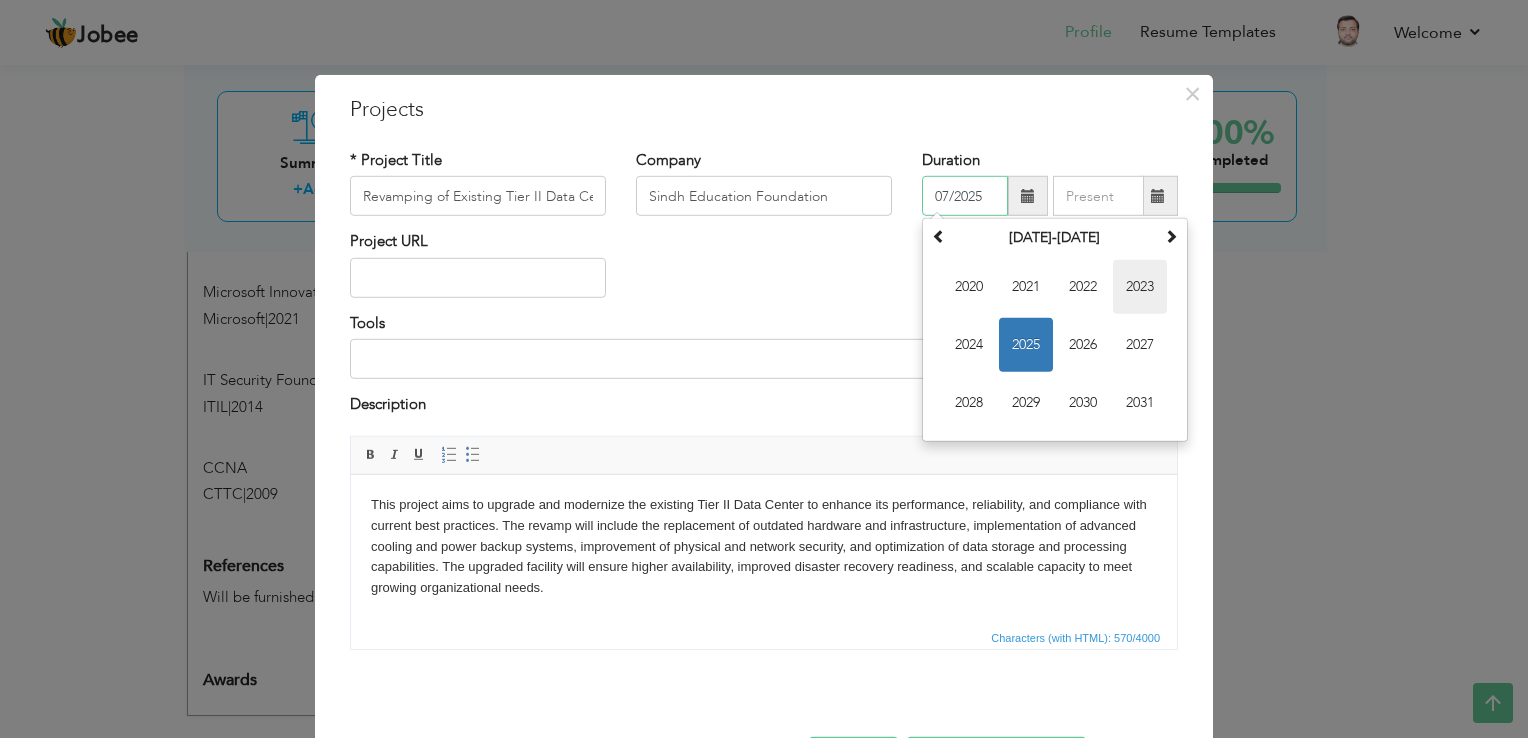 click on "2023" at bounding box center (1140, 287) 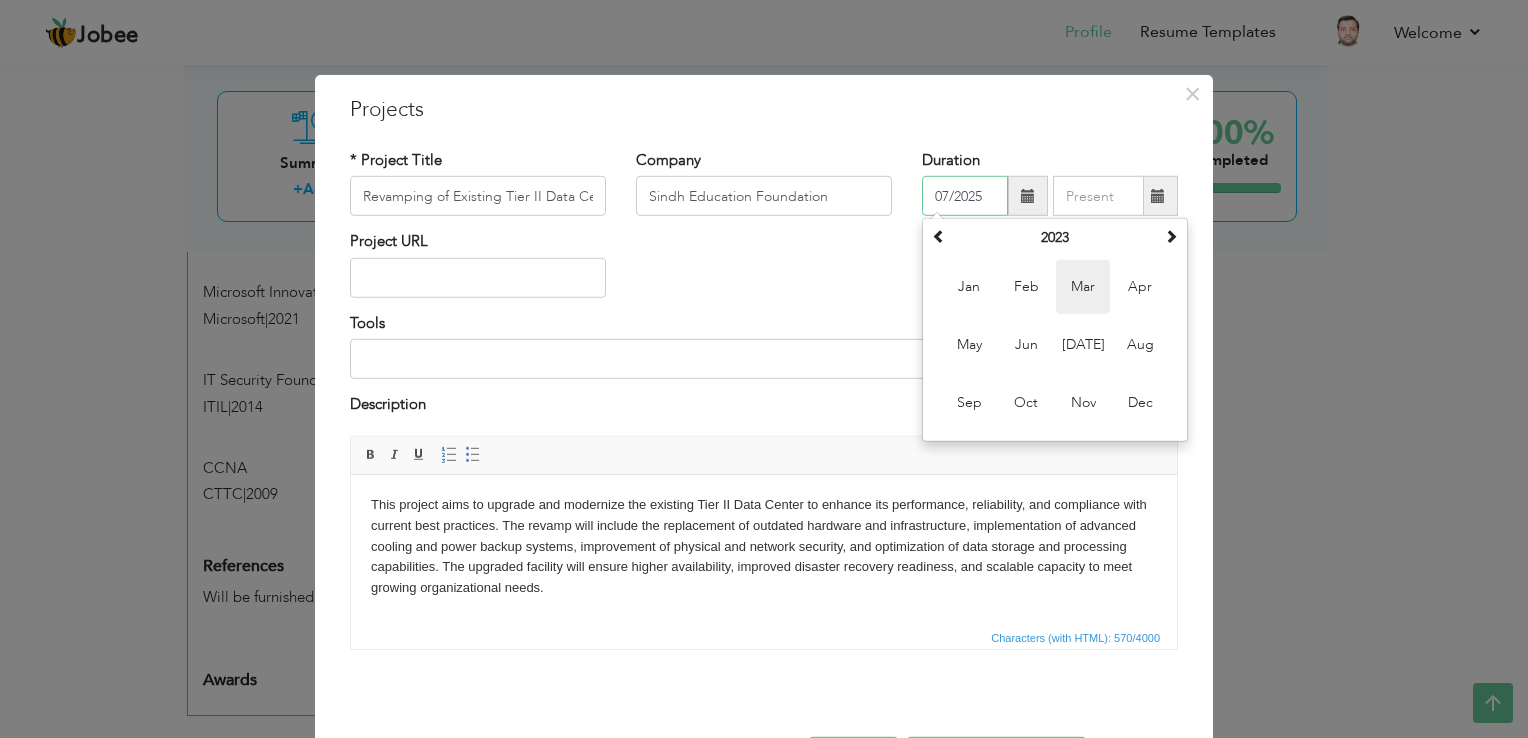 click on "Mar" at bounding box center (1083, 287) 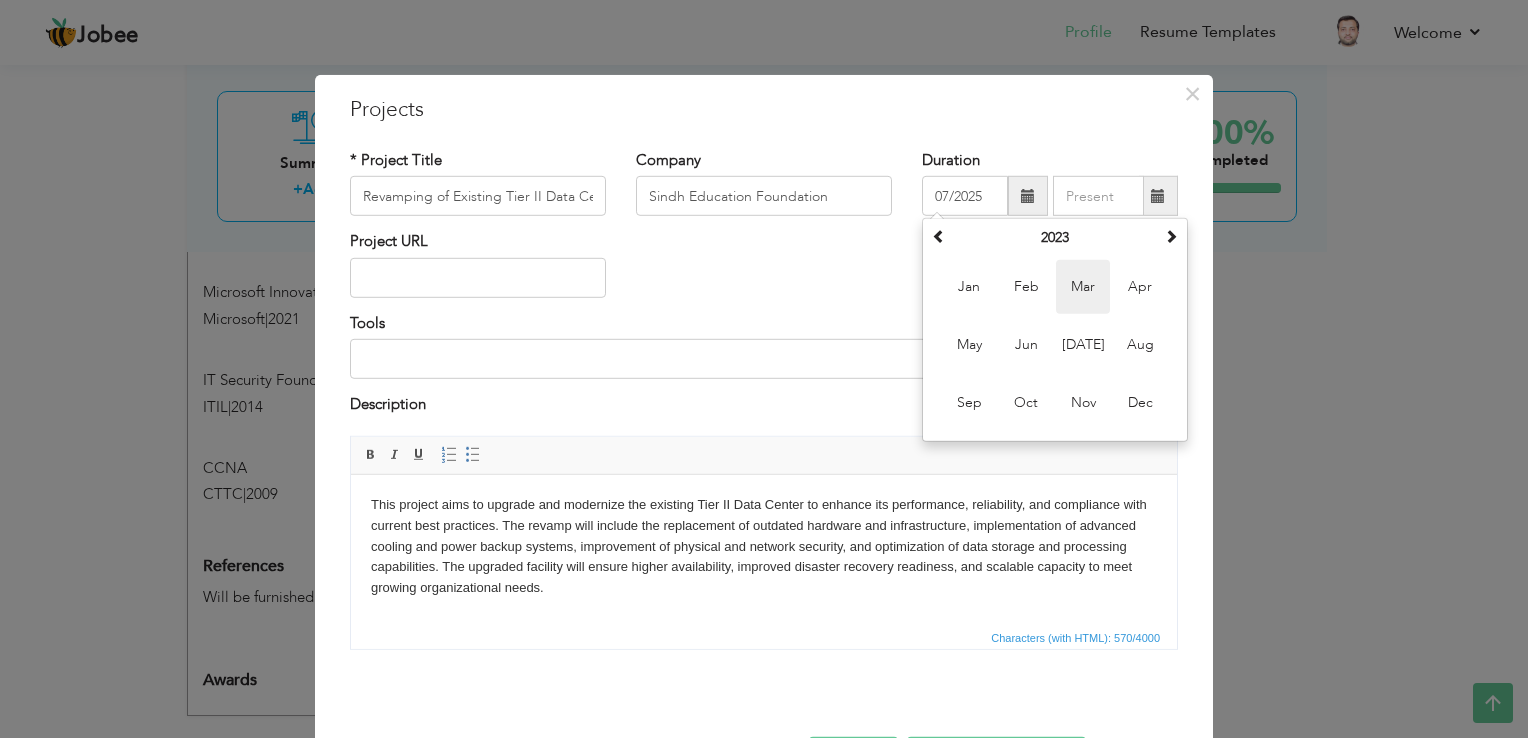 type on "03/2023" 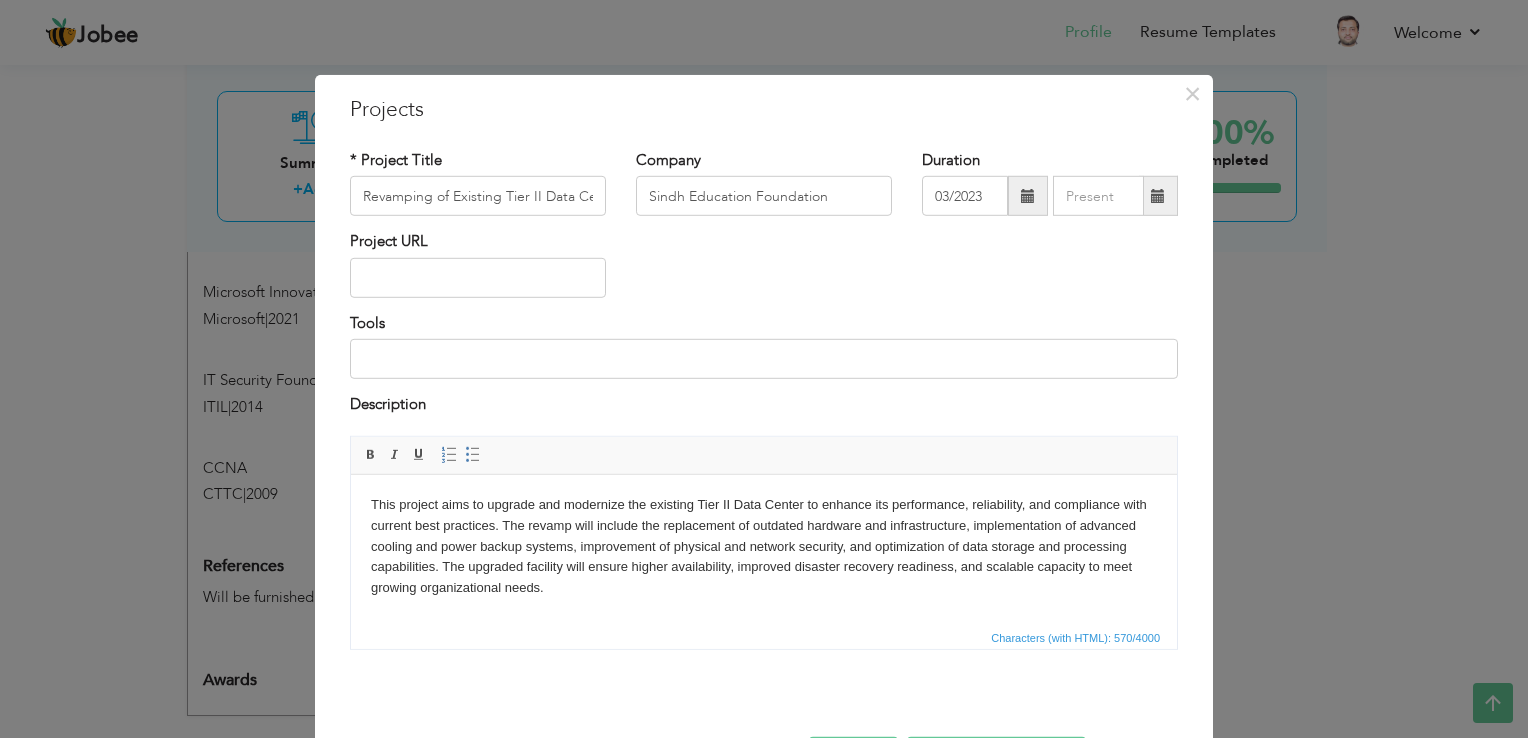 click at bounding box center (1158, 196) 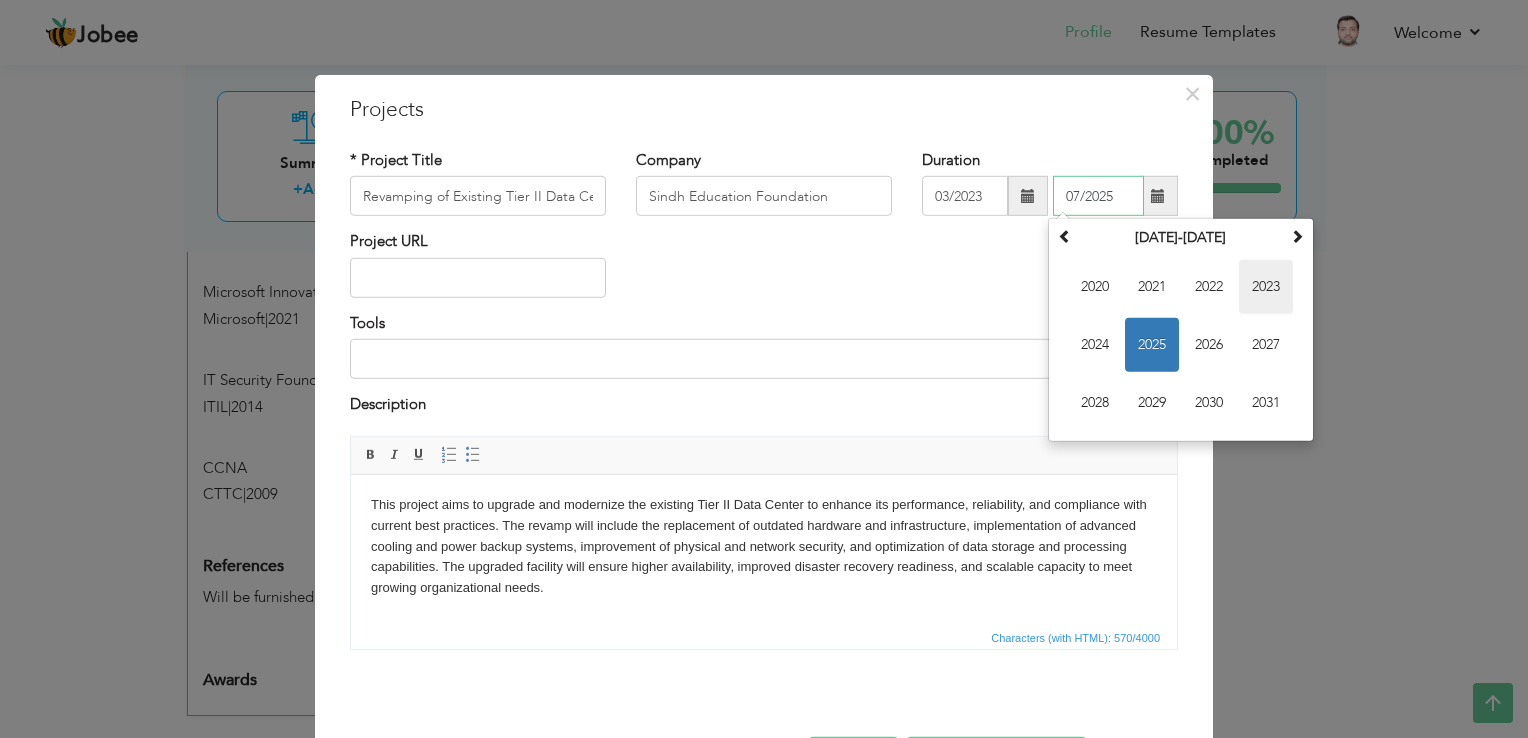 click on "2023" at bounding box center [1266, 287] 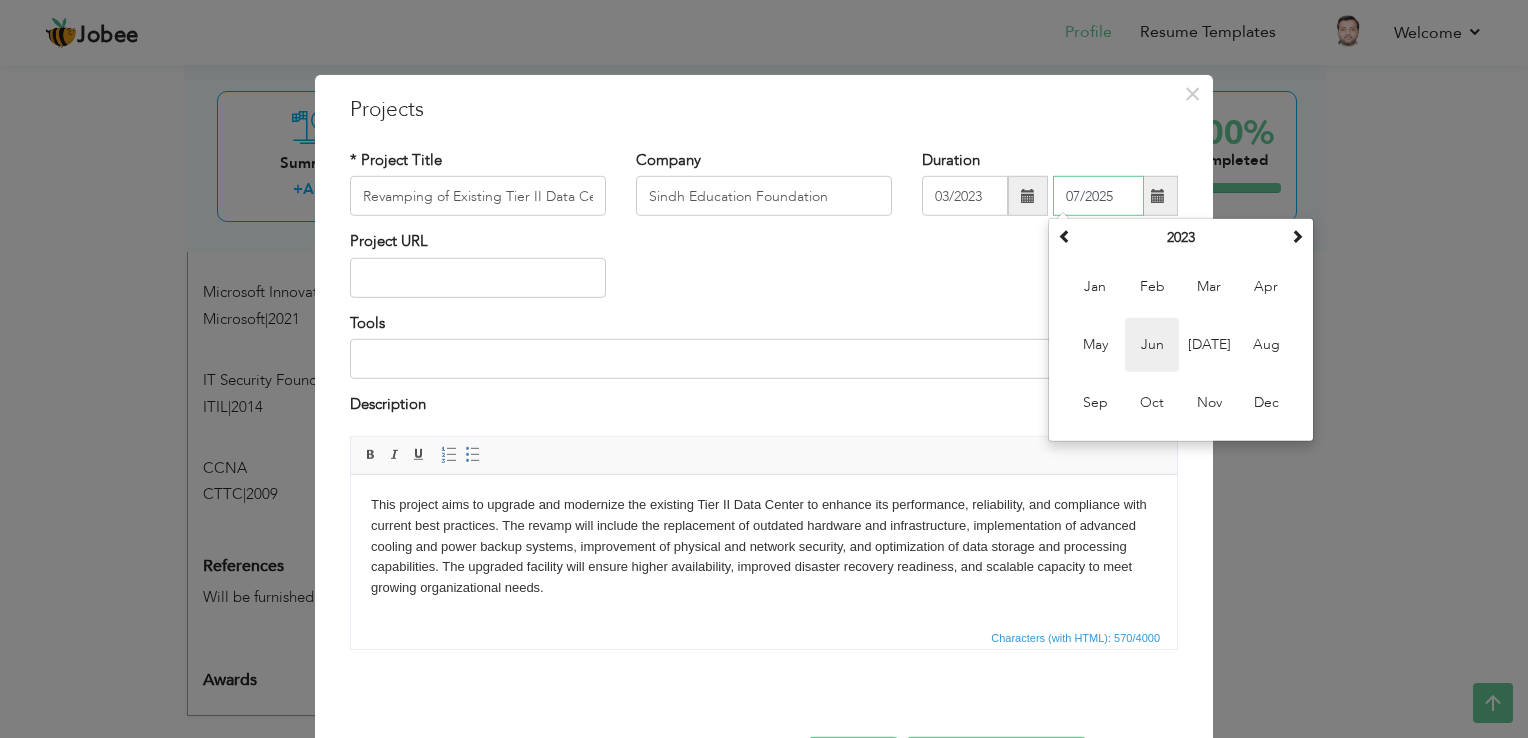 click on "Jun" at bounding box center (1152, 345) 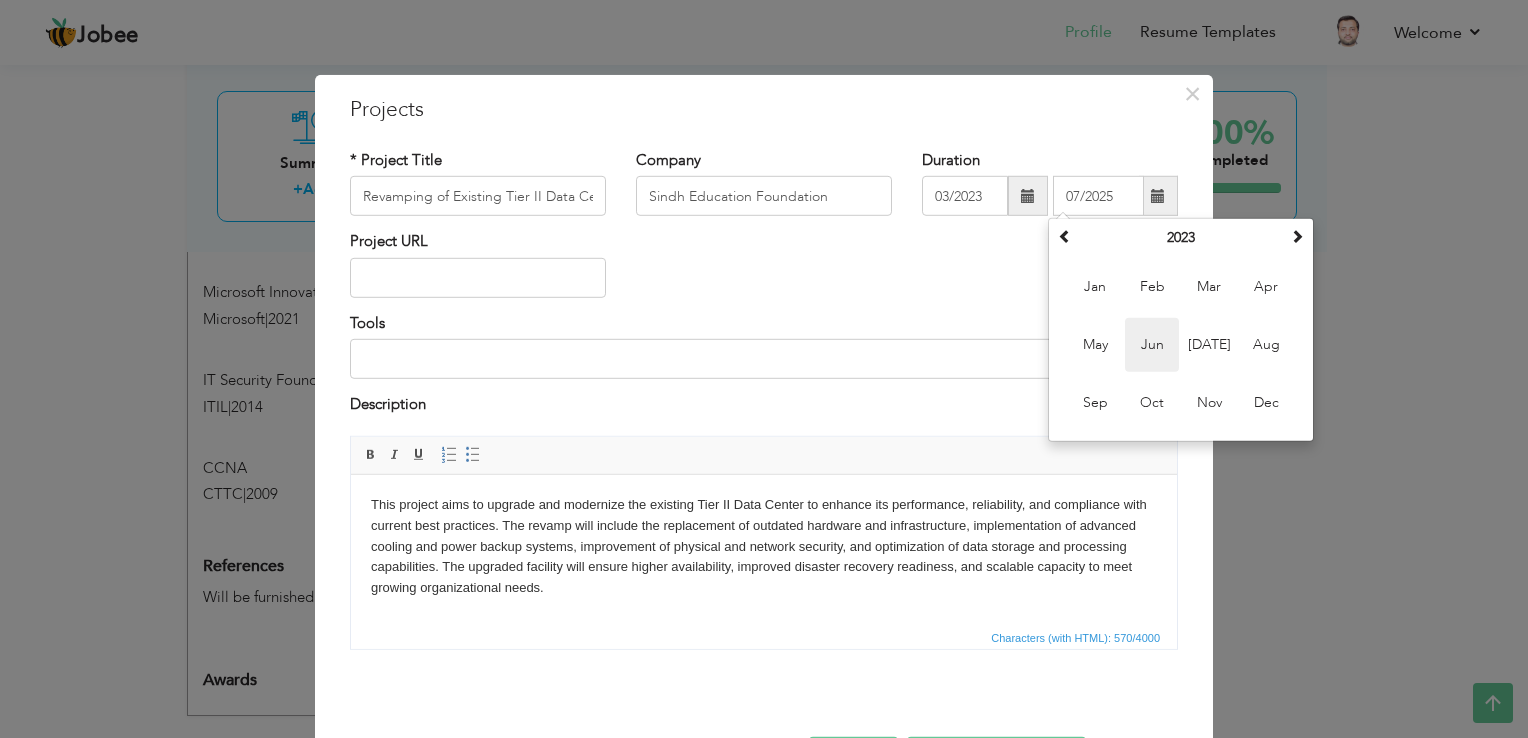 type on "06/2023" 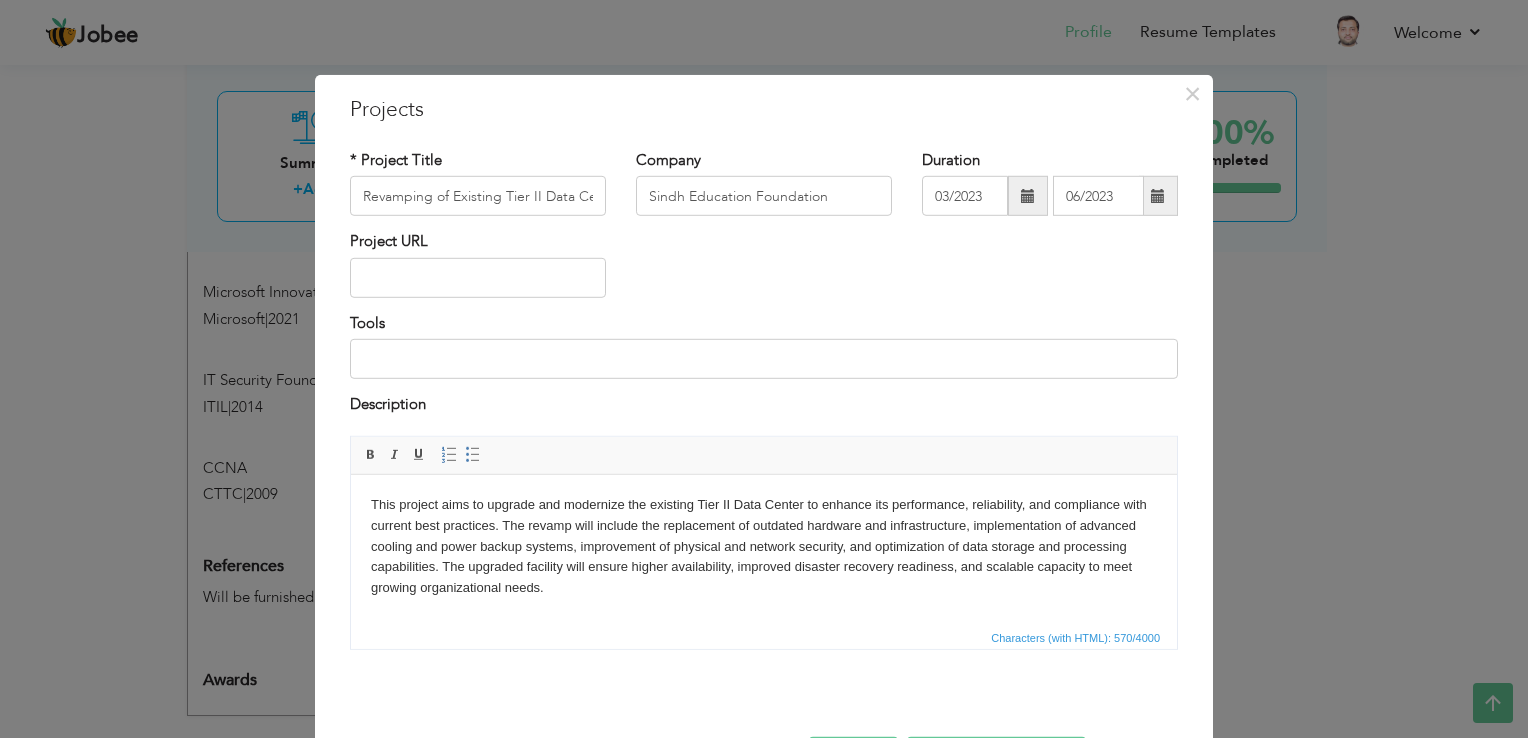 click at bounding box center [1028, 196] 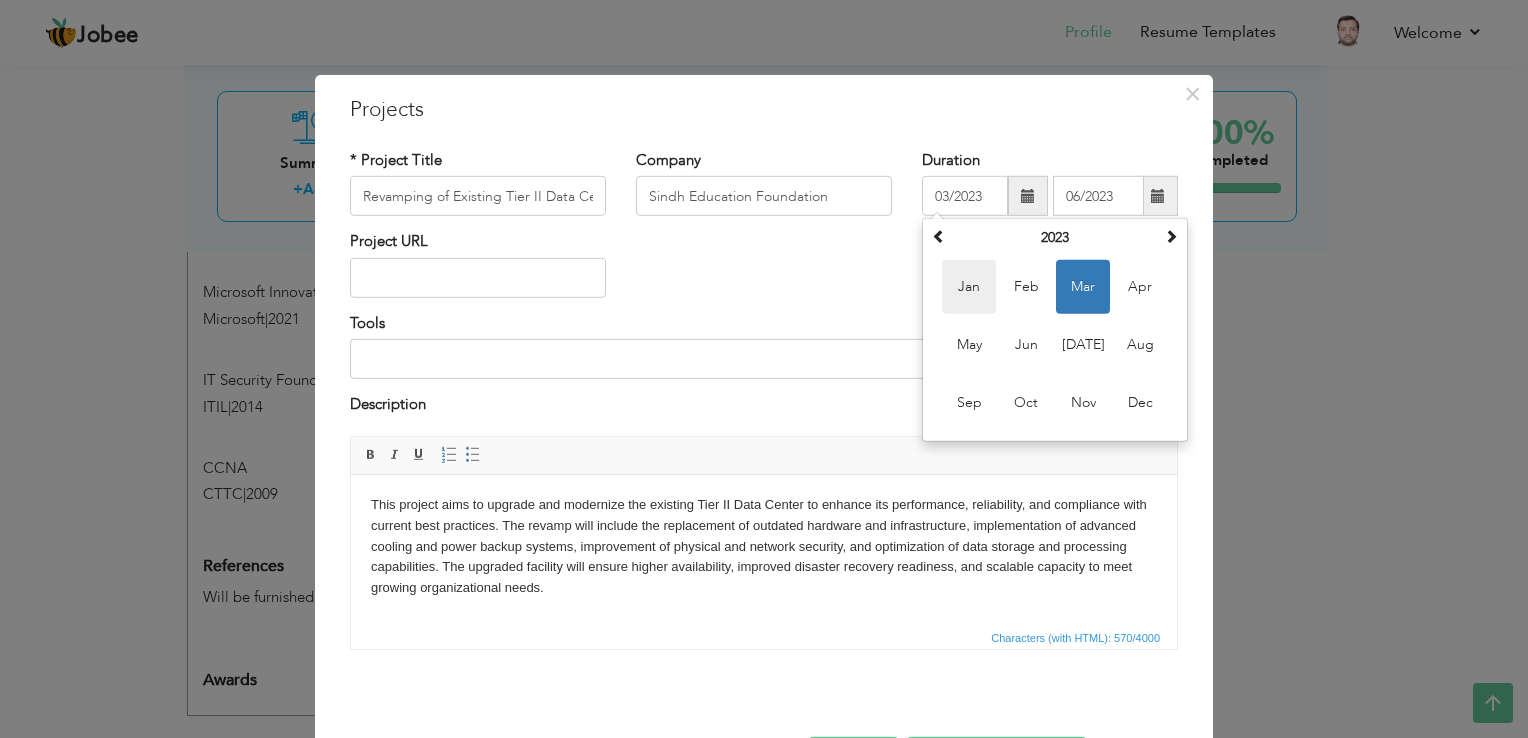 type on "01/2023" 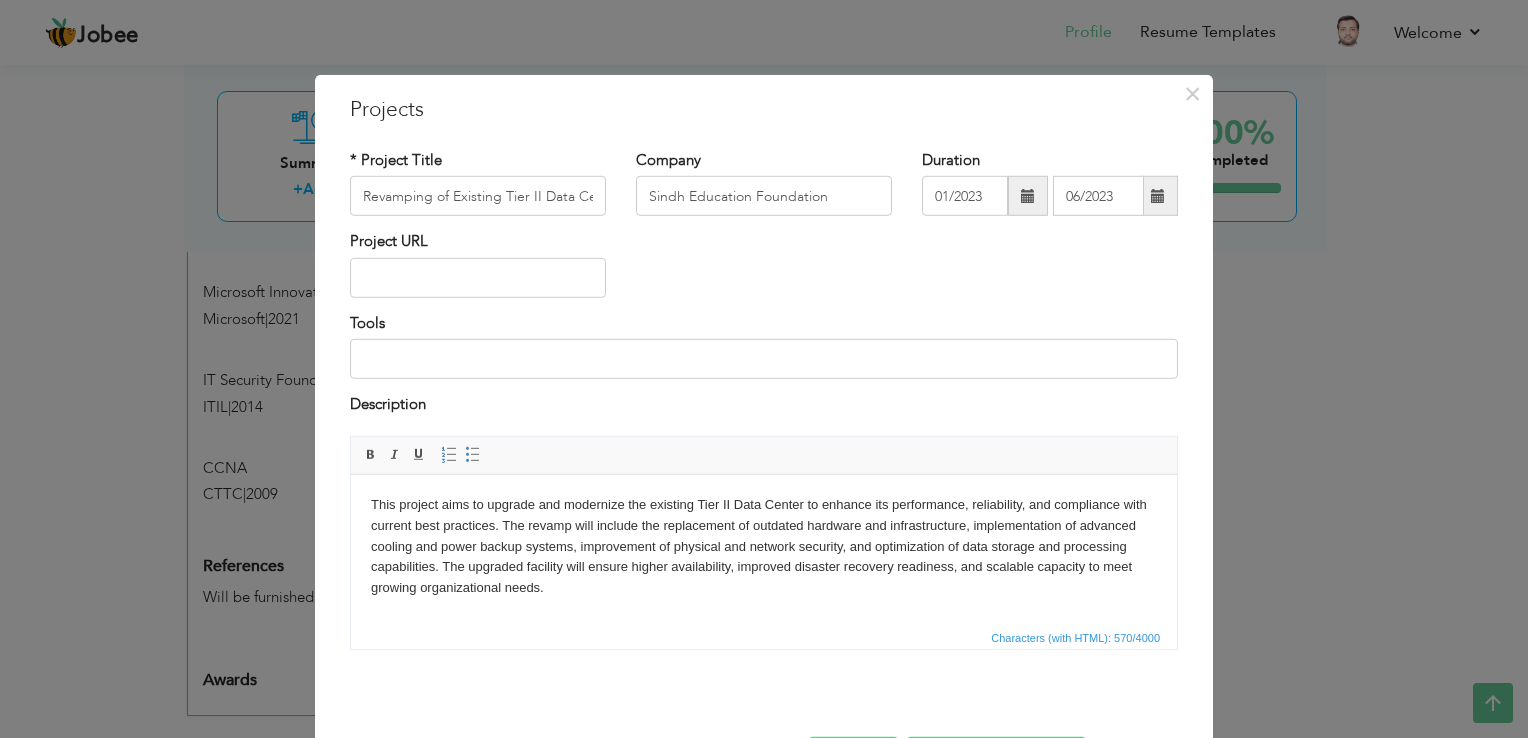 click on "Project URL" at bounding box center [764, 271] 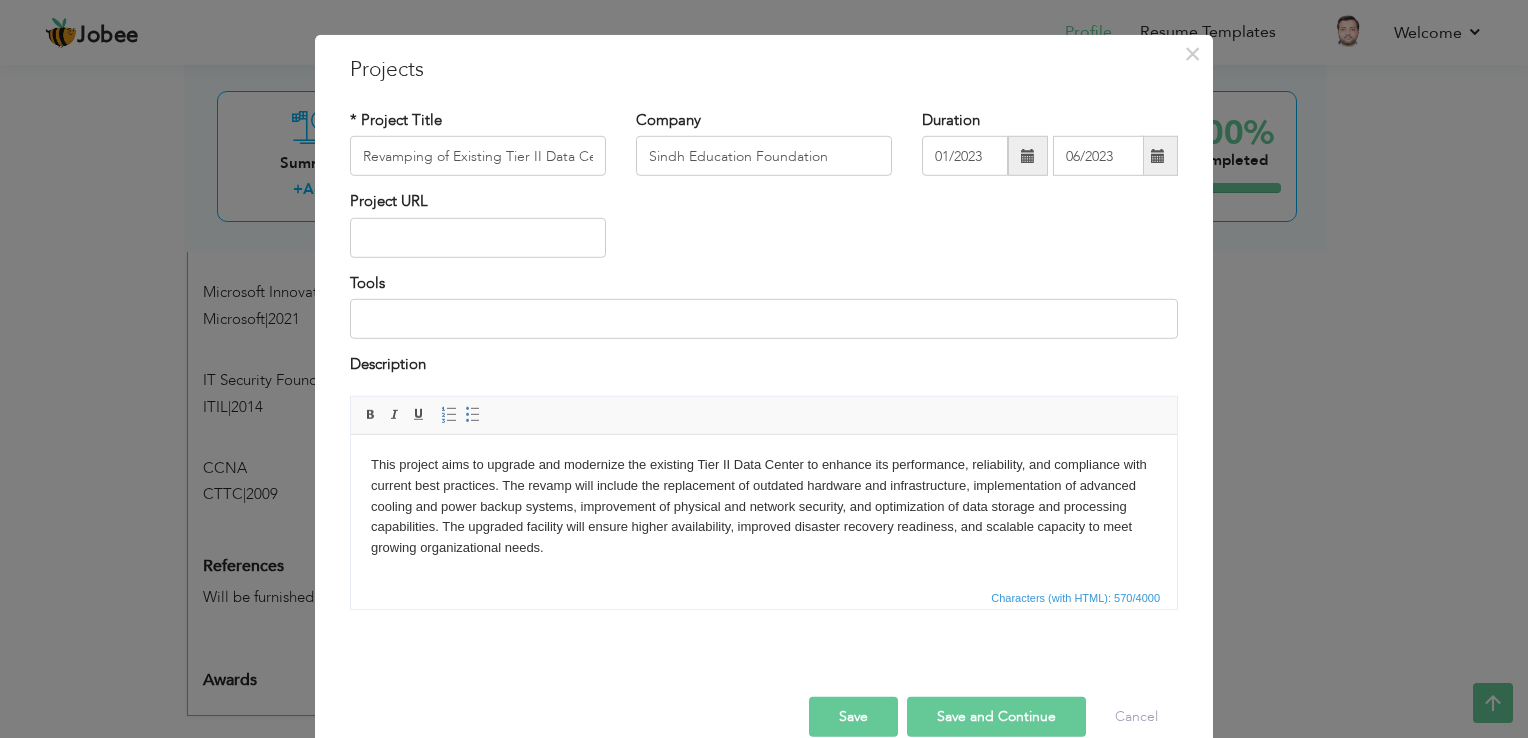 scroll, scrollTop: 72, scrollLeft: 0, axis: vertical 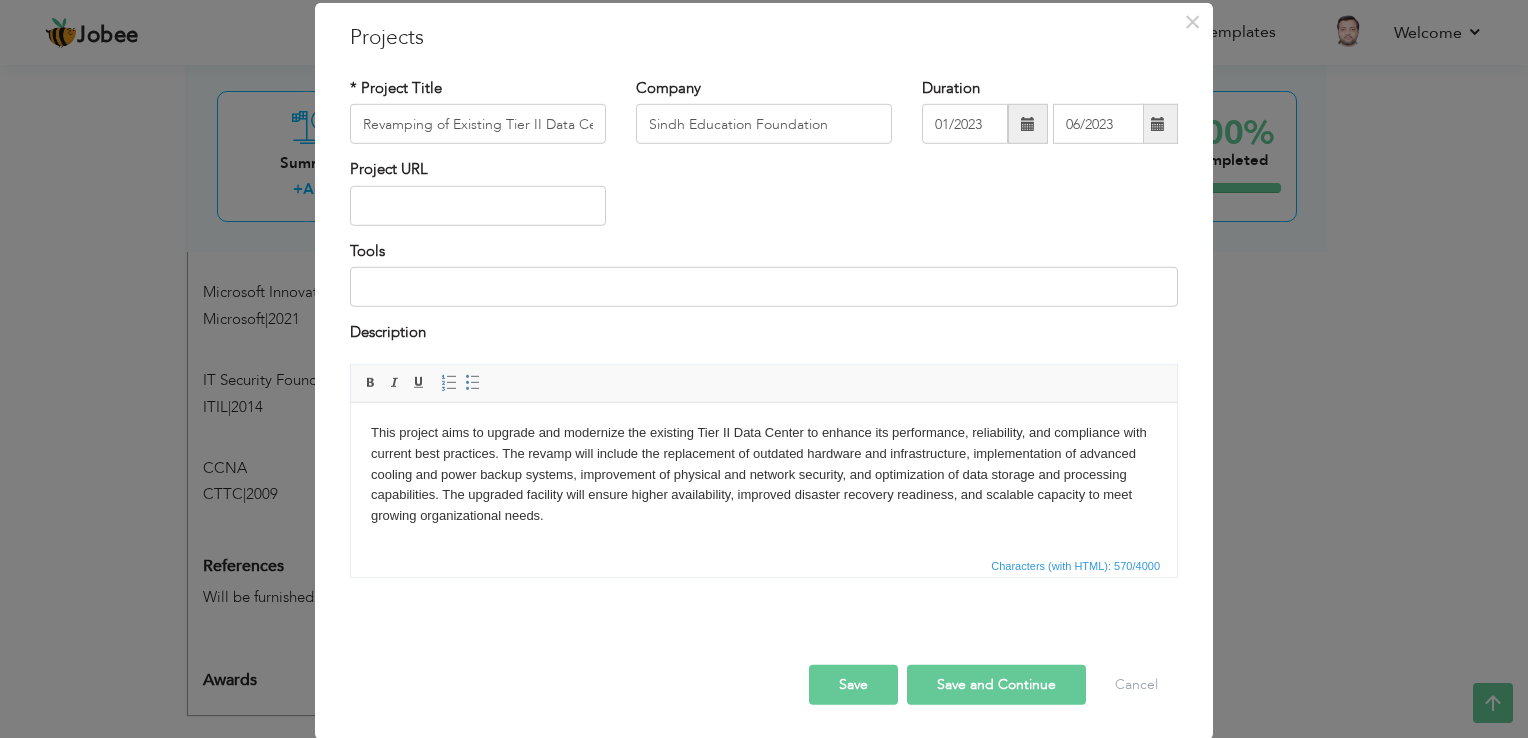 click on "Save and Continue" at bounding box center (996, 684) 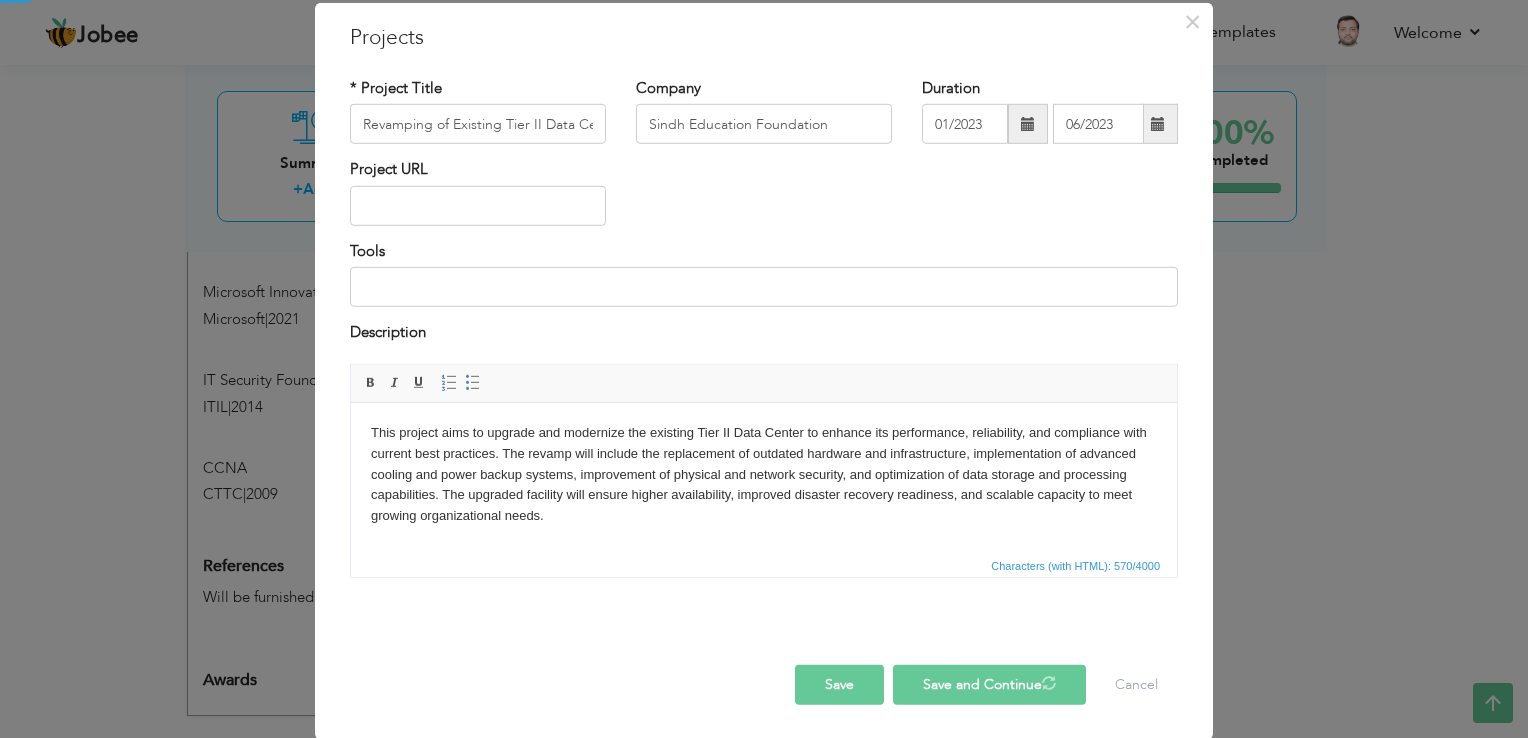 type 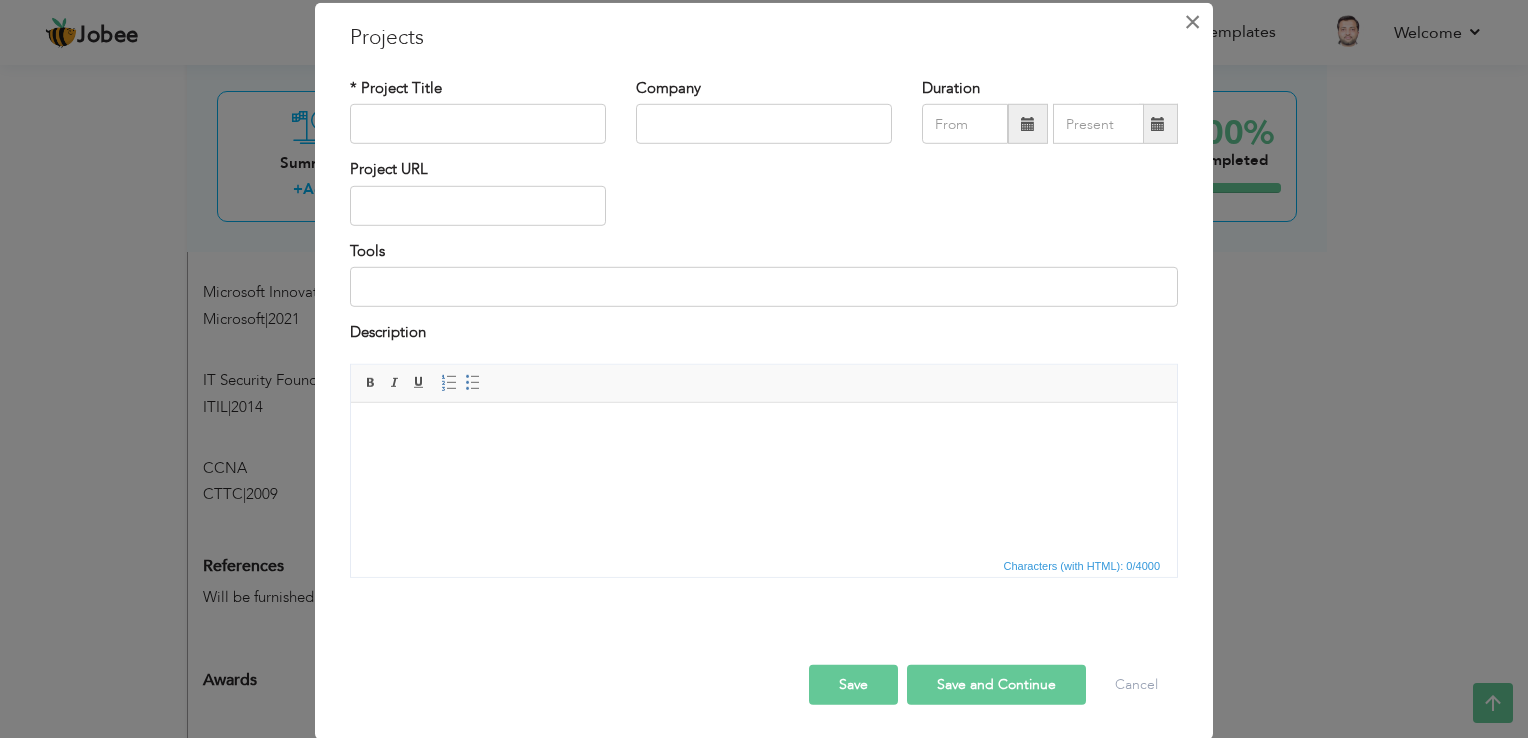 click on "×" at bounding box center (1192, 22) 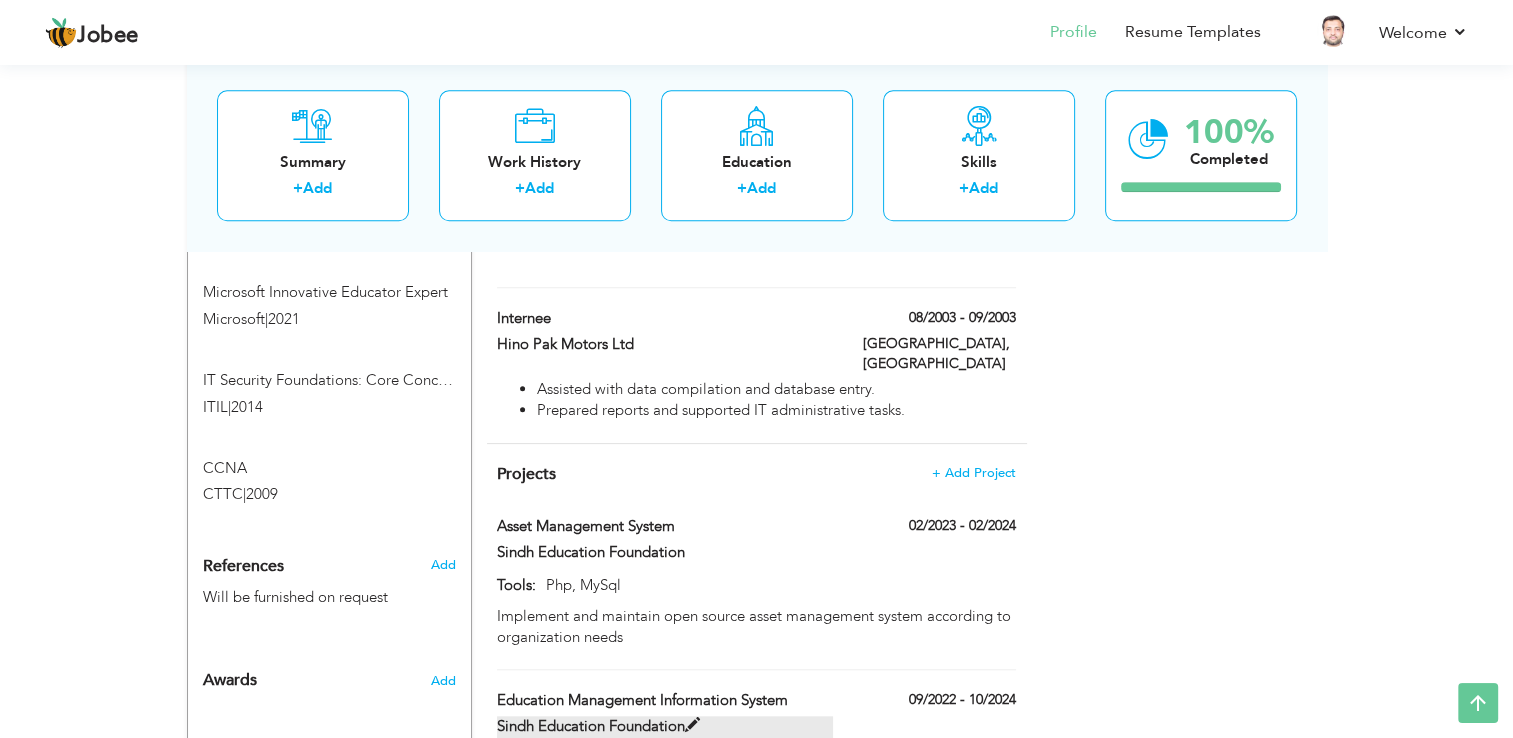 click at bounding box center (692, 725) 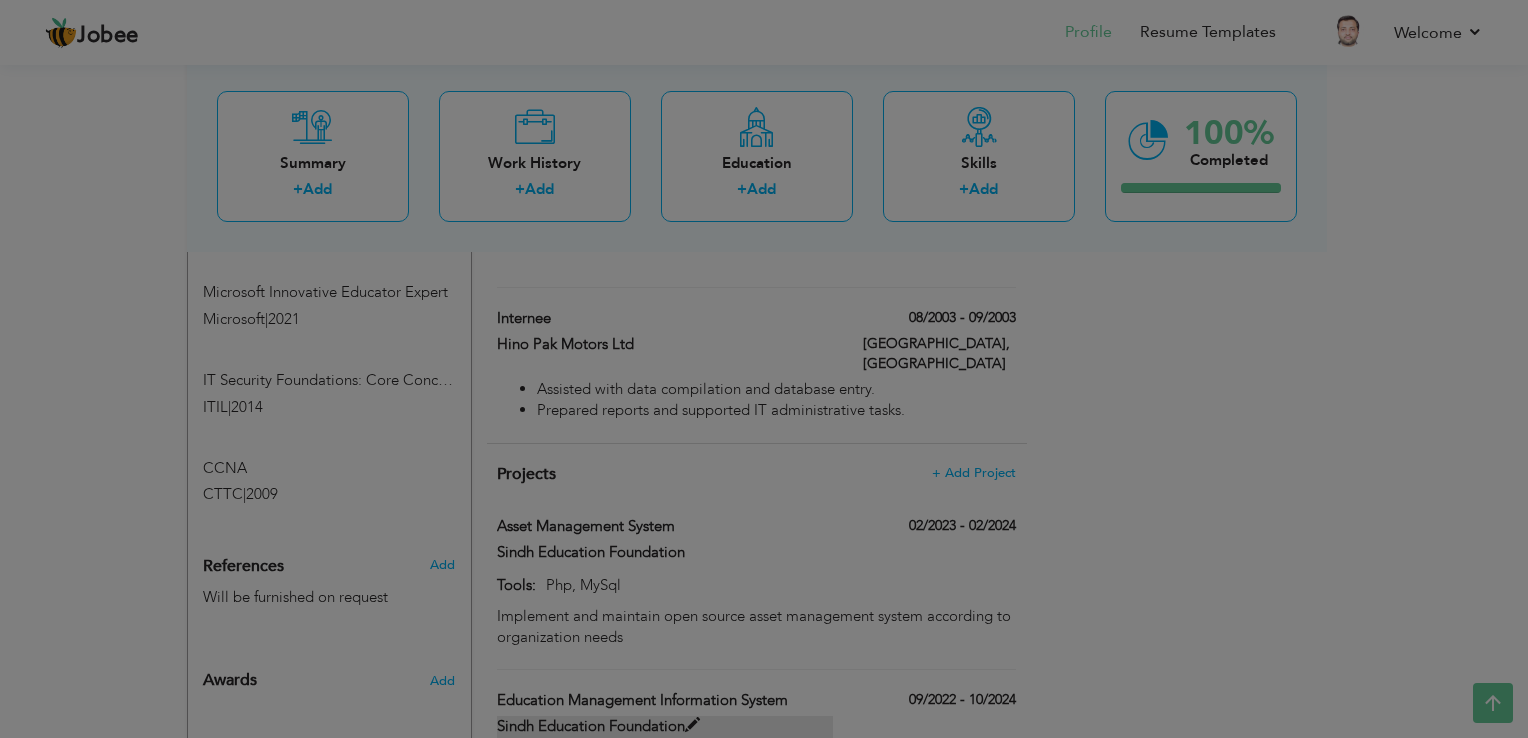 scroll, scrollTop: 0, scrollLeft: 0, axis: both 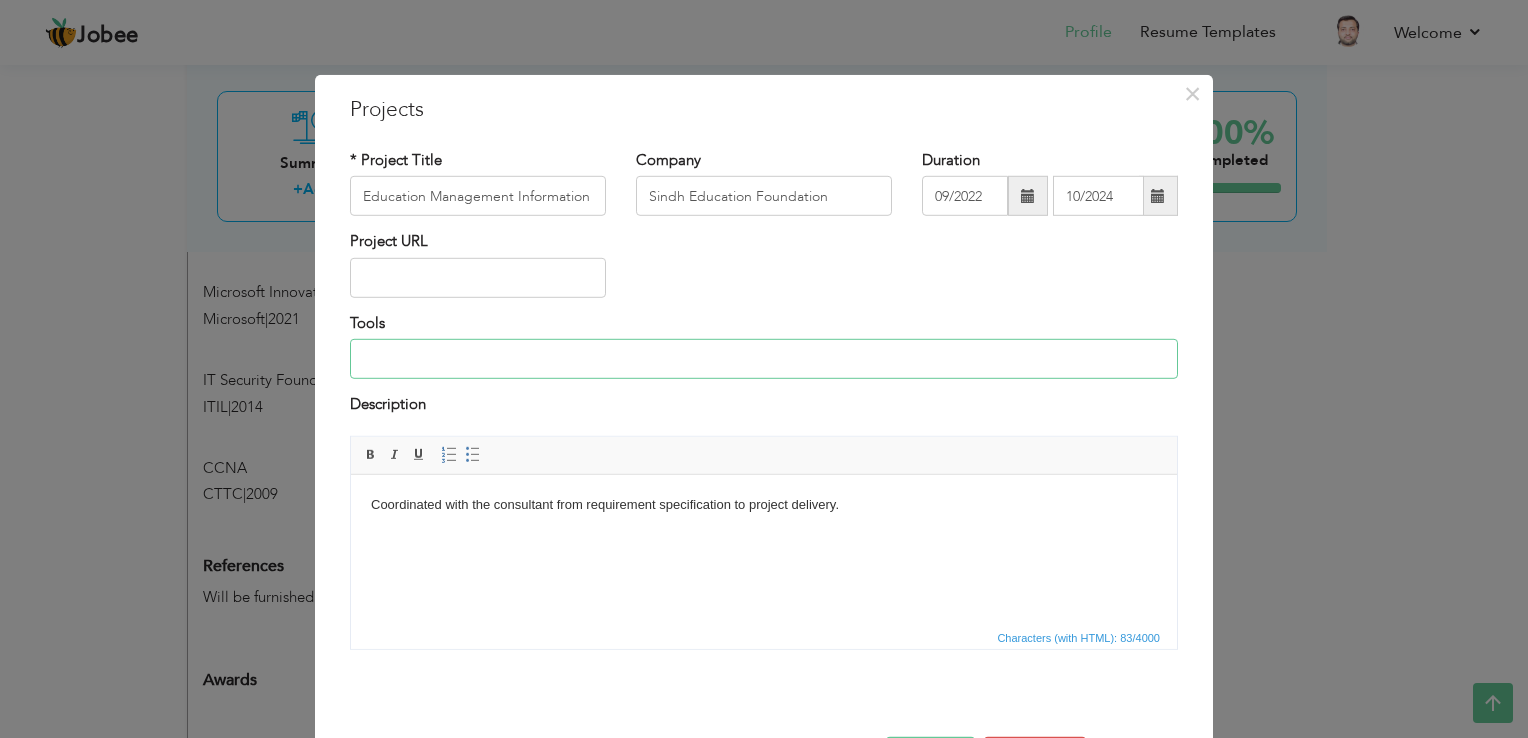 click at bounding box center (764, 359) 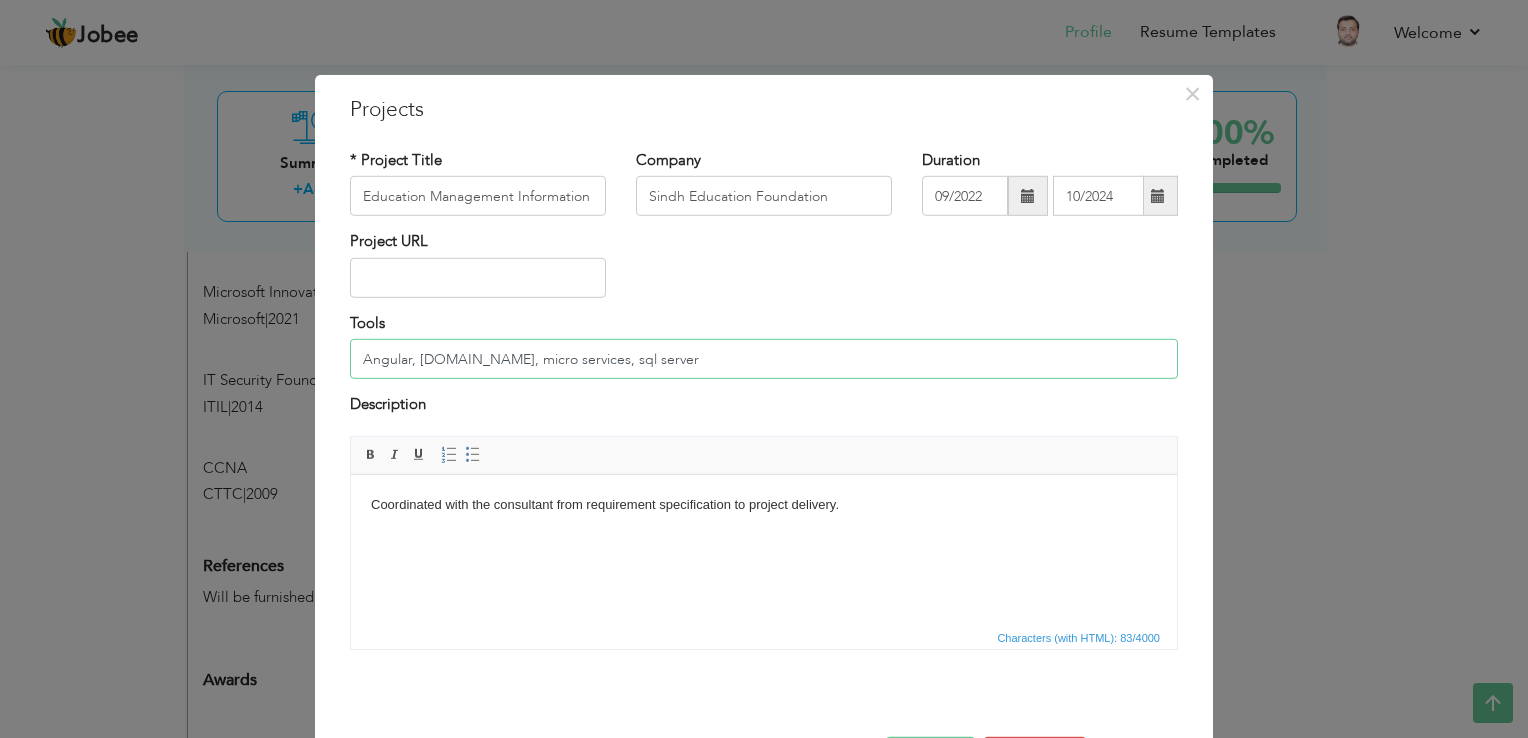 type on "Angular, microsoft.net, micro services, sql server" 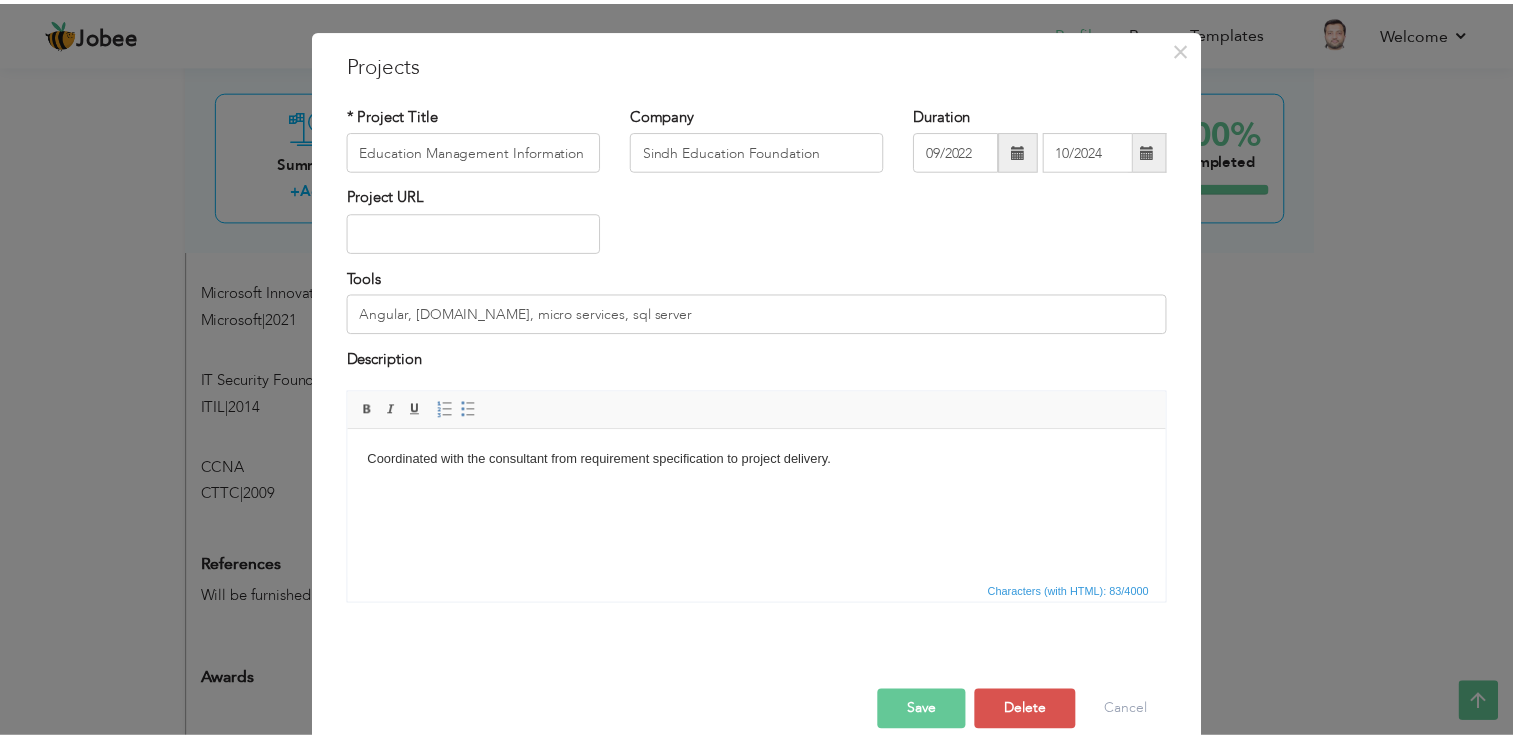 scroll, scrollTop: 48, scrollLeft: 0, axis: vertical 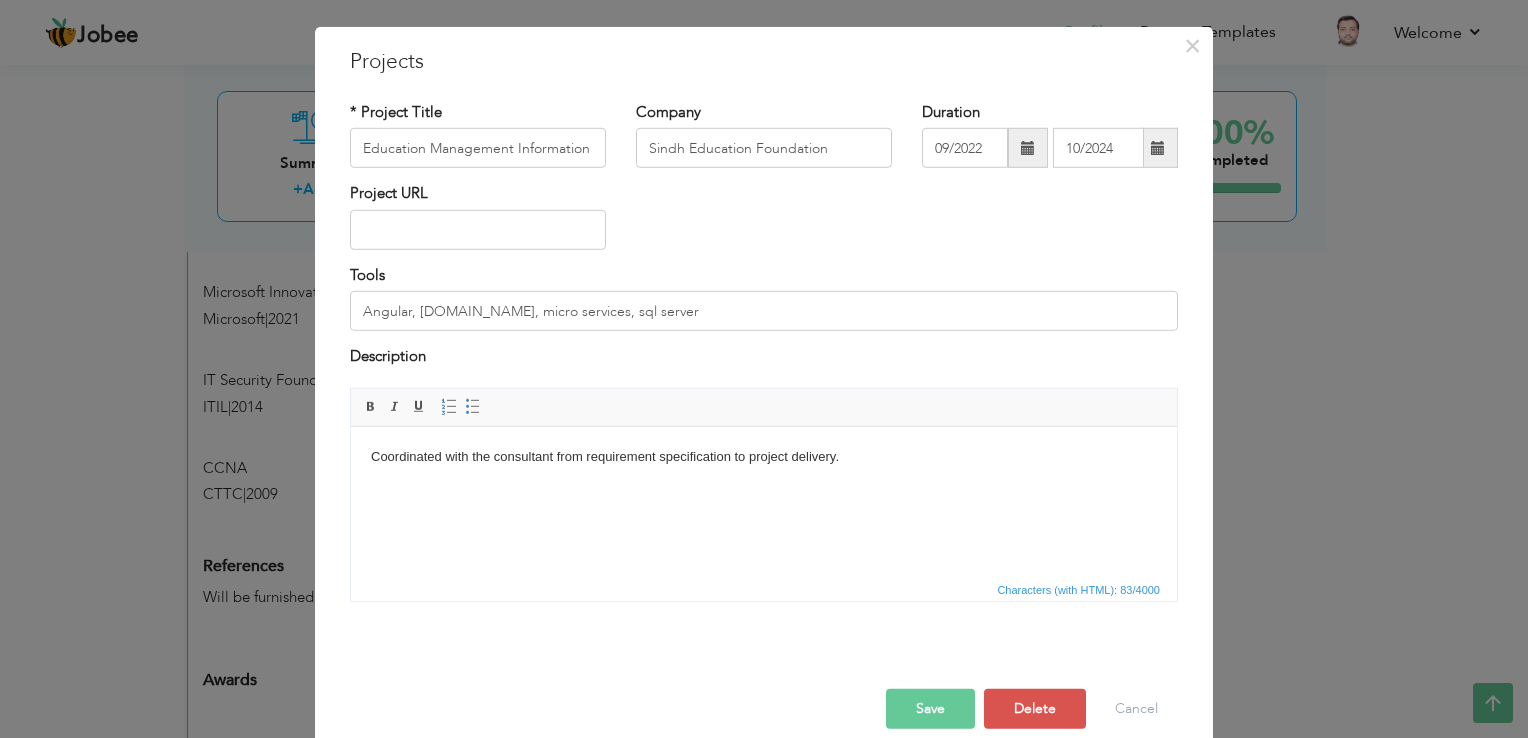 click on "Save" at bounding box center [930, 708] 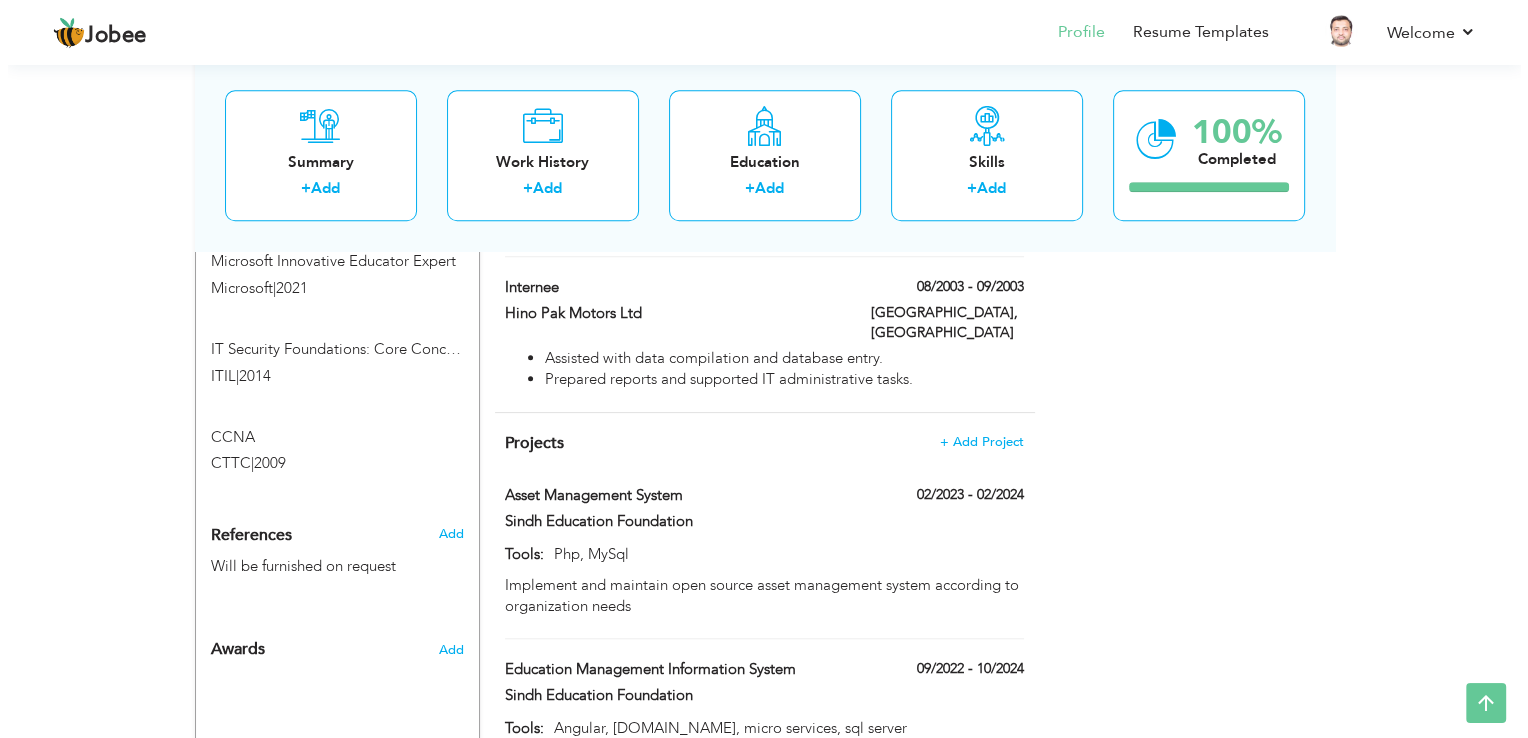 scroll, scrollTop: 1804, scrollLeft: 0, axis: vertical 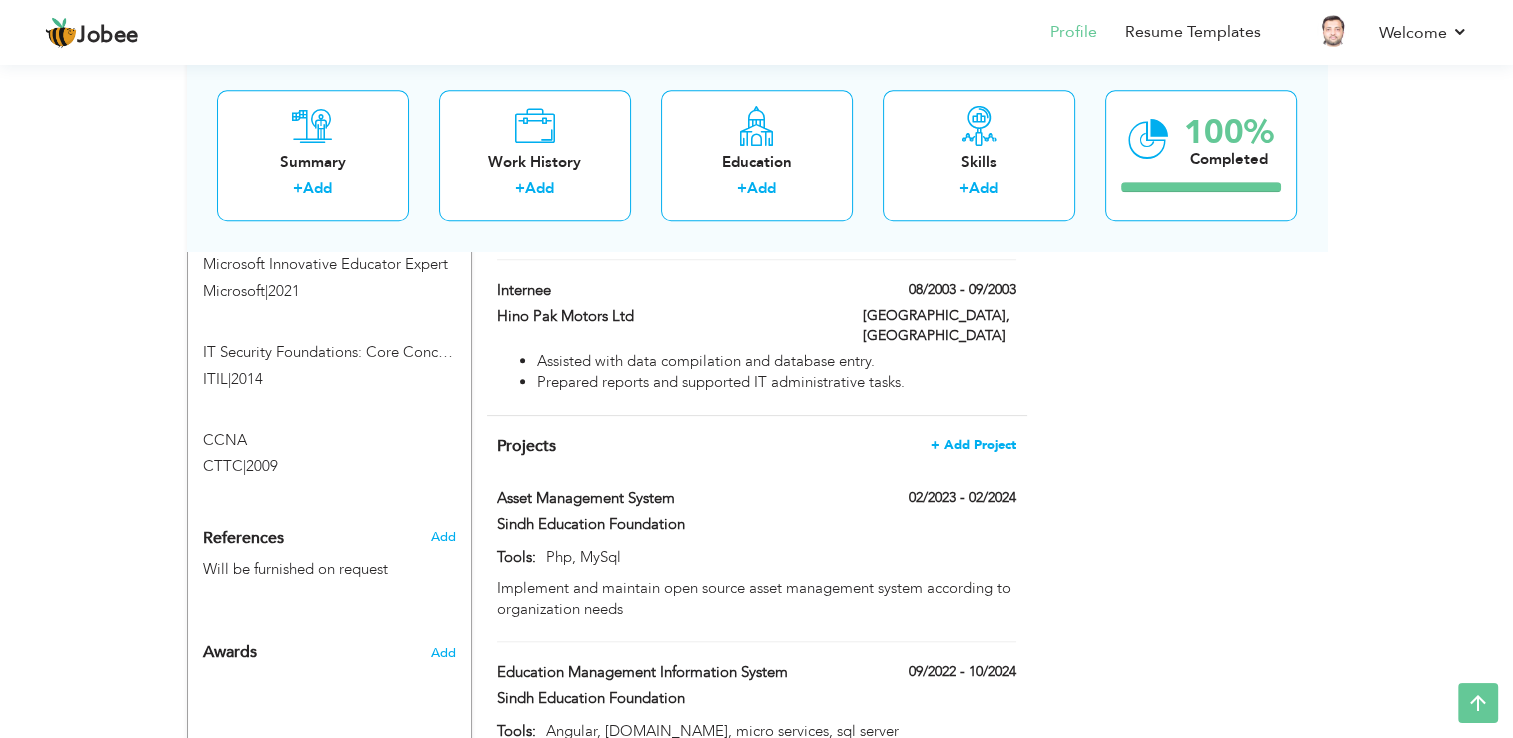 click on "+ Add Project" at bounding box center [973, 445] 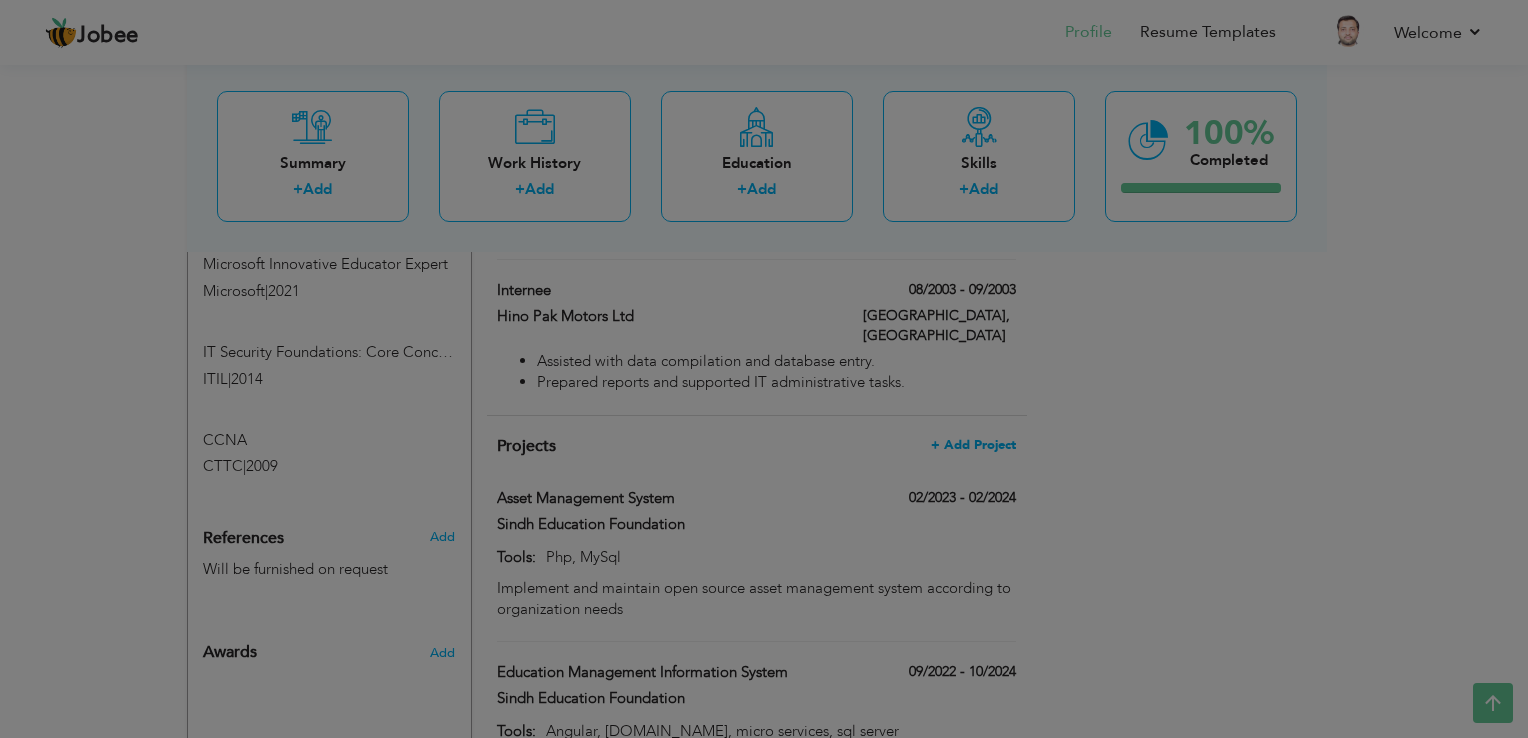 scroll, scrollTop: 0, scrollLeft: 0, axis: both 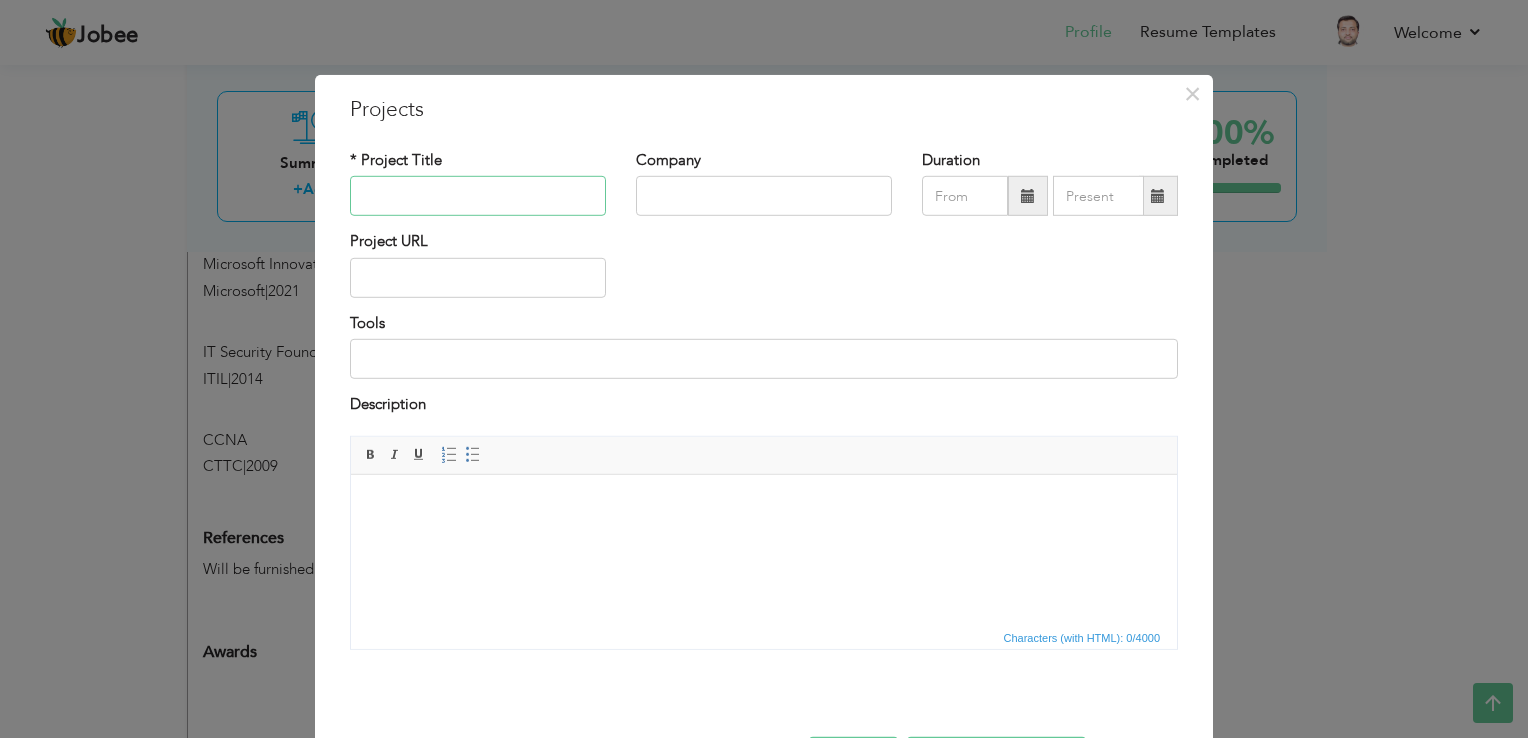 paste on "Establishment of Network Operations Center (NOC) and User Workstations" 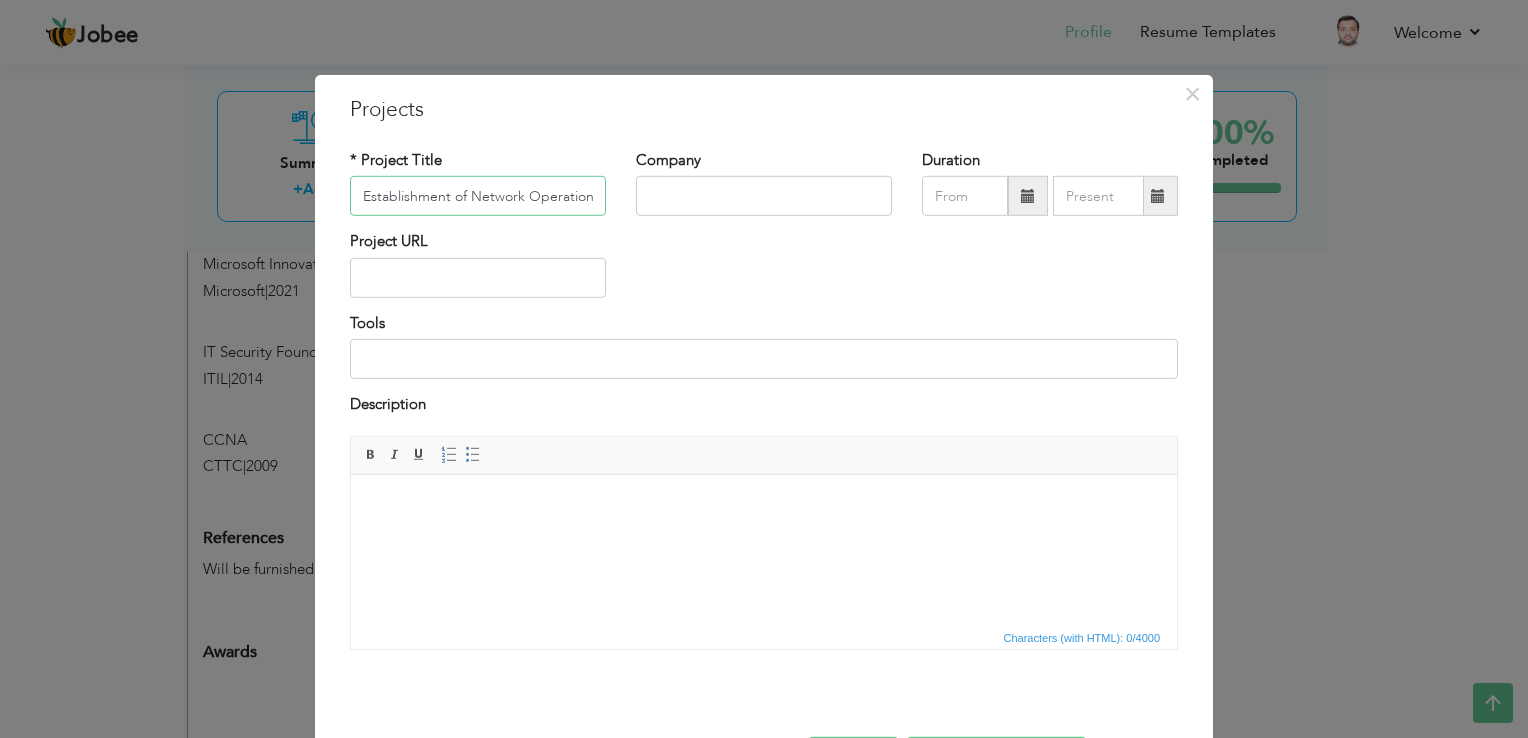 scroll, scrollTop: 0, scrollLeft: 235, axis: horizontal 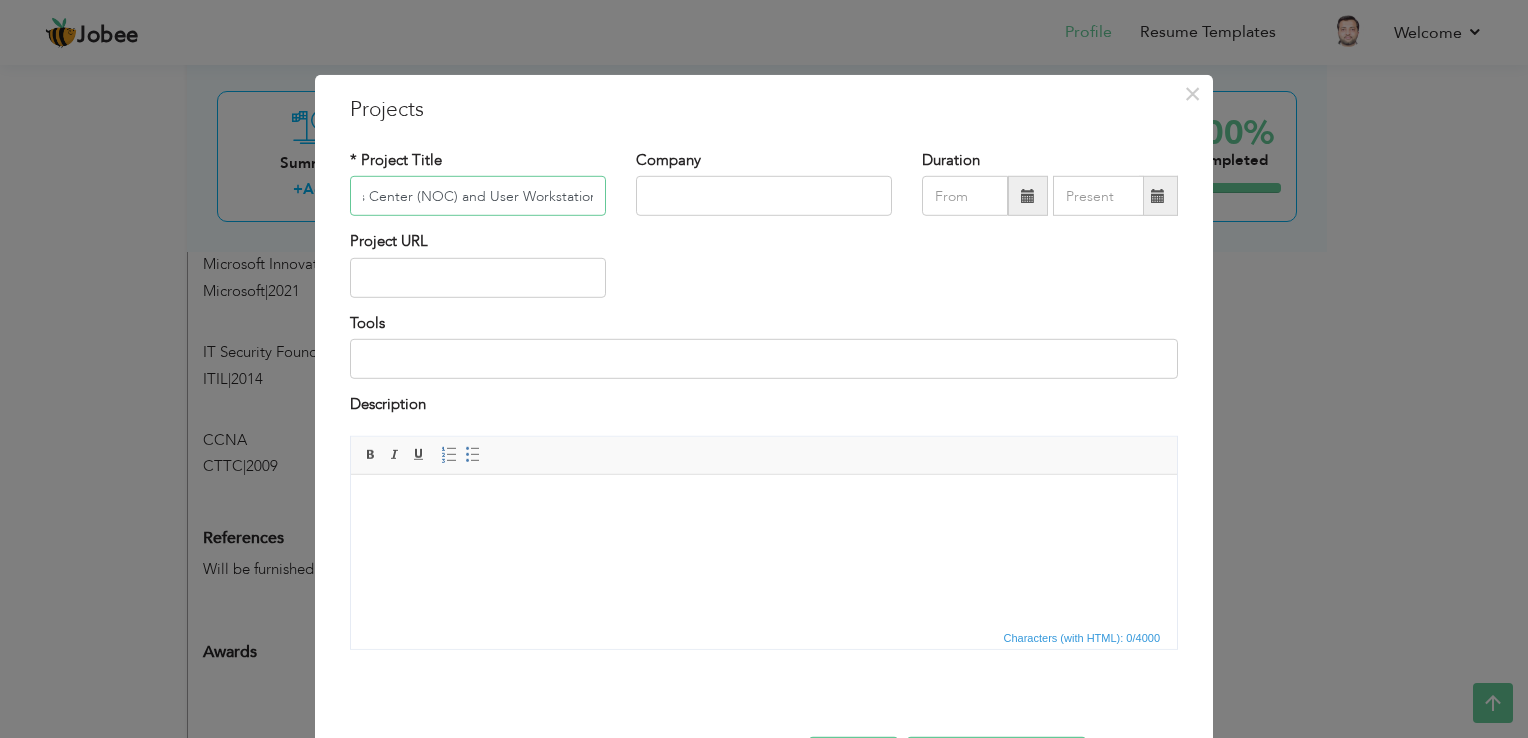 type on "Establishment of Network Operations Center (NOC) and User Workstations" 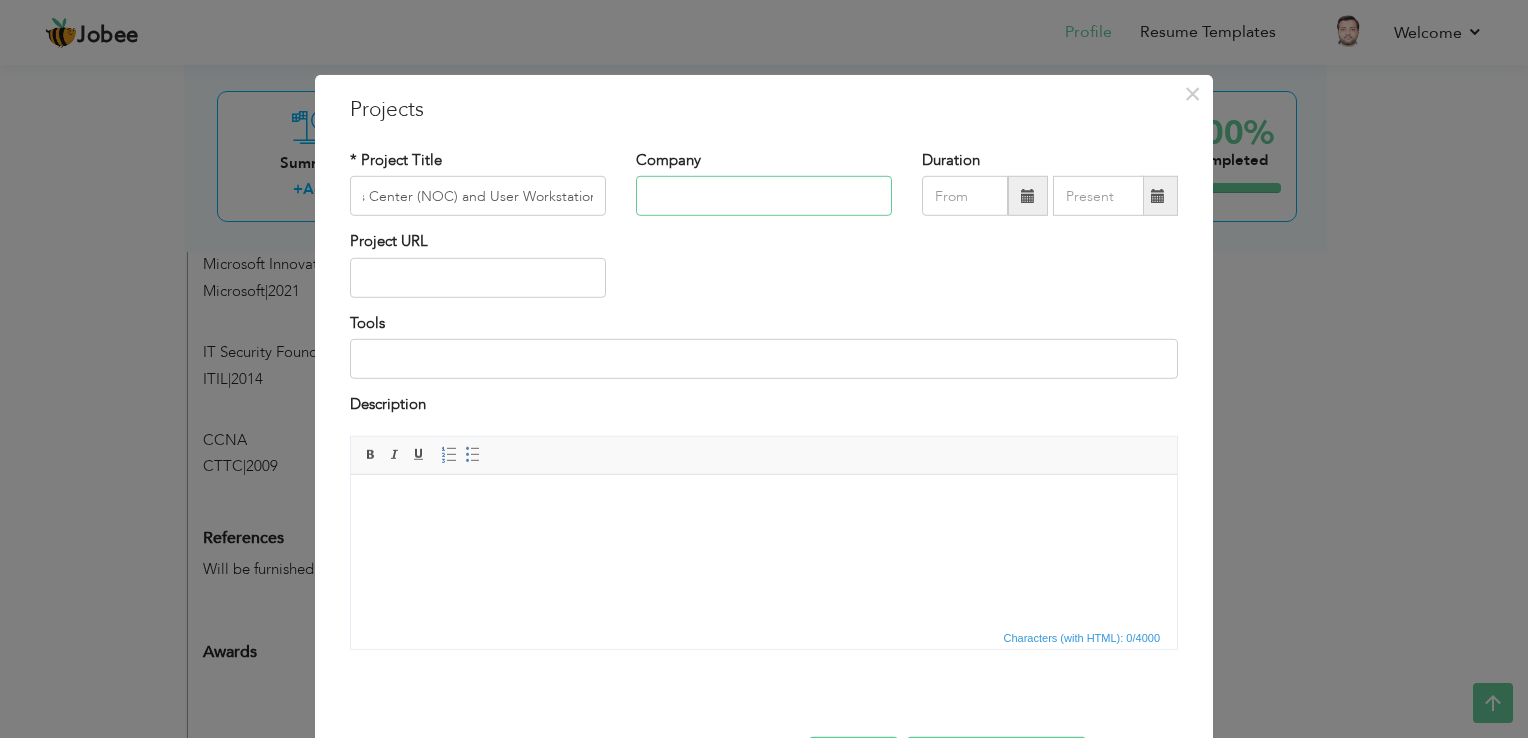 scroll, scrollTop: 0, scrollLeft: 0, axis: both 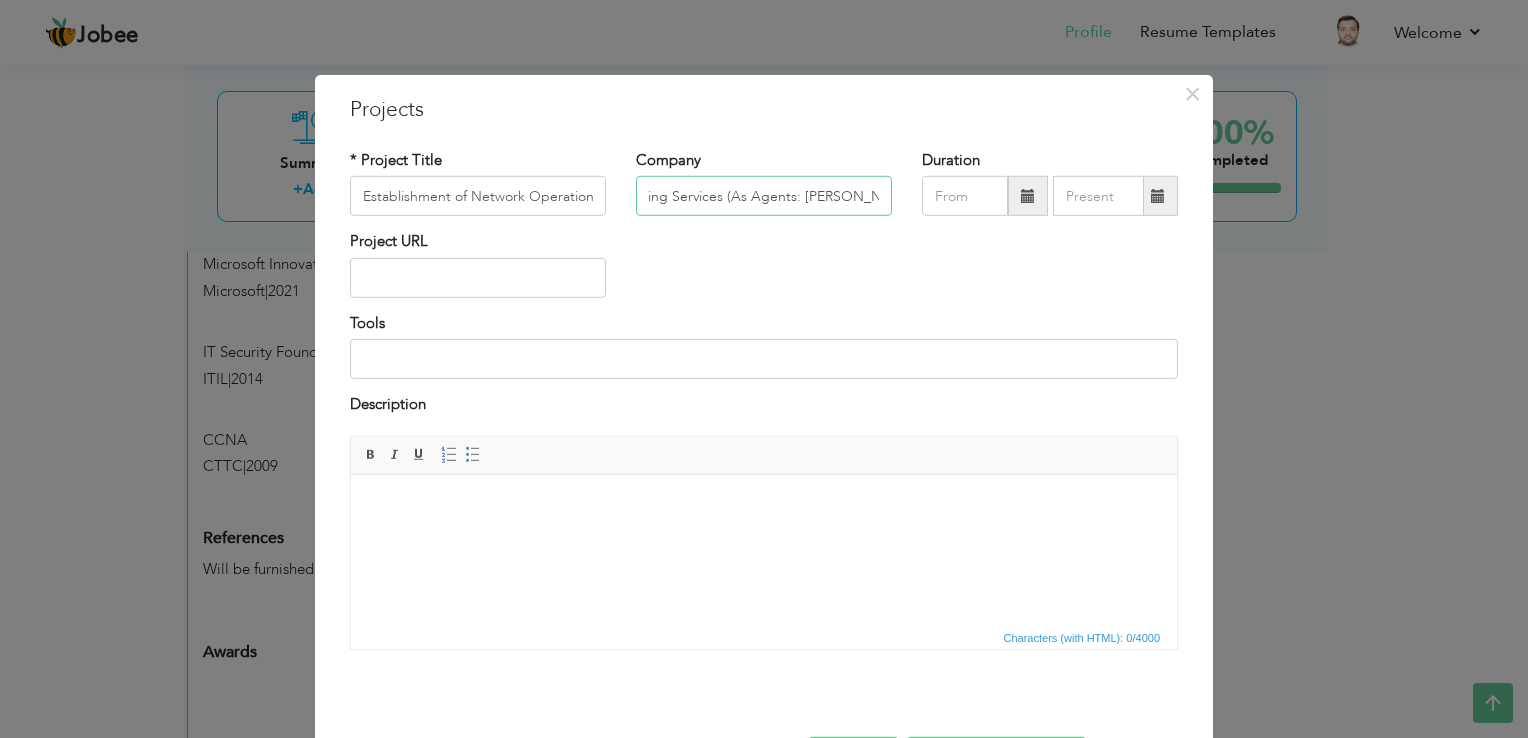 type on "Inchcape Shipping Services (As Agents: Hapag Lloyd)" 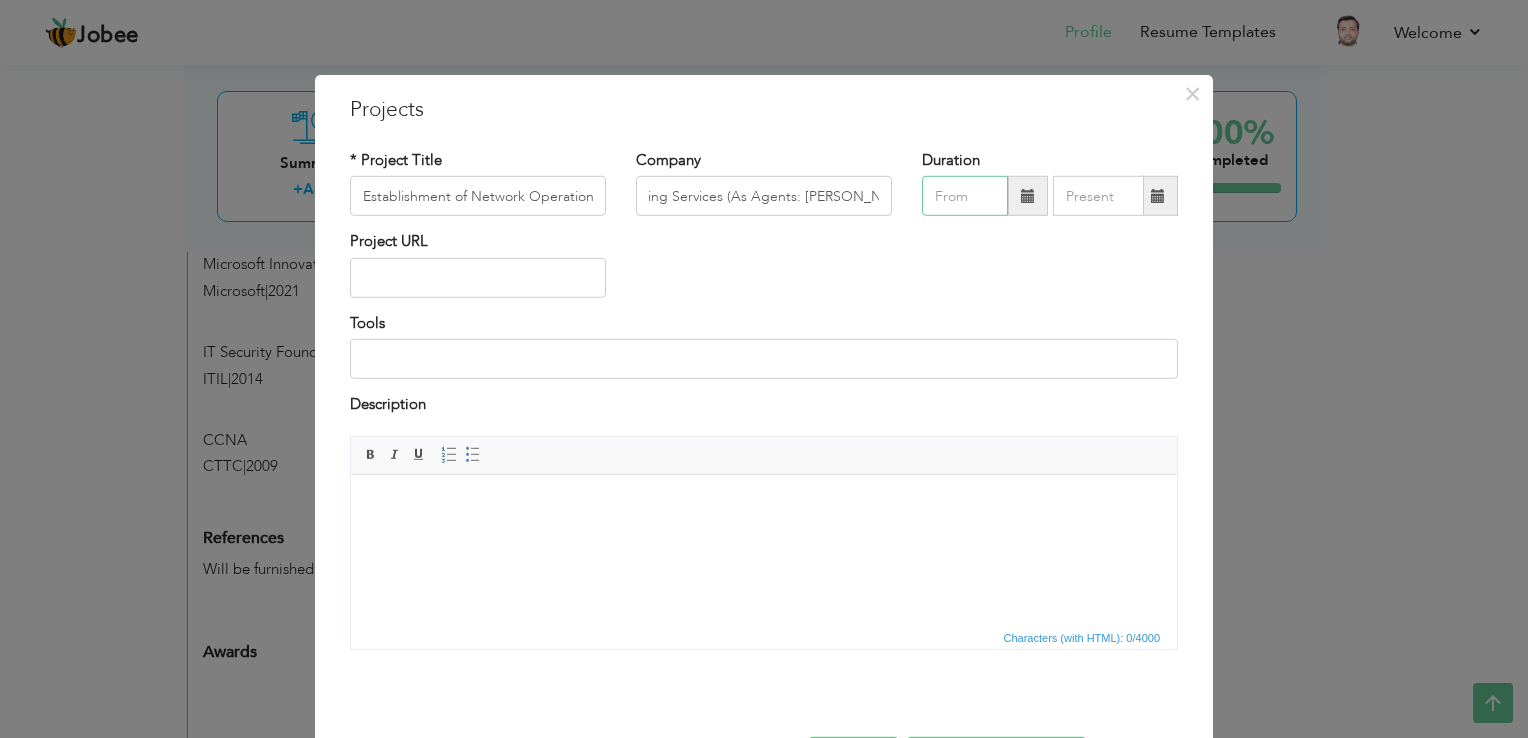scroll, scrollTop: 0, scrollLeft: 0, axis: both 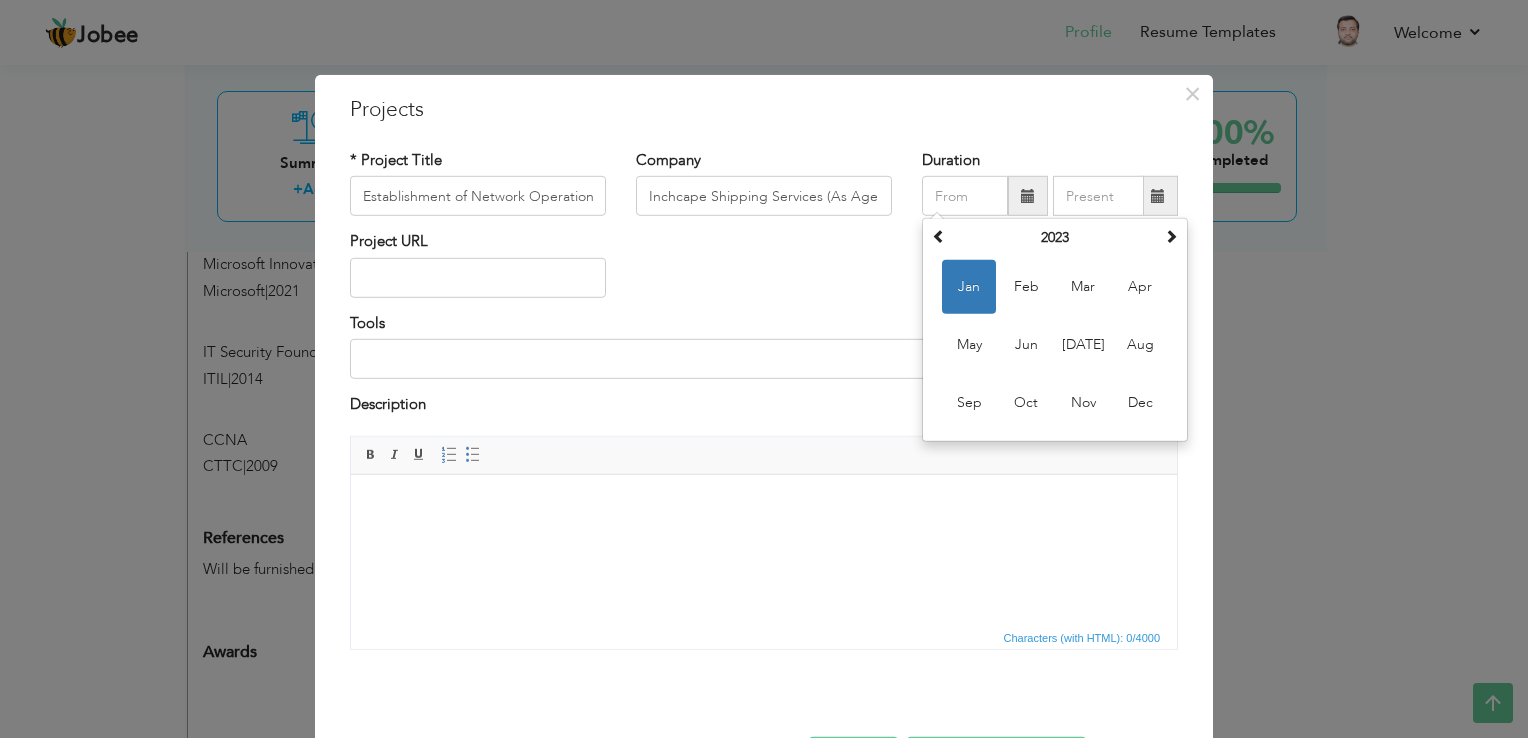click at bounding box center (1028, 196) 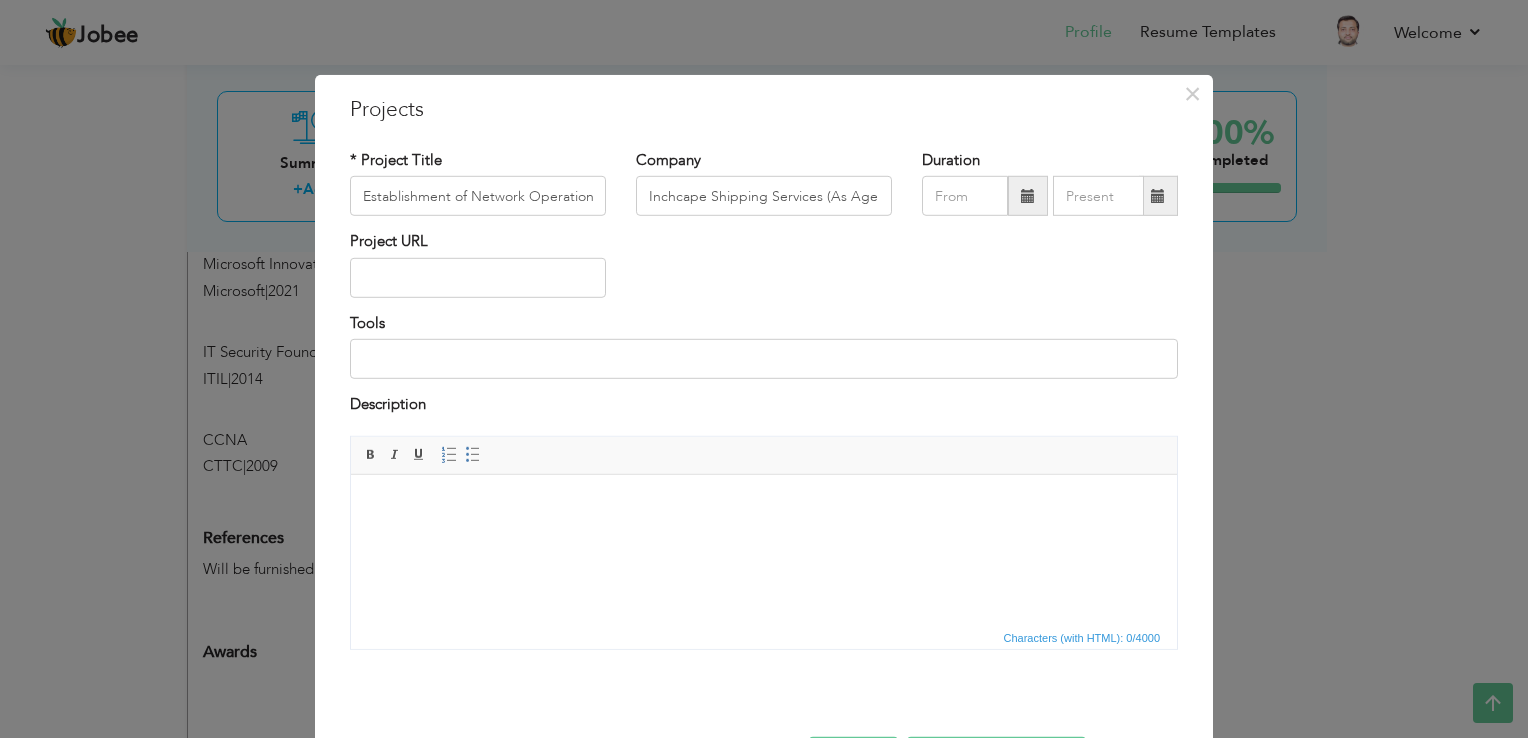 click at bounding box center [1028, 196] 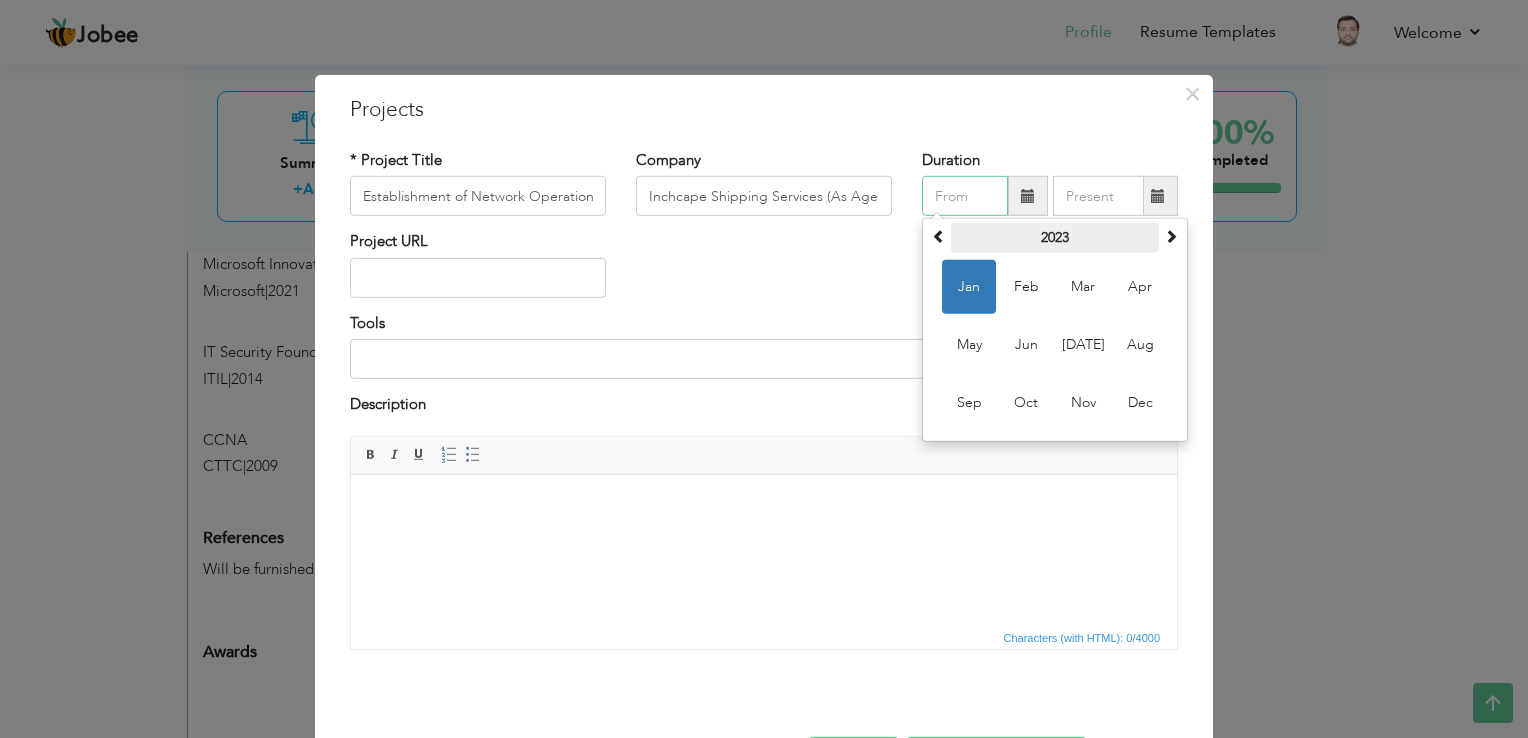 click on "2023" at bounding box center [1055, 238] 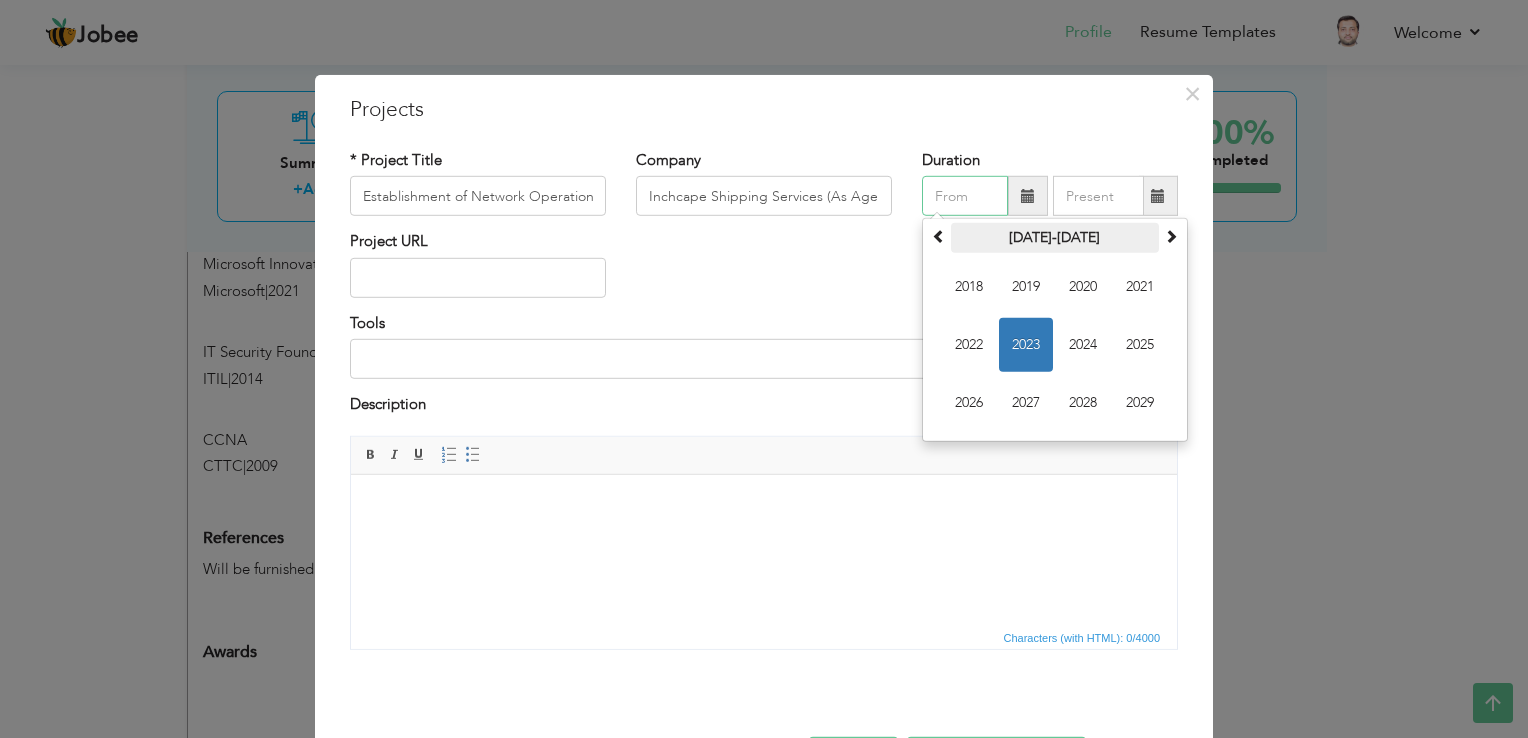 click on "2018-2029" at bounding box center (1055, 238) 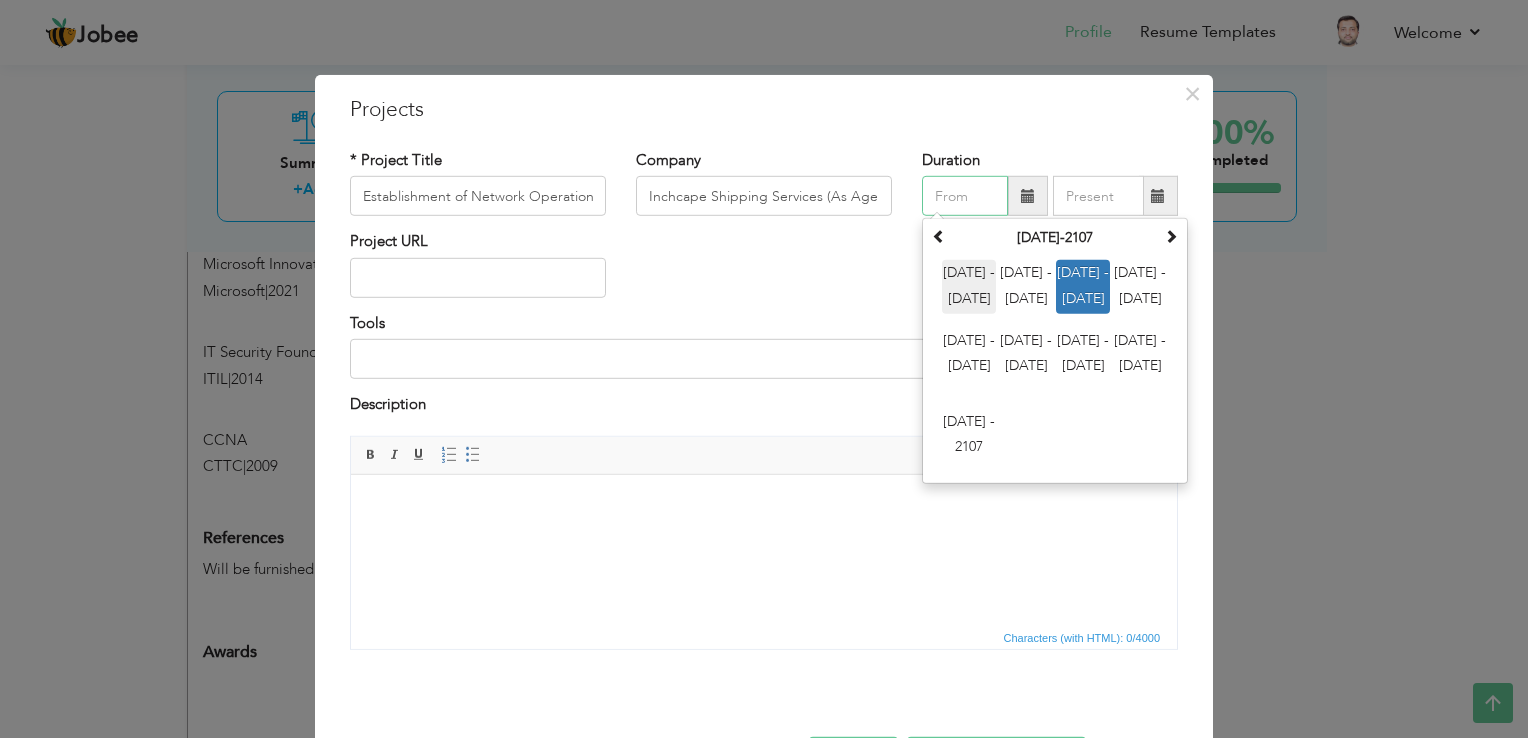 click on "2000 - 2011" at bounding box center [969, 287] 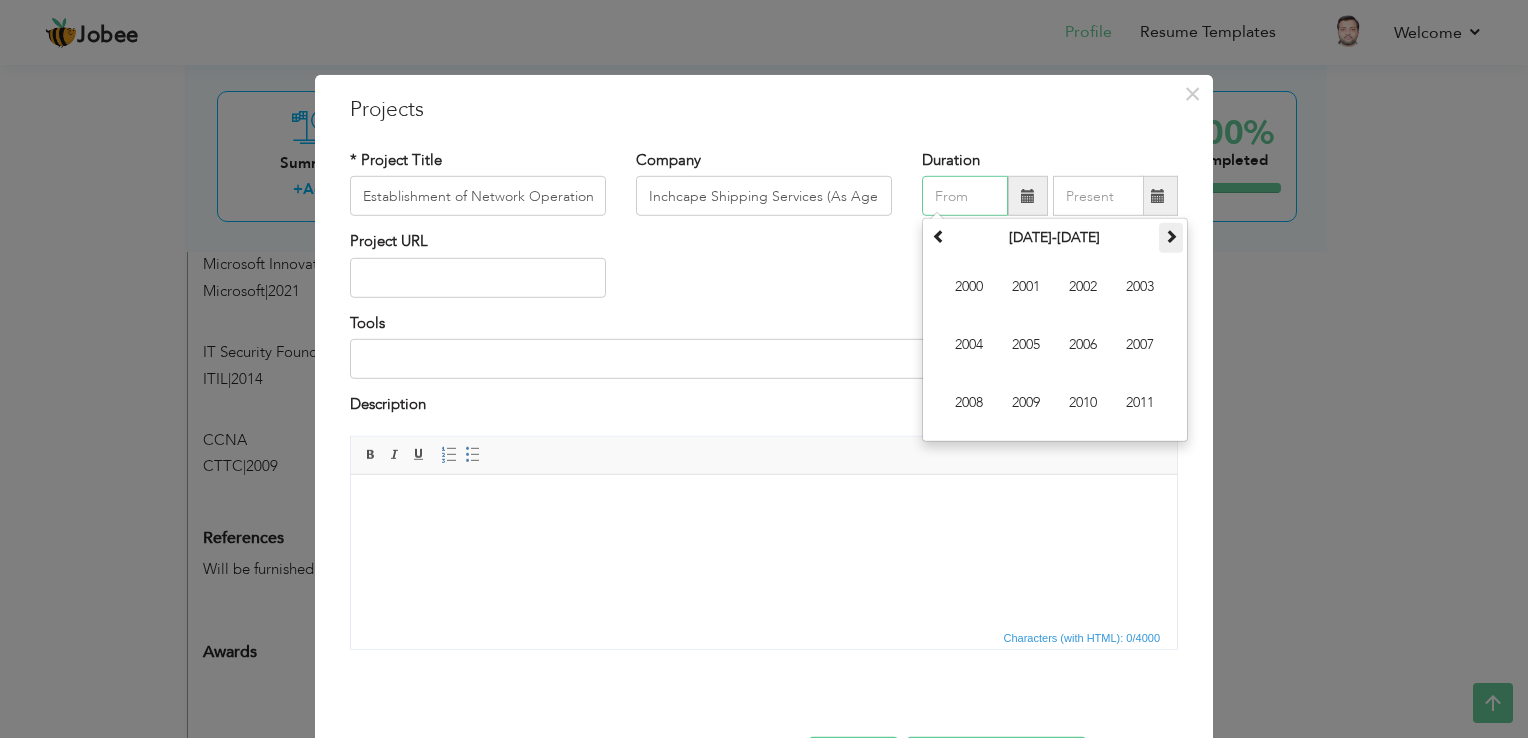 click at bounding box center [1171, 236] 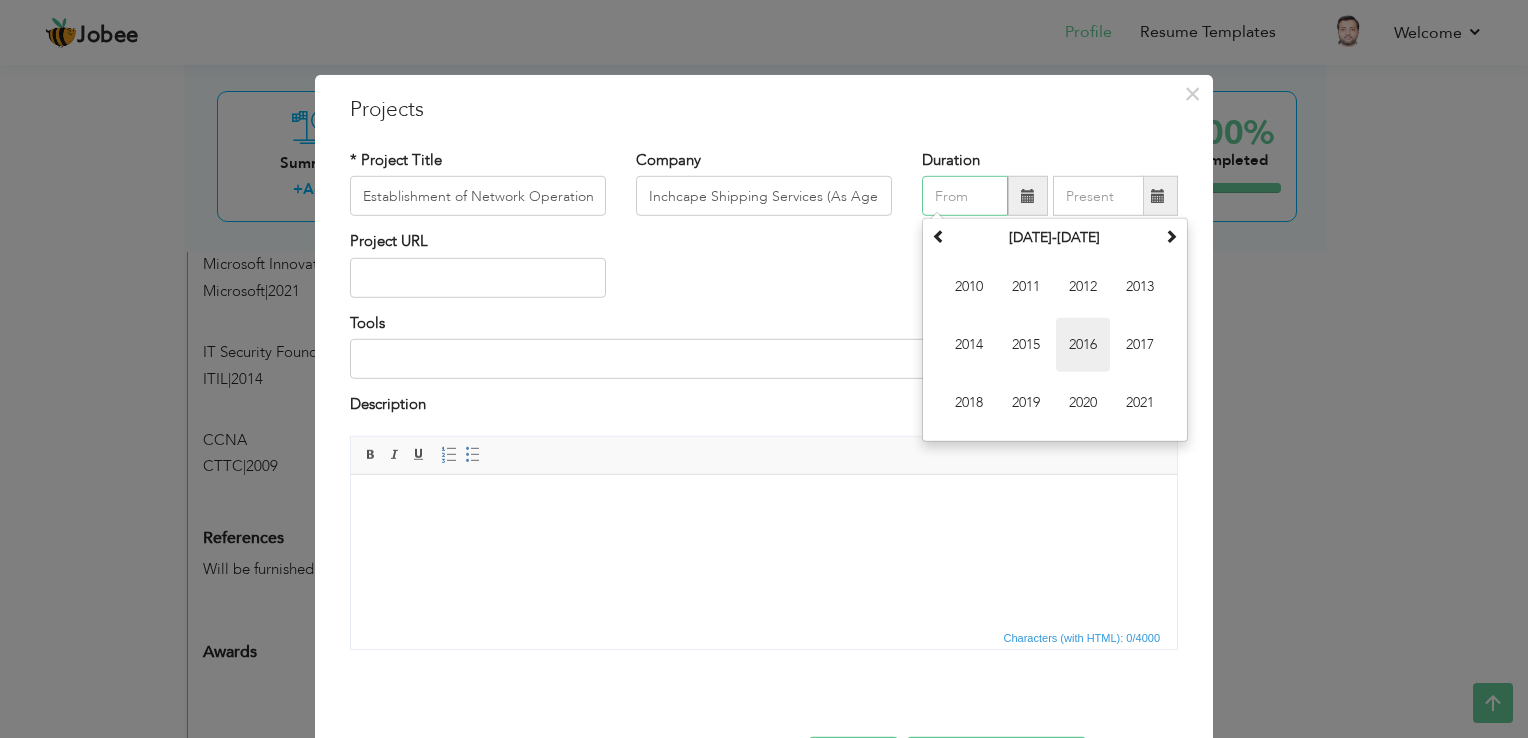 click on "2016" at bounding box center (1083, 345) 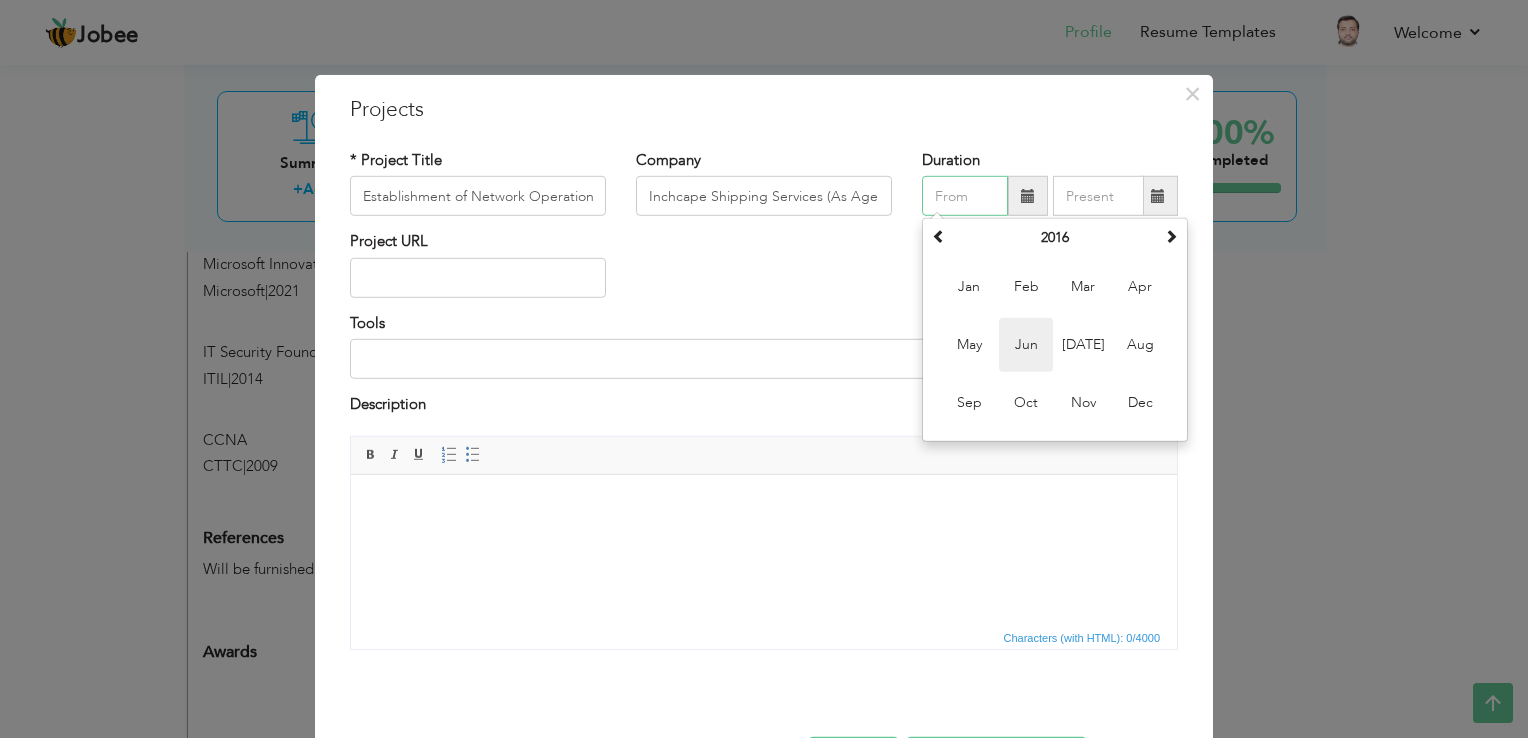 click on "Jun" at bounding box center (1026, 345) 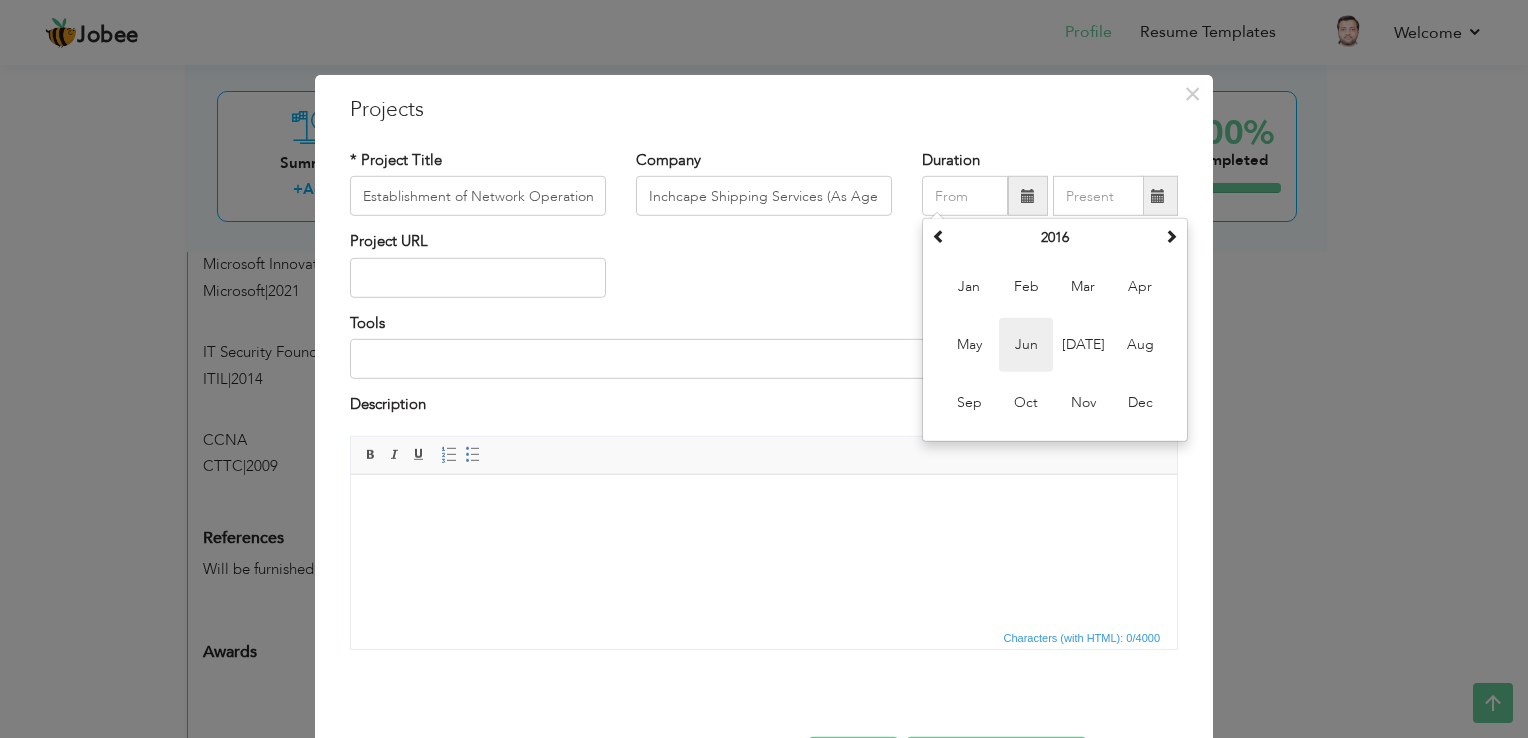 type on "06/2016" 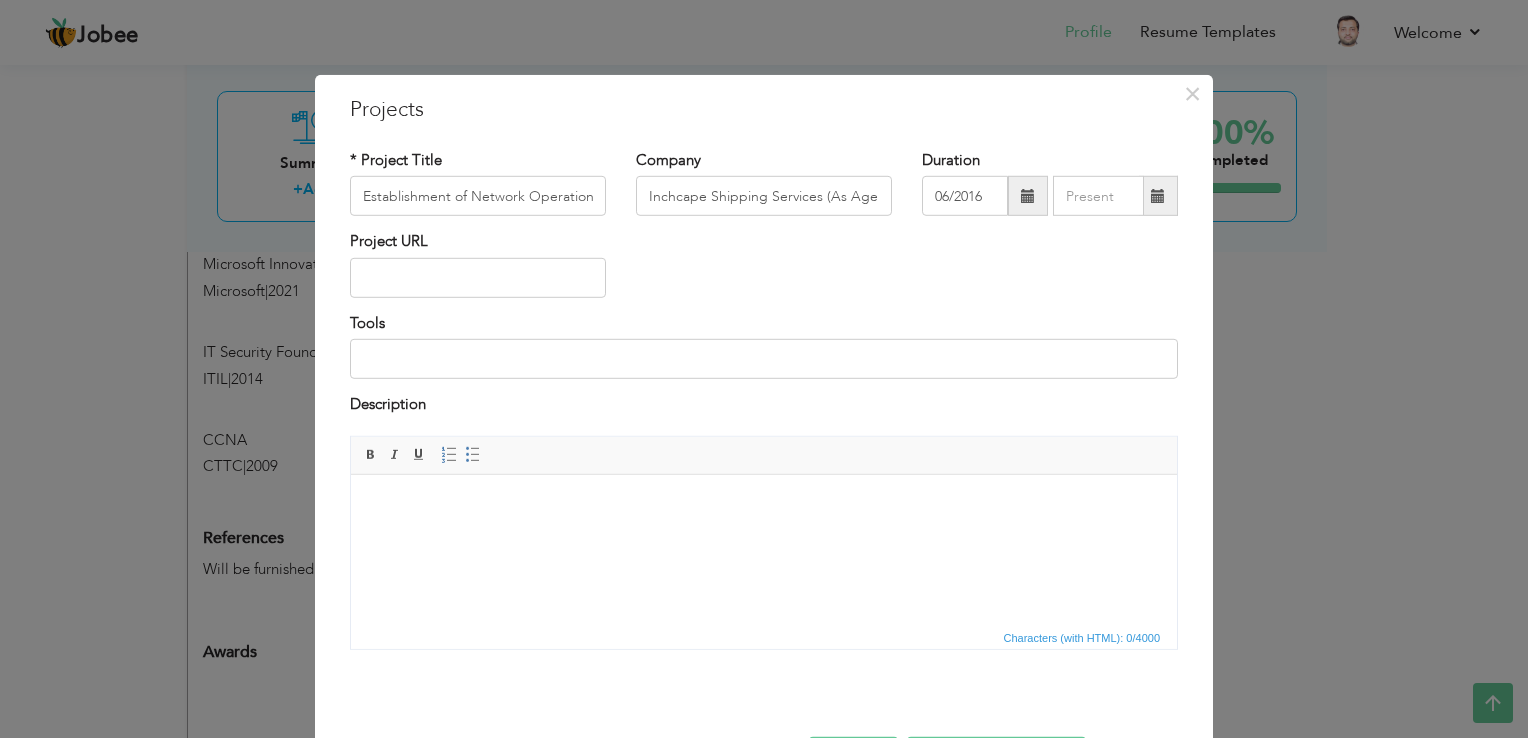 click at bounding box center [1158, 196] 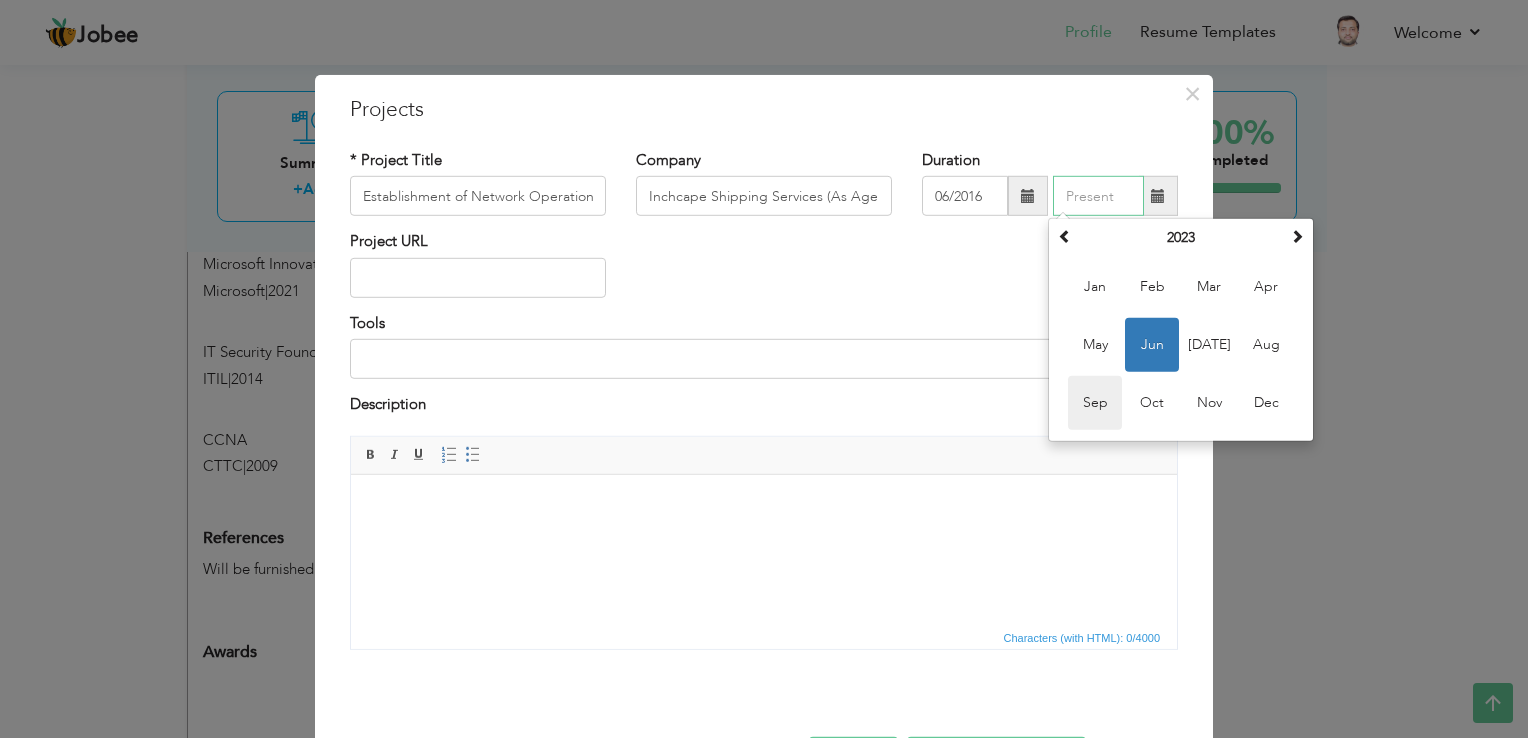 click on "Sep" at bounding box center [1095, 403] 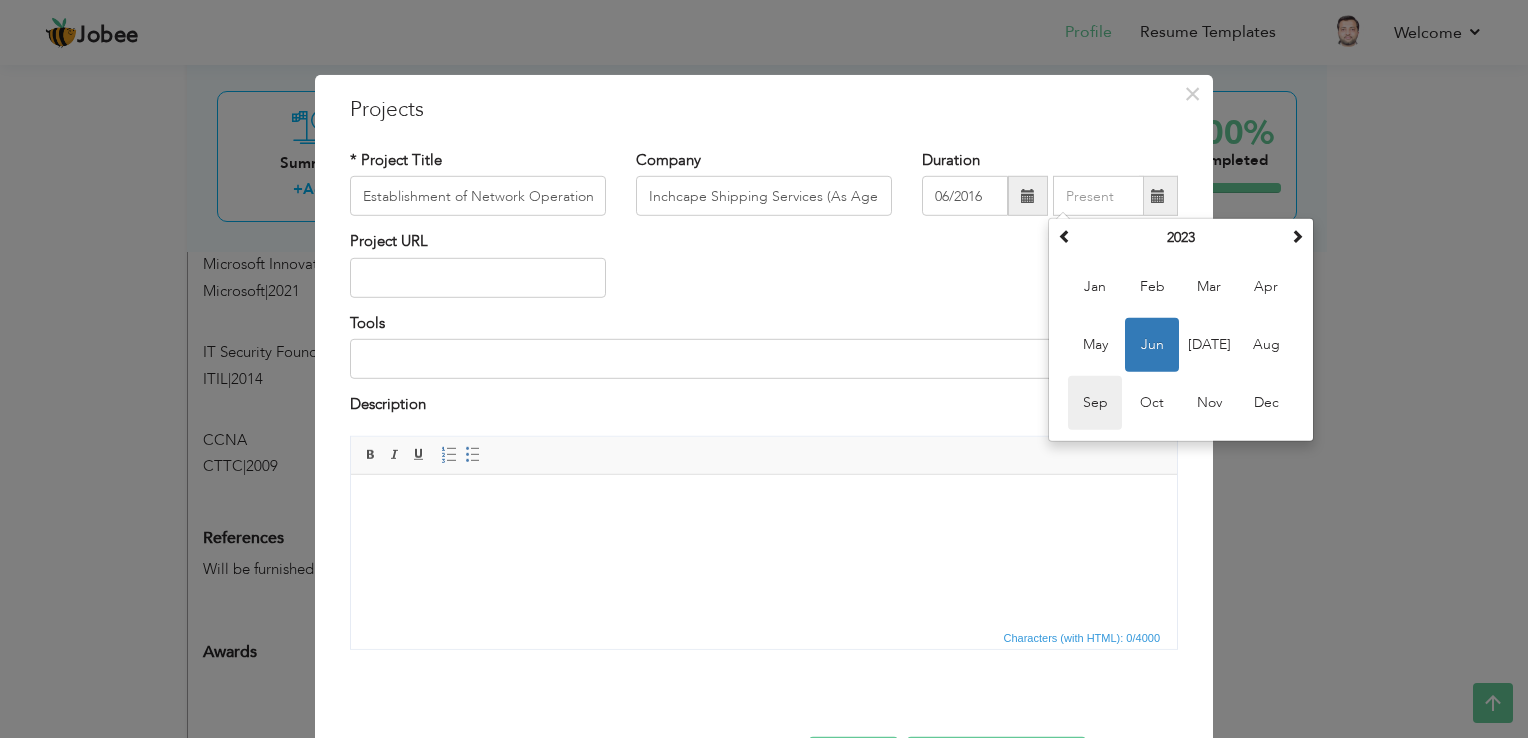 type on "09/2023" 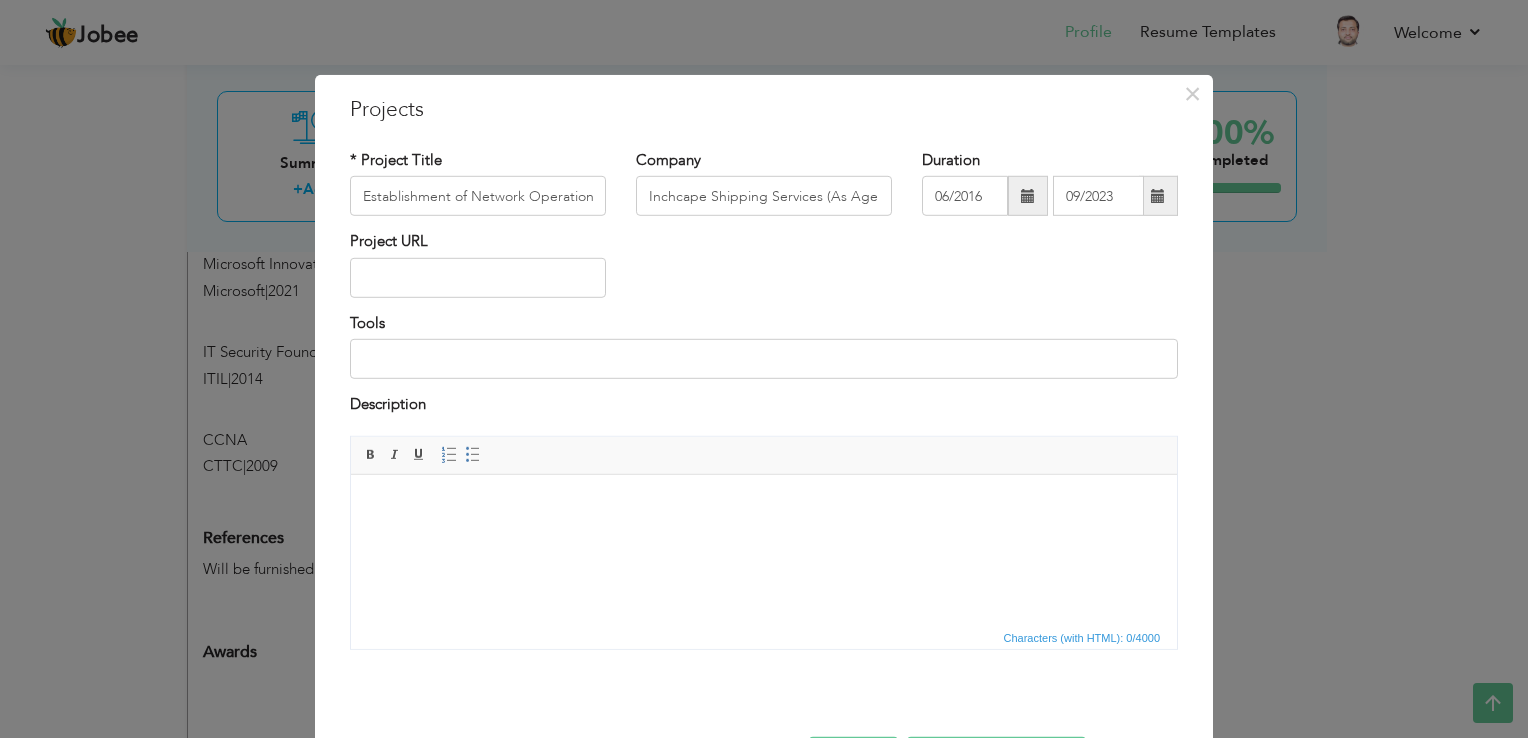 click at bounding box center [764, 504] 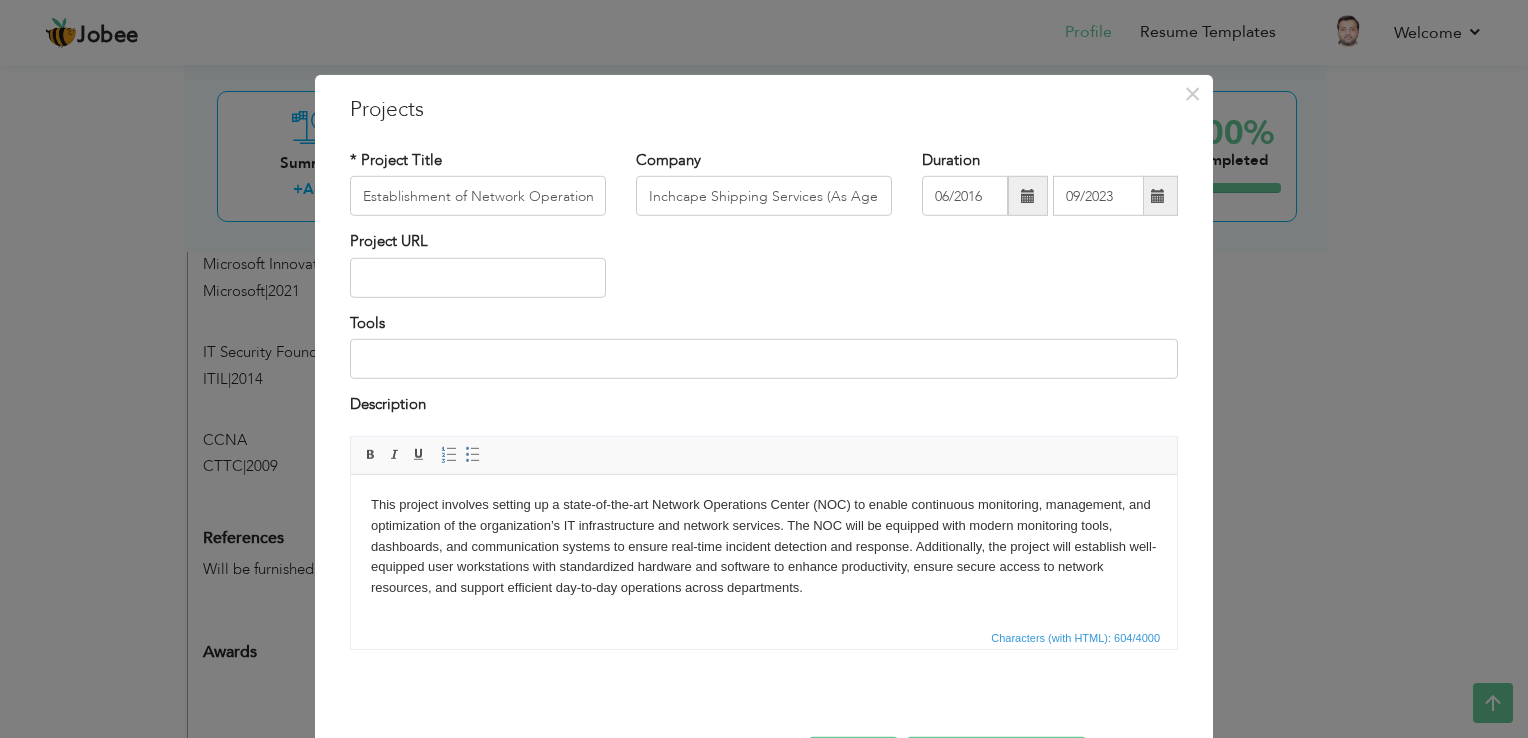 click on "This project involves setting up a state-of-the-art Network Operations Center (NOC) to enable continuous monitoring, management, and optimization of the organization’s IT infrastructure and network services. The NOC will be equipped with modern monitoring tools, dashboards, and communication systems to ensure real-time incident detection and response. Additionally, the project will establish well-equipped user workstations with standardized hardware and software to enhance productivity, ensure secure access to network resources, and support efficient day-to-day operations across departments." at bounding box center (764, 546) 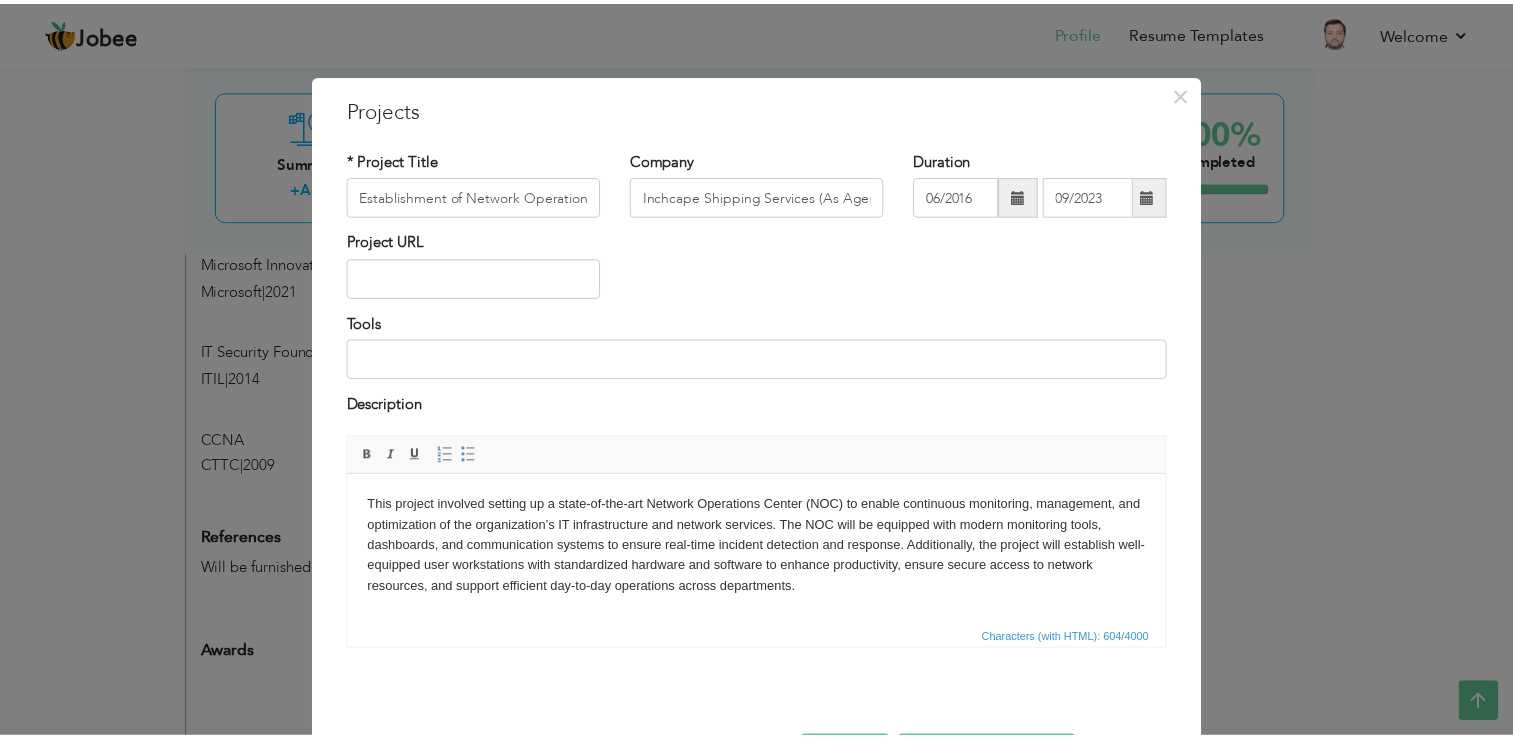 scroll, scrollTop: 72, scrollLeft: 0, axis: vertical 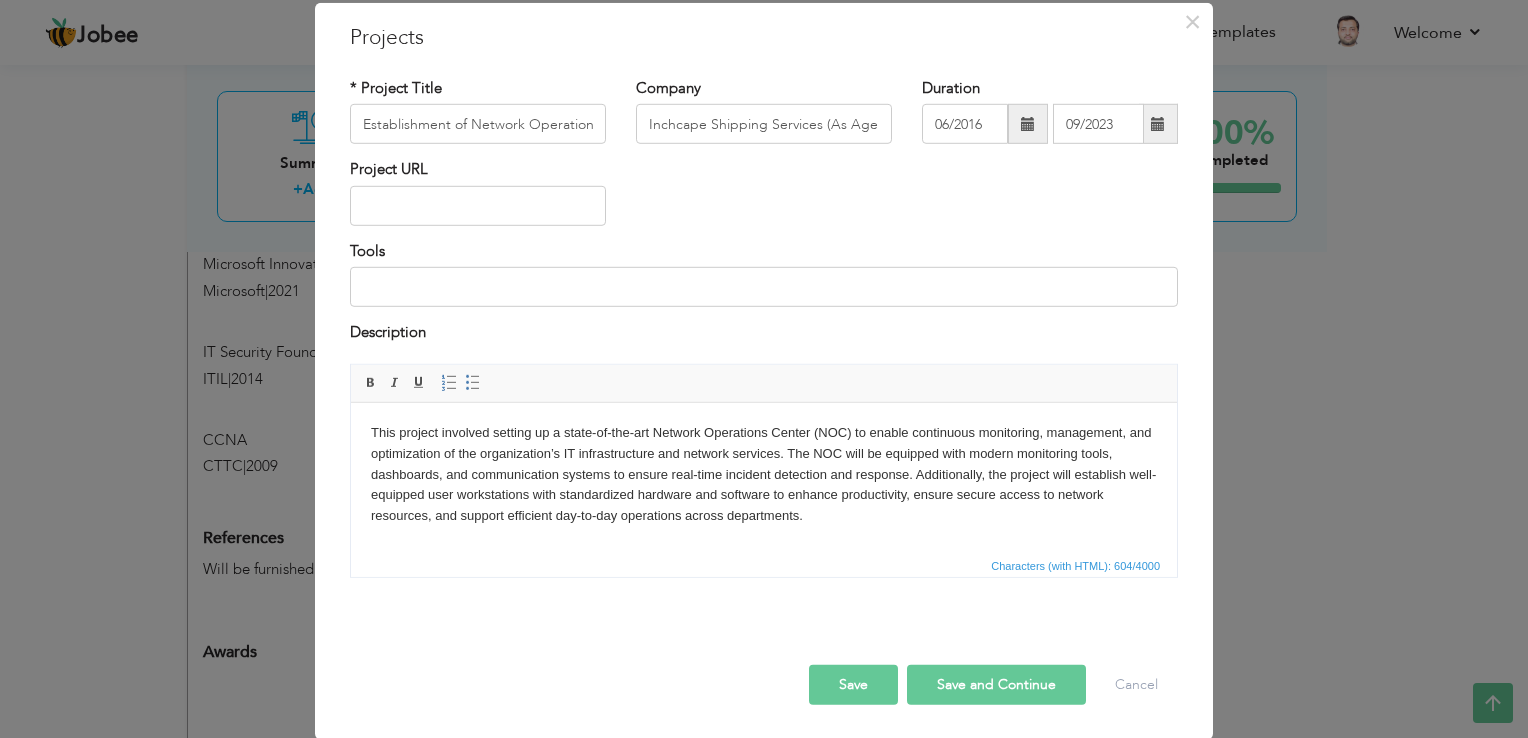 click on "Save" at bounding box center (853, 684) 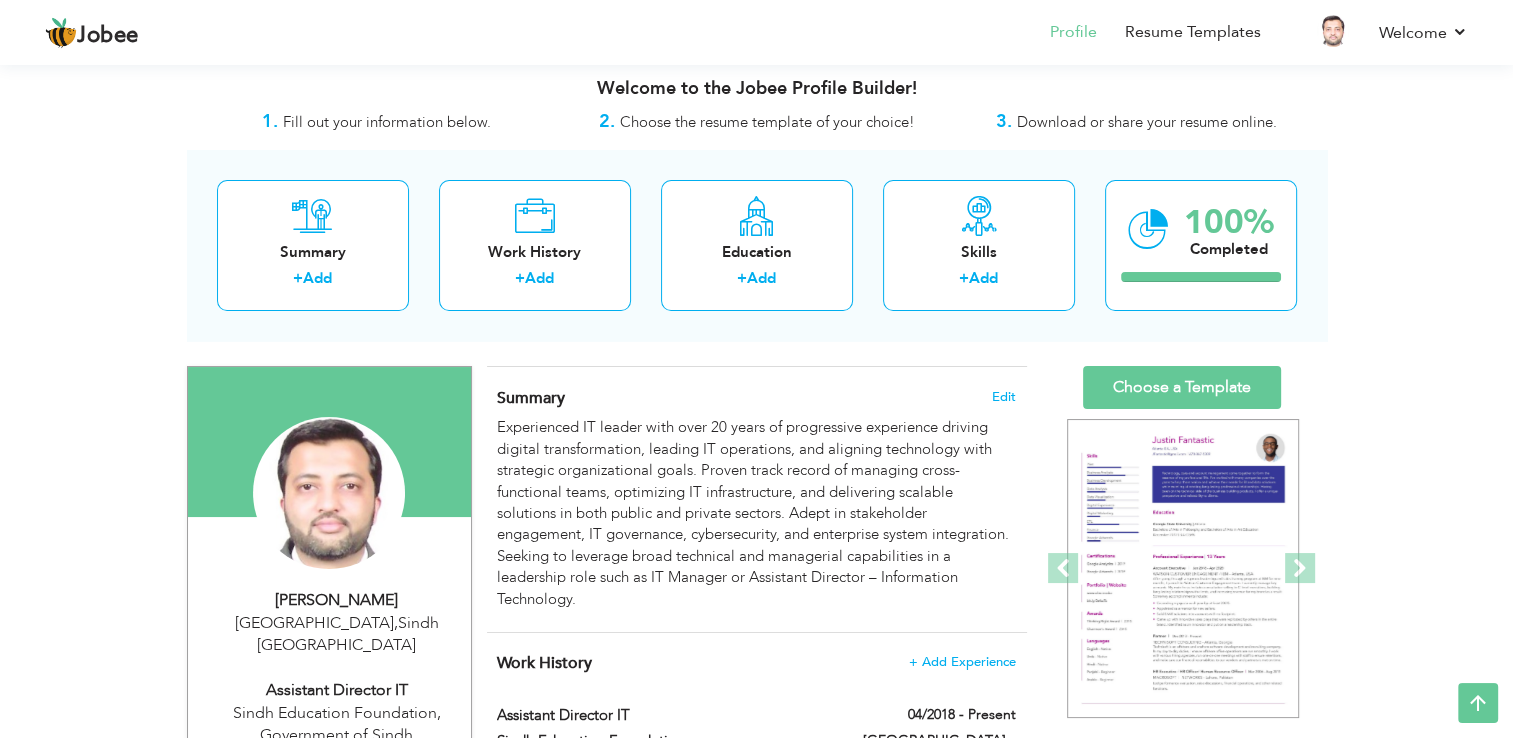 scroll, scrollTop: 0, scrollLeft: 0, axis: both 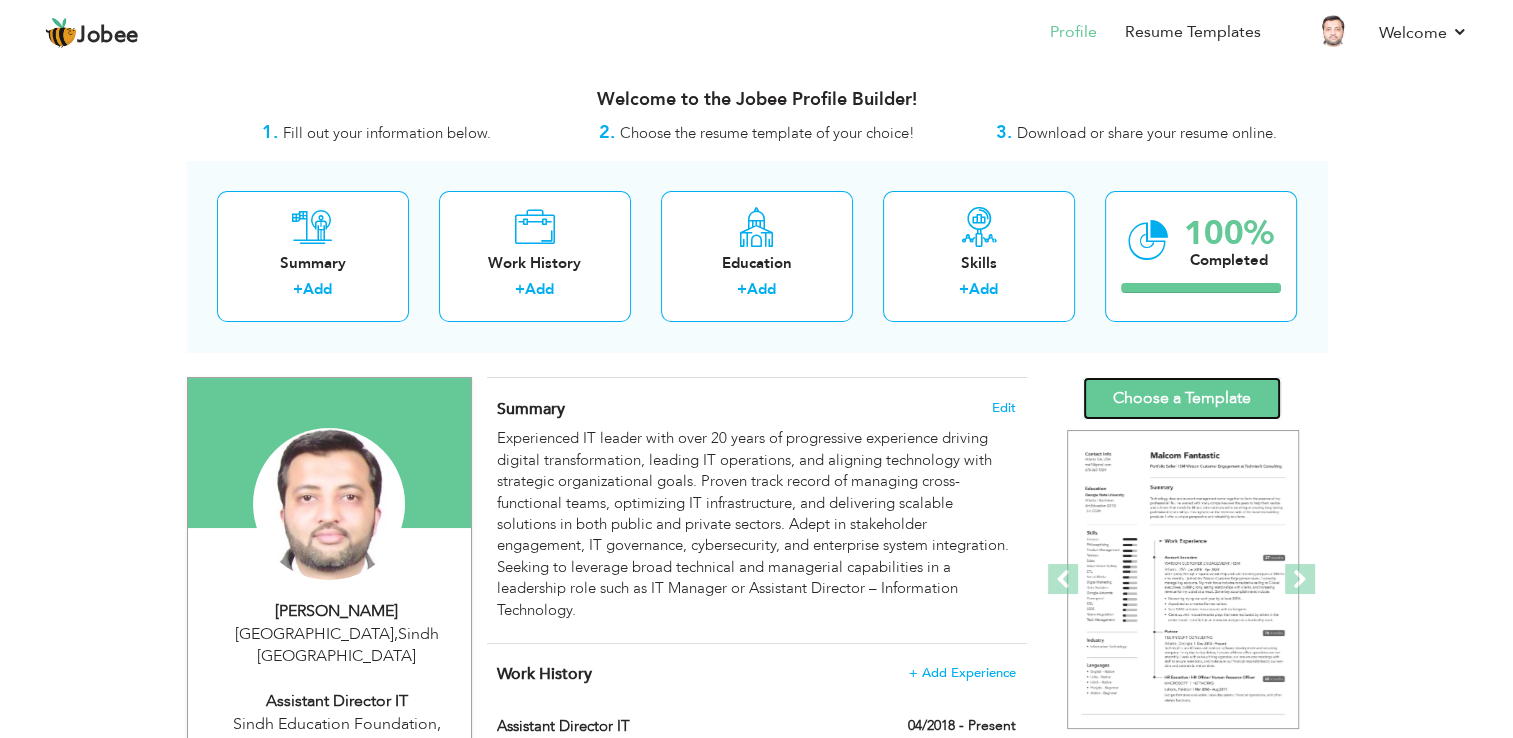click on "Choose a Template" at bounding box center [1182, 398] 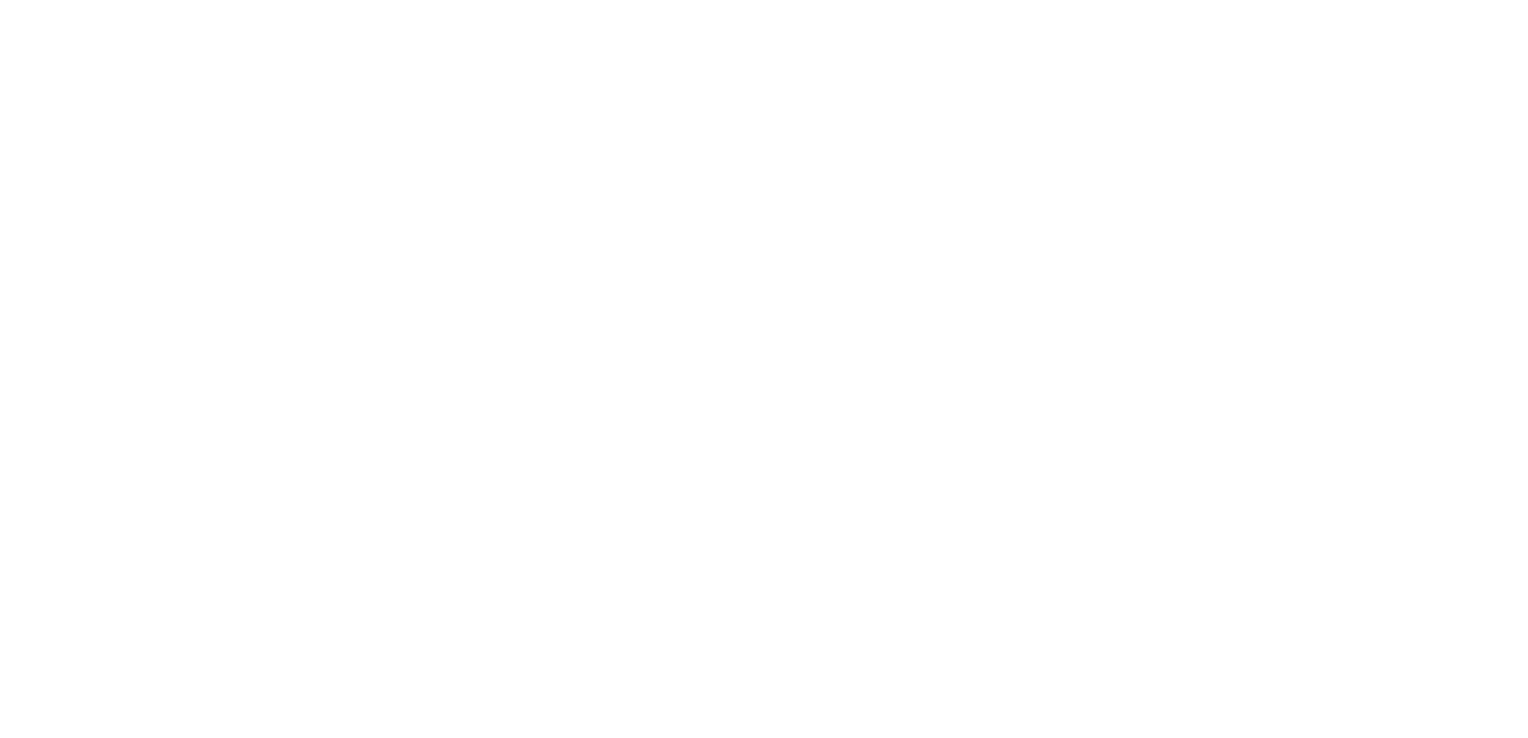 scroll, scrollTop: 0, scrollLeft: 0, axis: both 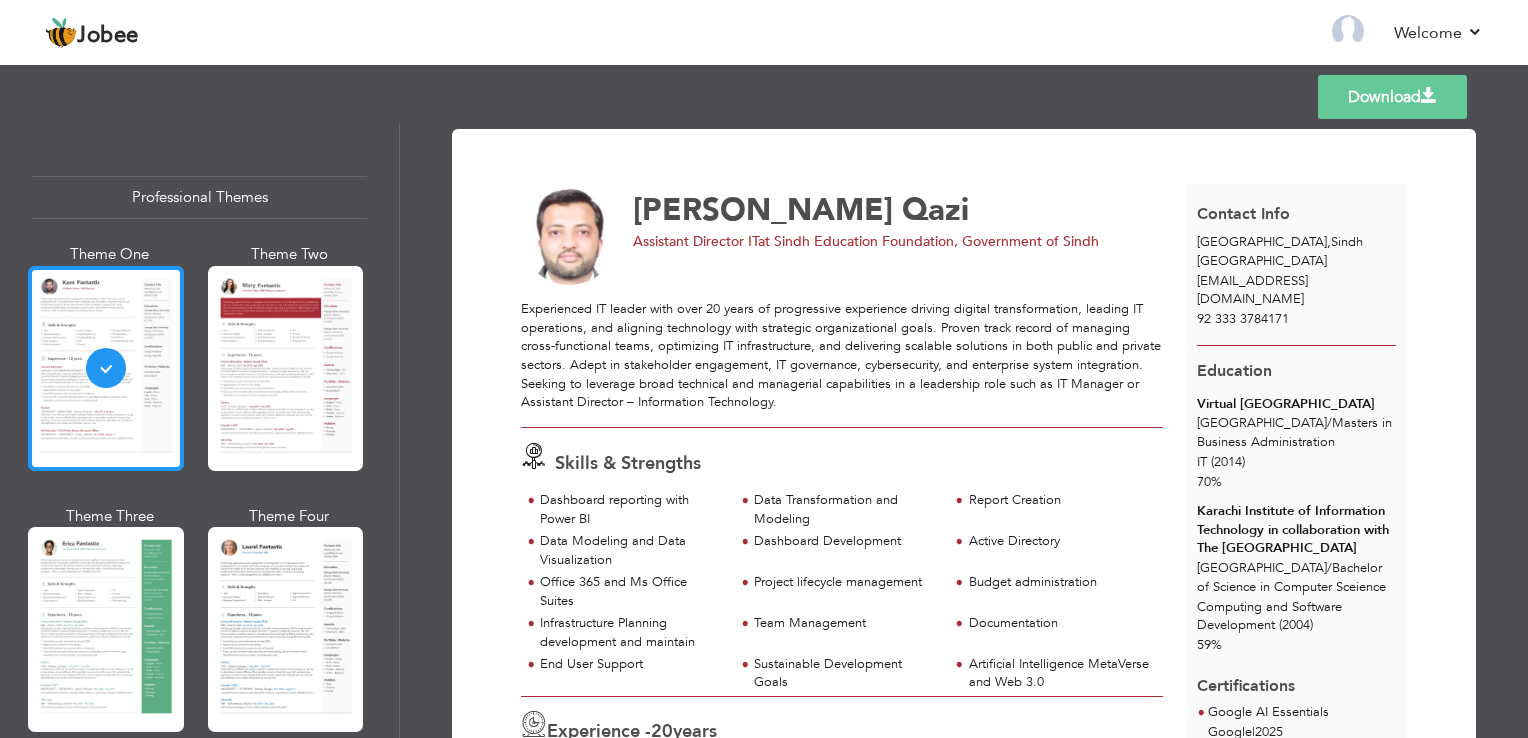 click at bounding box center [106, 368] 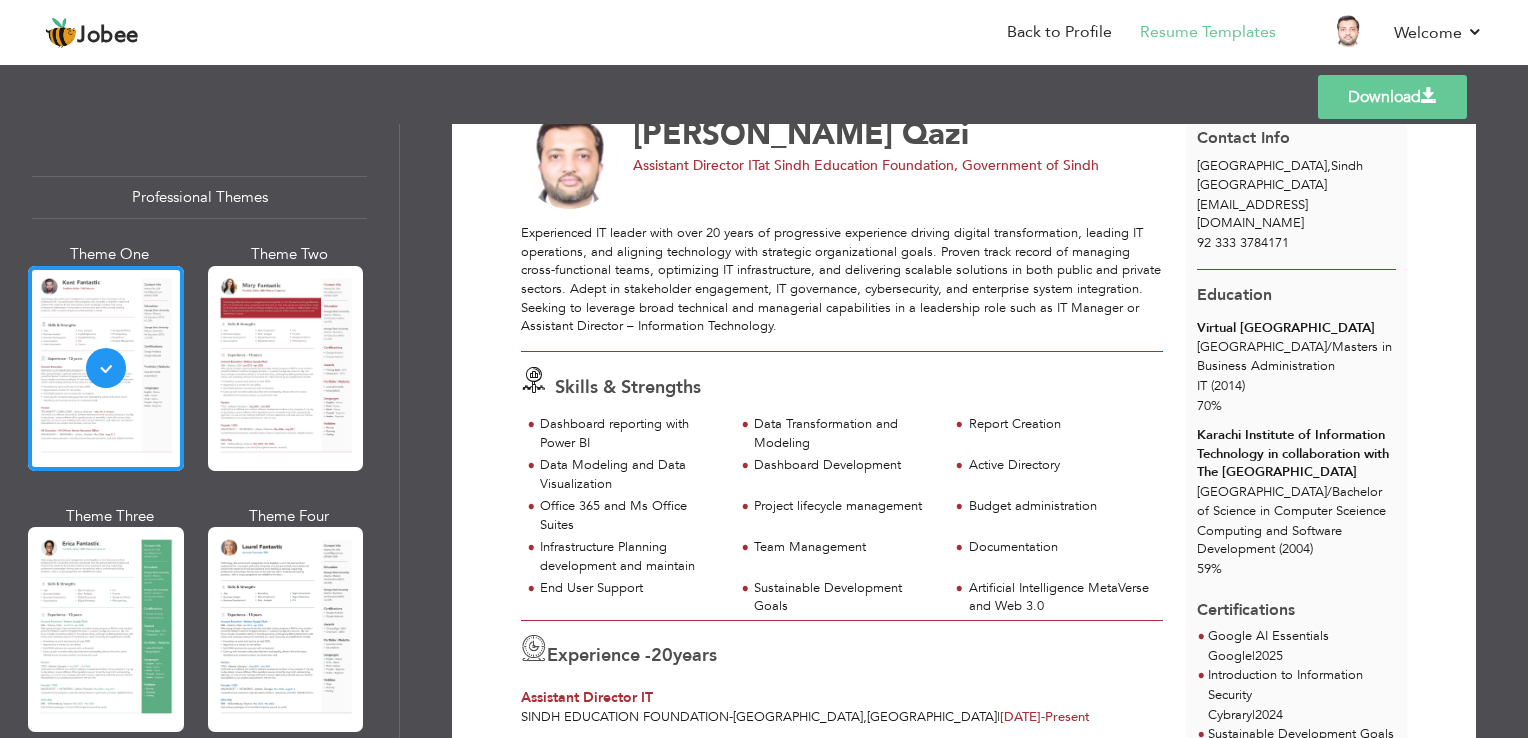scroll, scrollTop: 0, scrollLeft: 0, axis: both 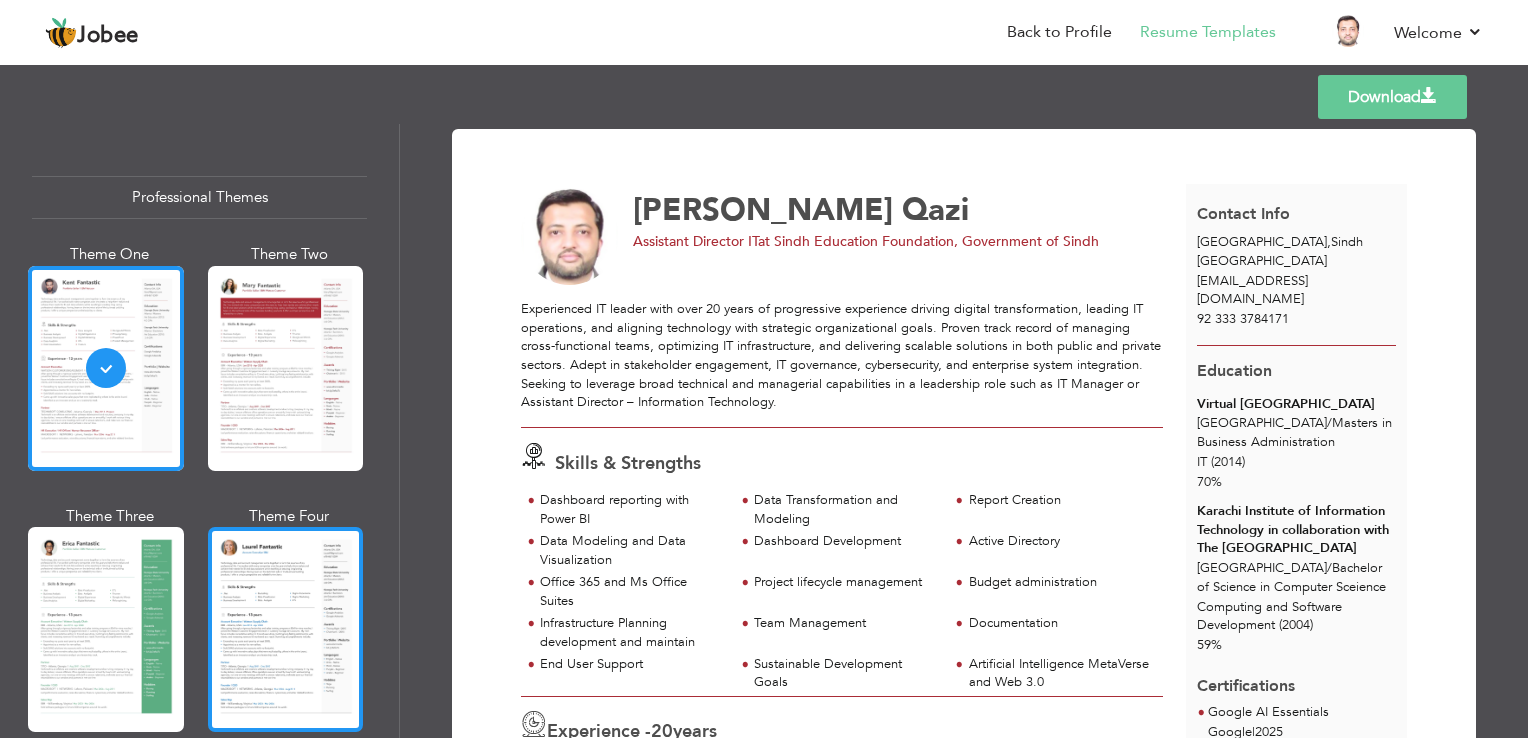 click at bounding box center [286, 629] 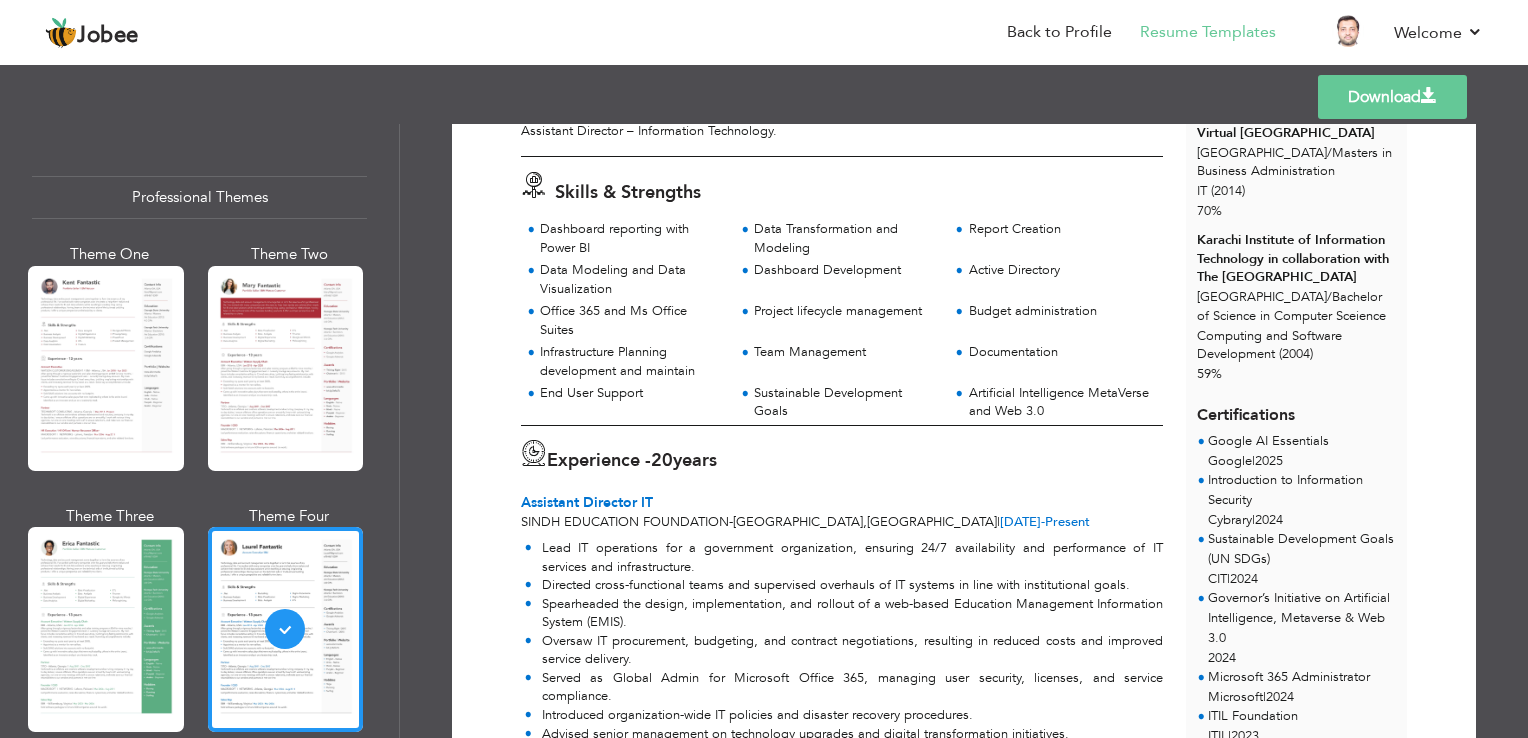 scroll, scrollTop: 276, scrollLeft: 0, axis: vertical 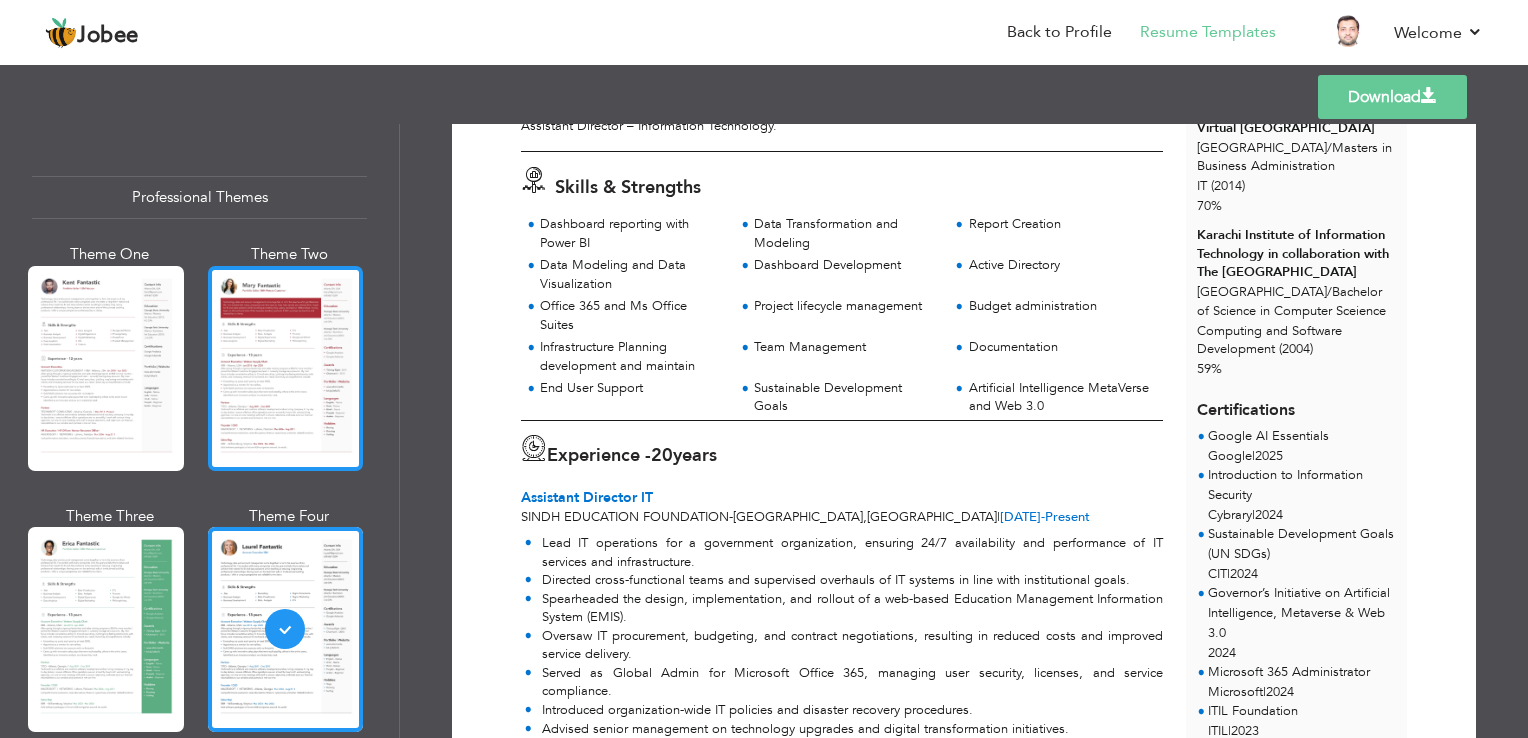 click at bounding box center (286, 368) 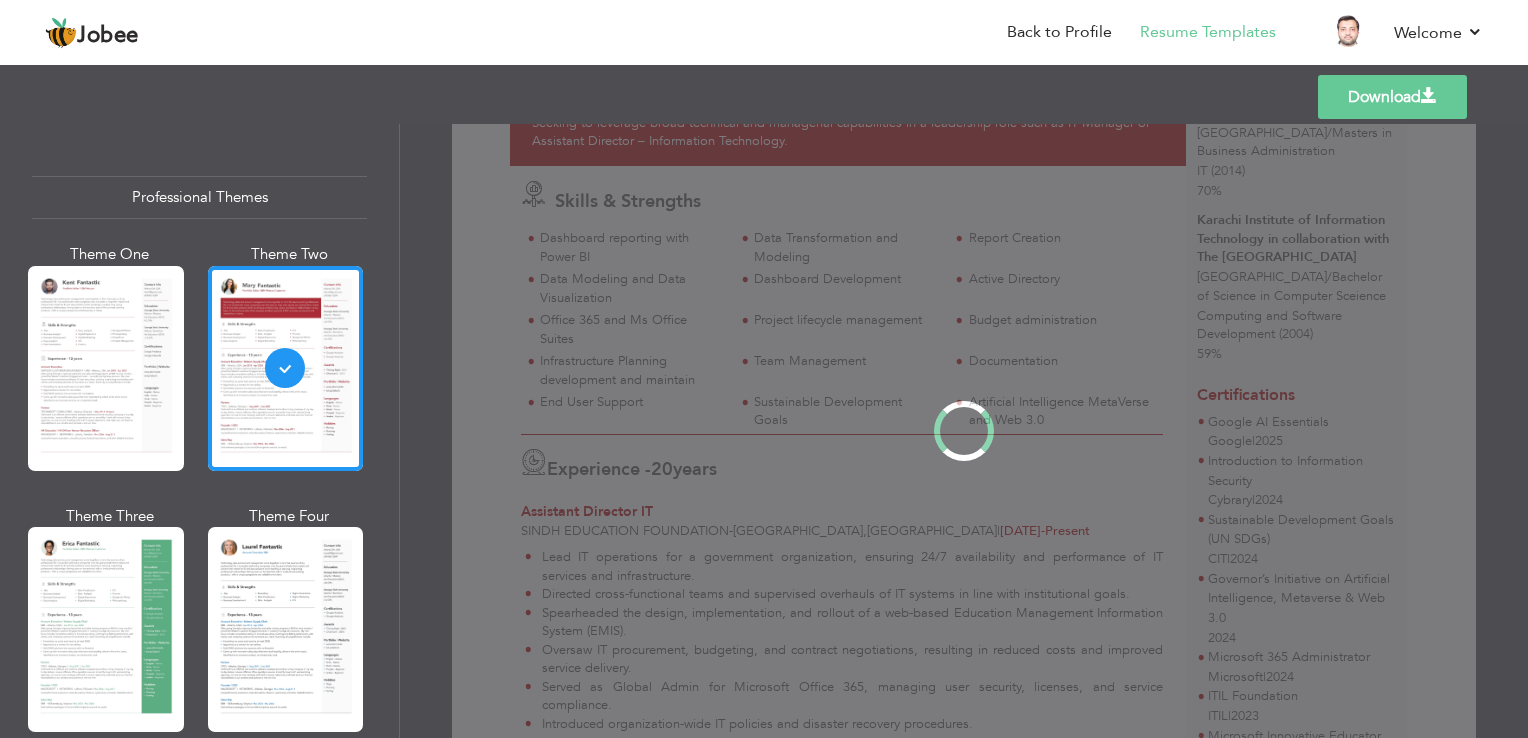 scroll, scrollTop: 0, scrollLeft: 0, axis: both 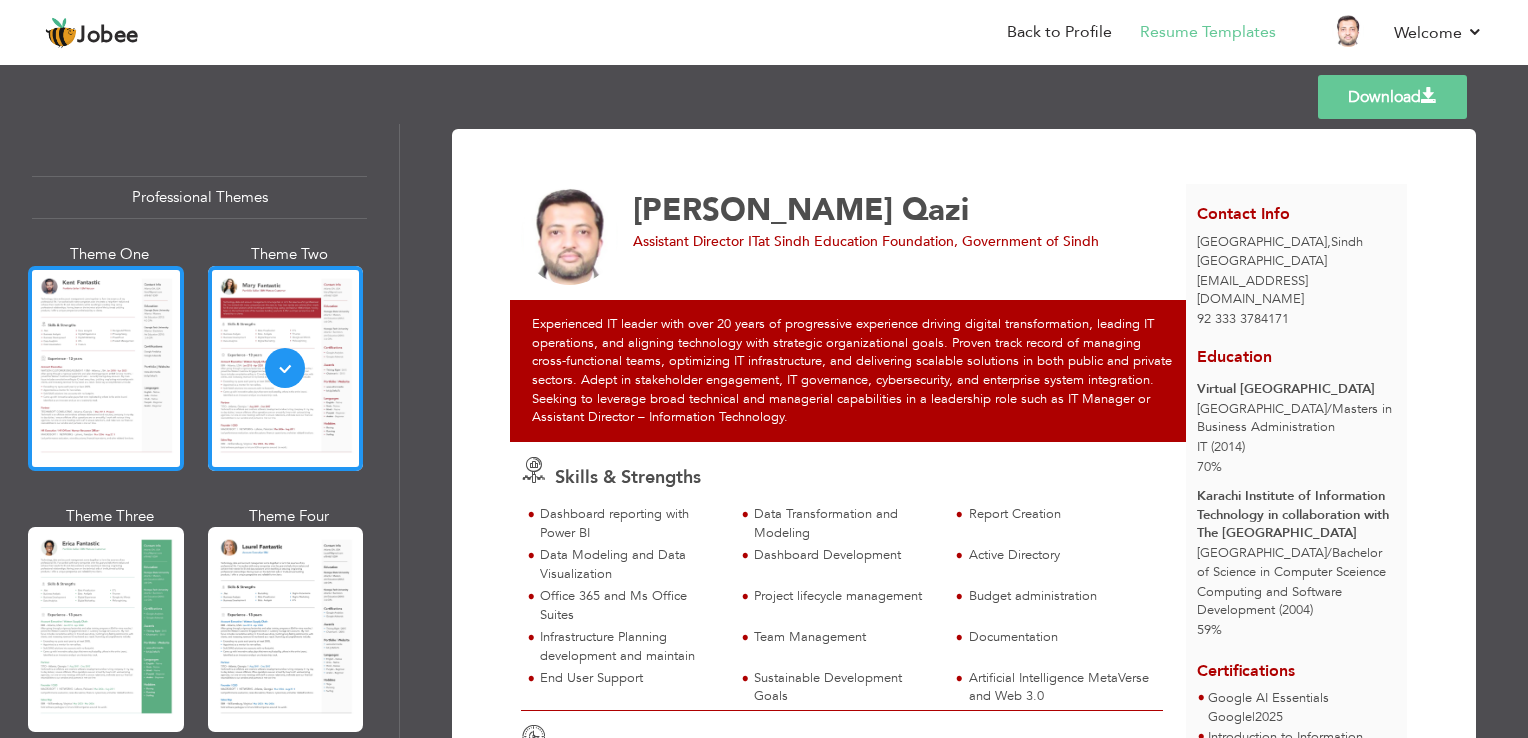 click at bounding box center [106, 368] 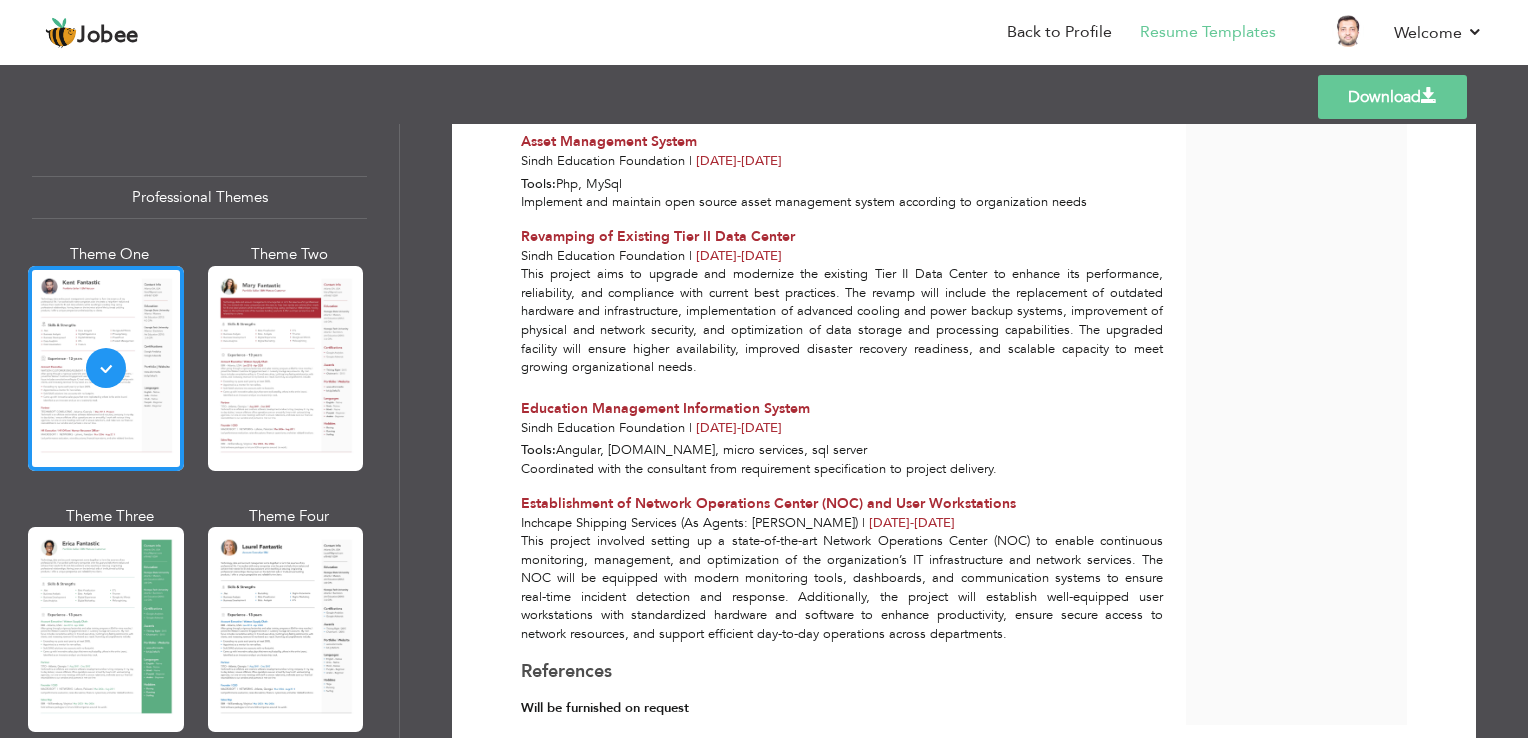 scroll, scrollTop: 1578, scrollLeft: 0, axis: vertical 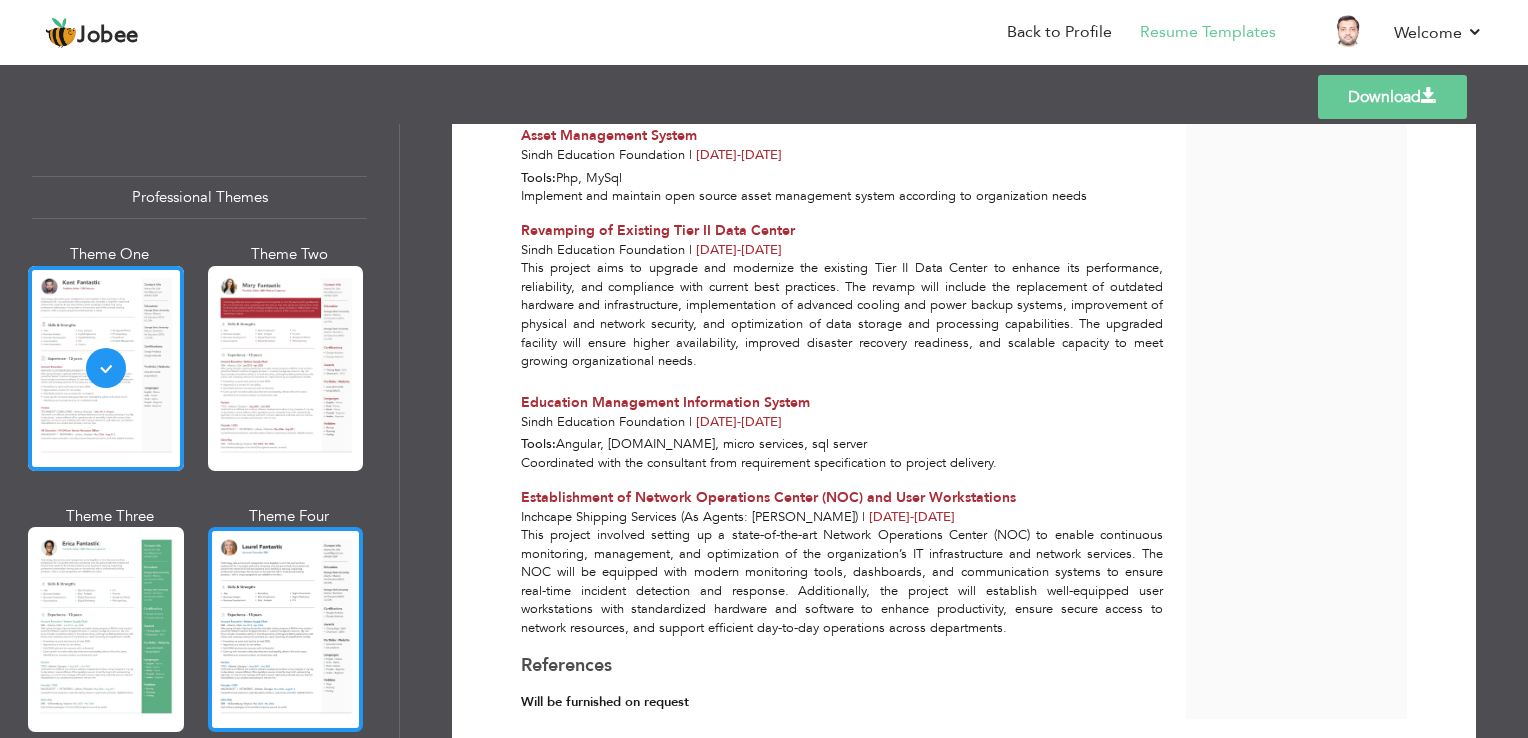click at bounding box center (286, 629) 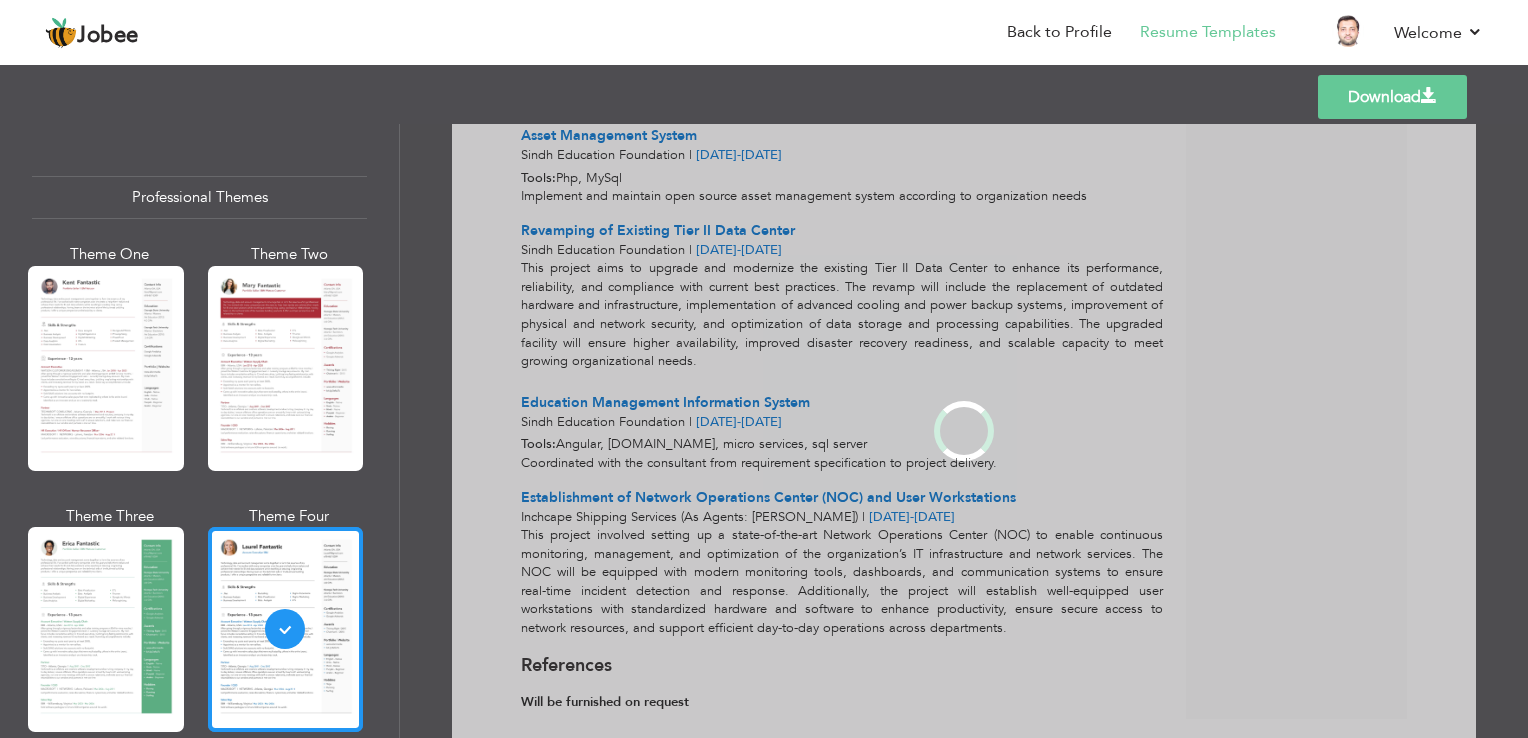 scroll, scrollTop: 0, scrollLeft: 0, axis: both 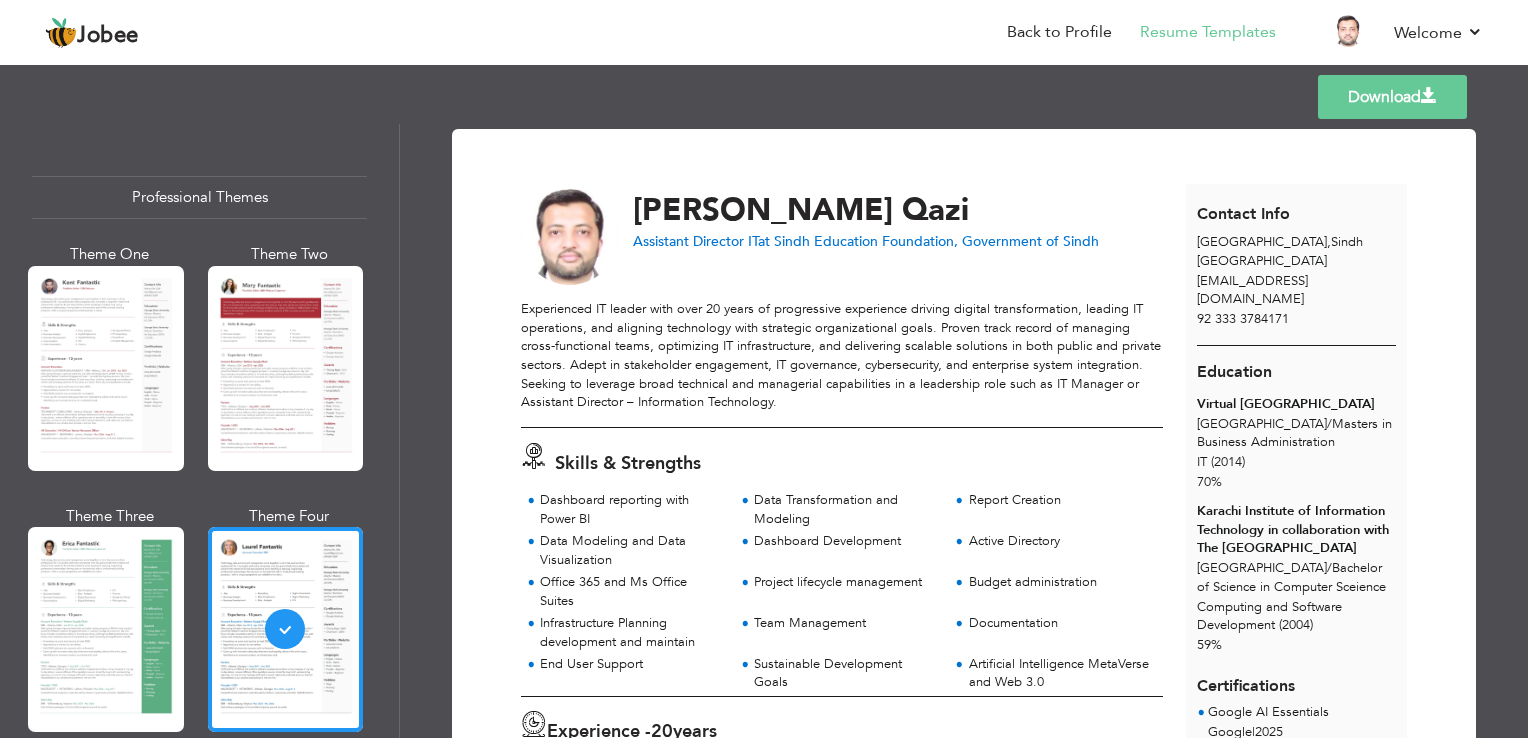 click on "Download" at bounding box center [1392, 97] 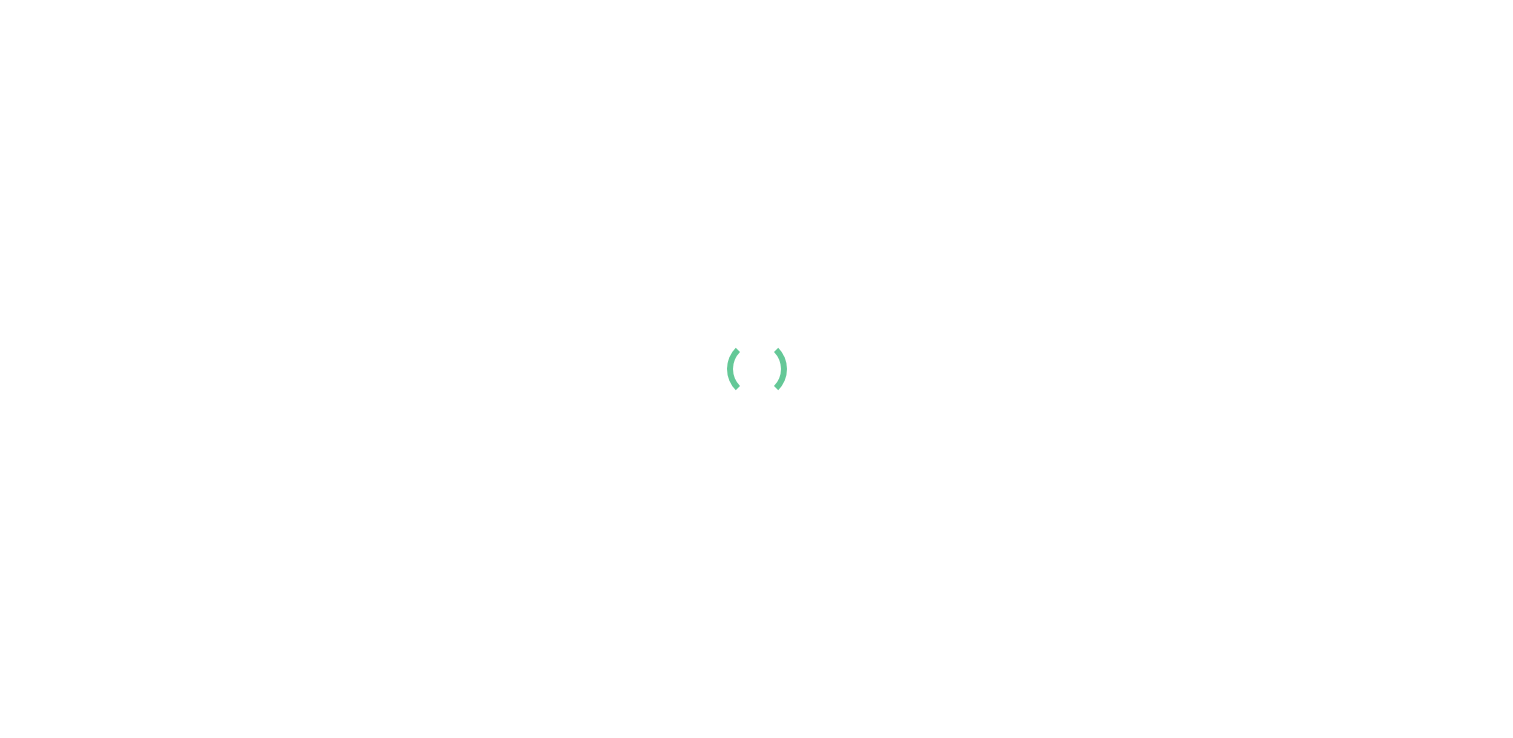 scroll, scrollTop: 0, scrollLeft: 0, axis: both 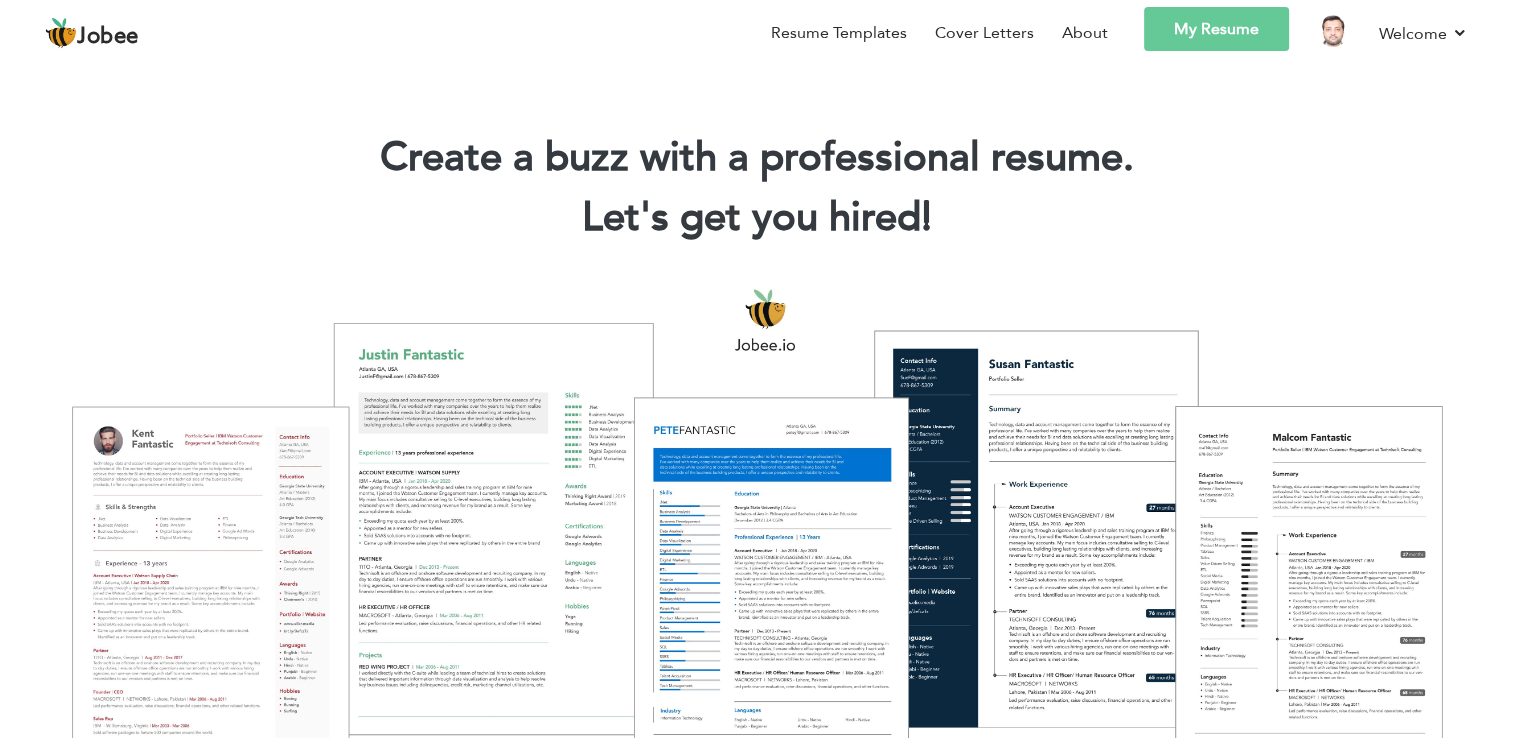 click on "My Resume" at bounding box center (1216, 29) 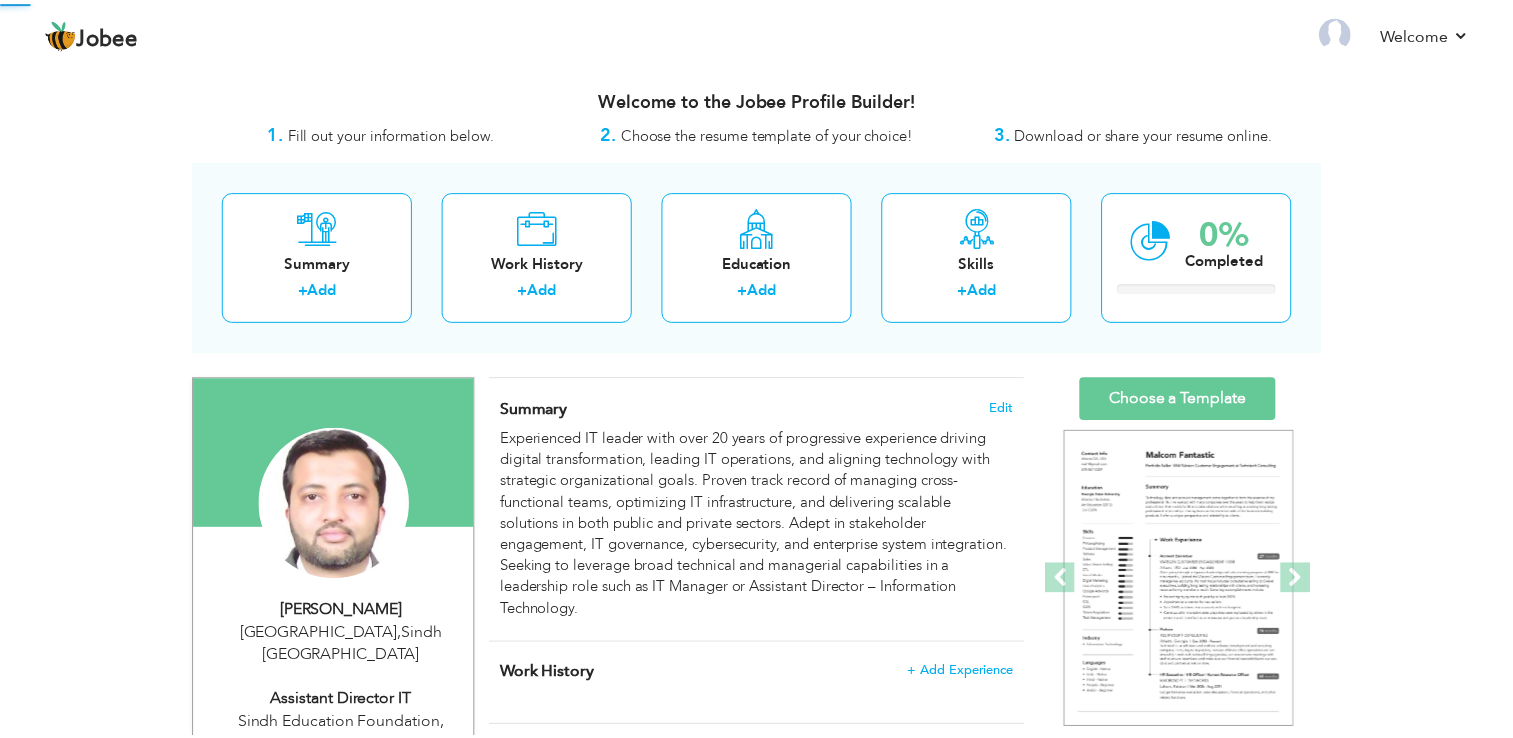 scroll, scrollTop: 0, scrollLeft: 0, axis: both 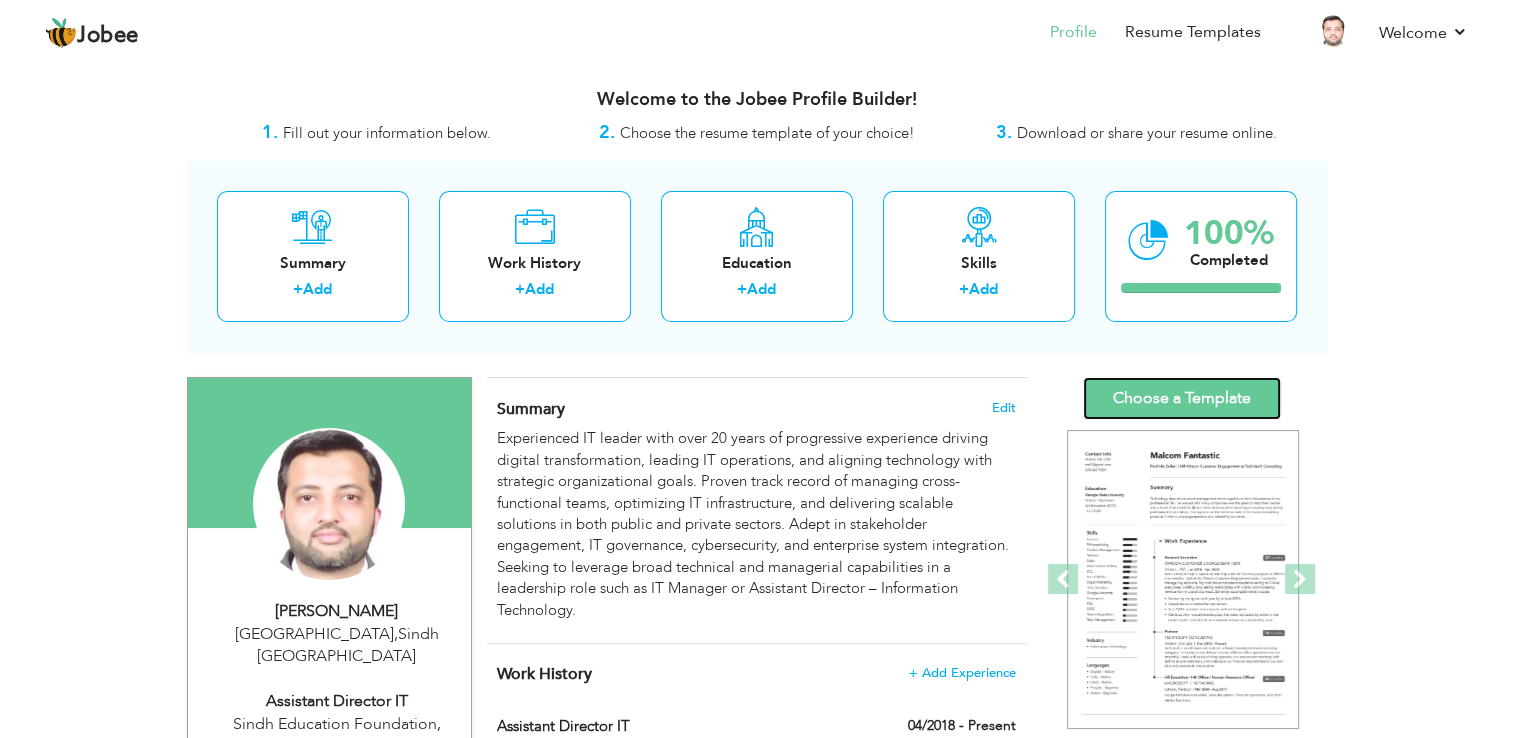 click on "Choose a Template" at bounding box center (1182, 398) 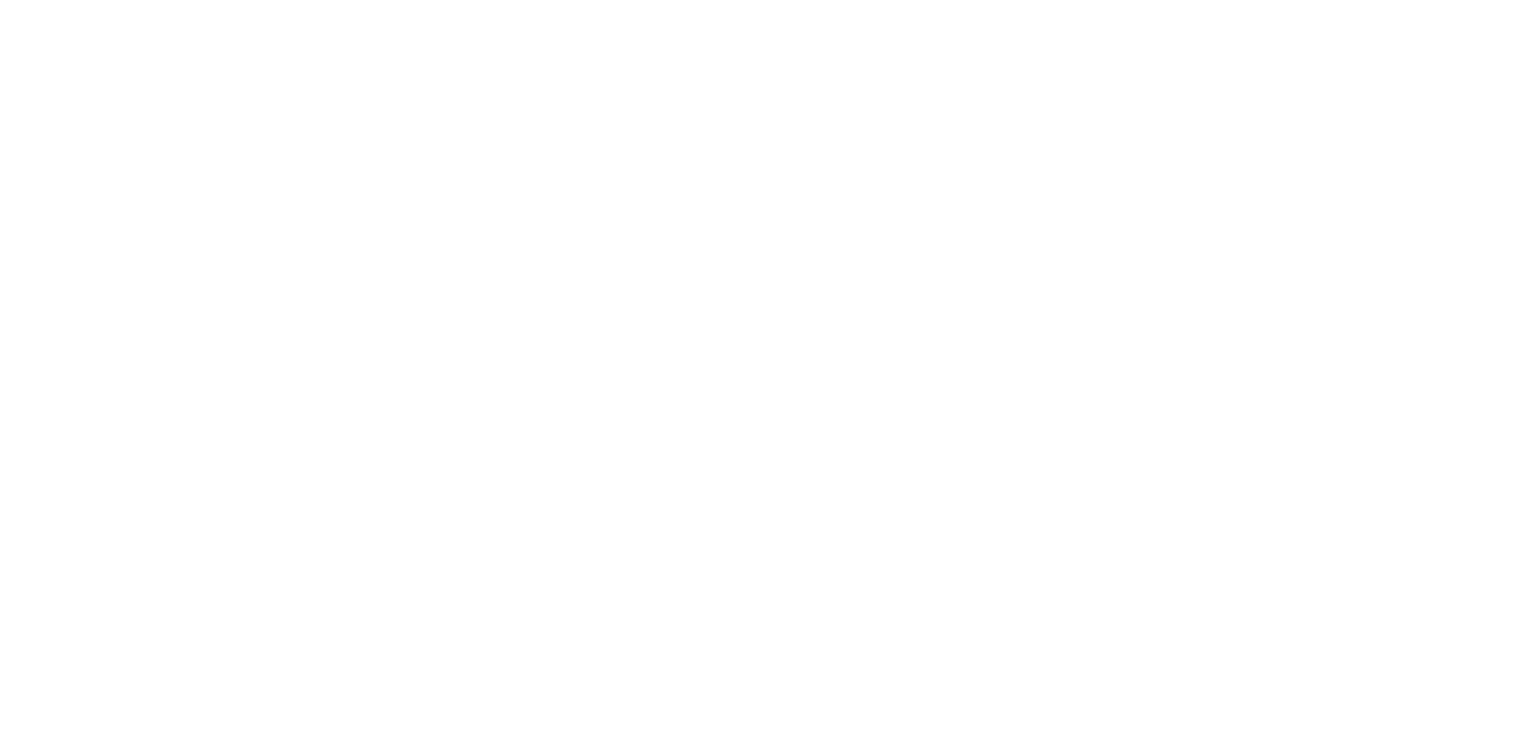 scroll, scrollTop: 0, scrollLeft: 0, axis: both 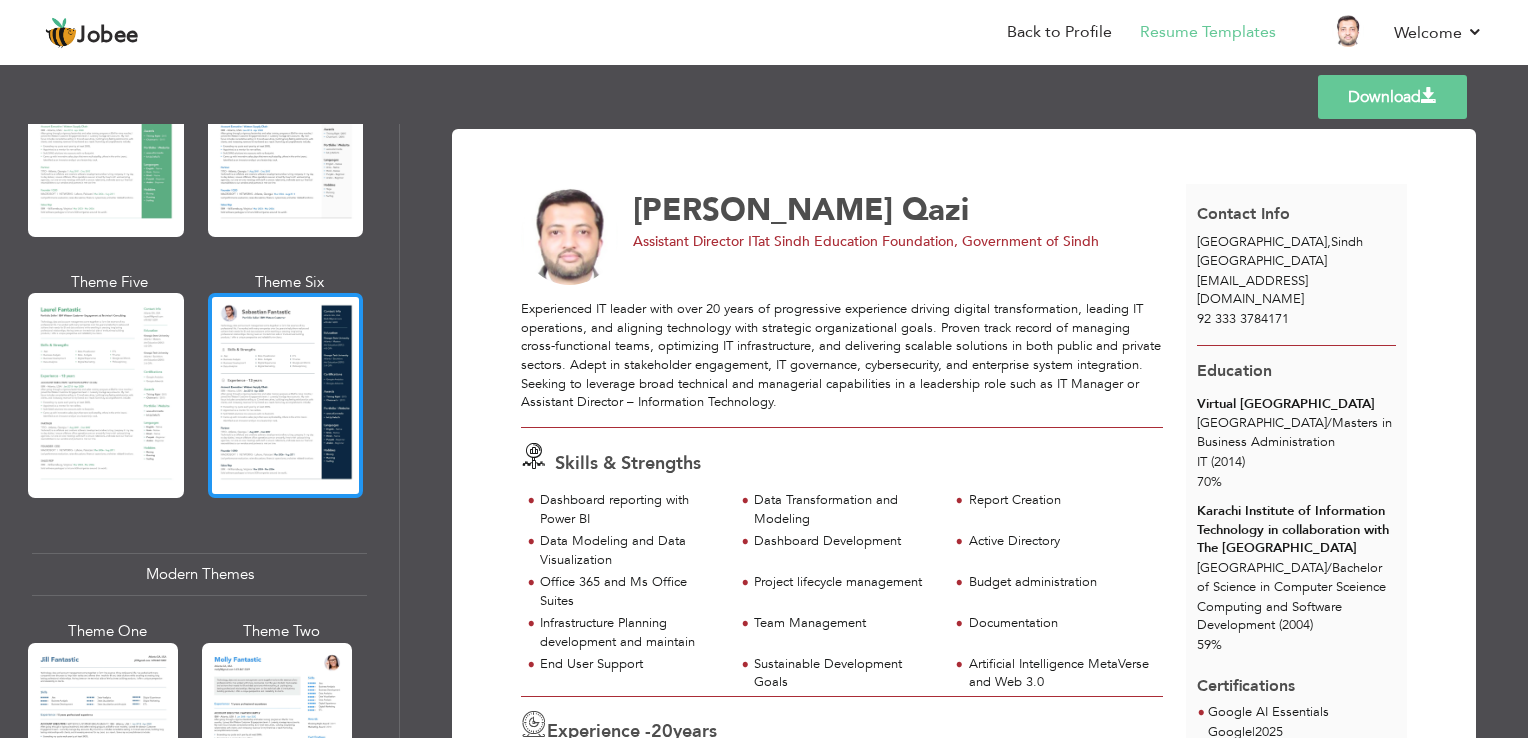 click at bounding box center [286, 395] 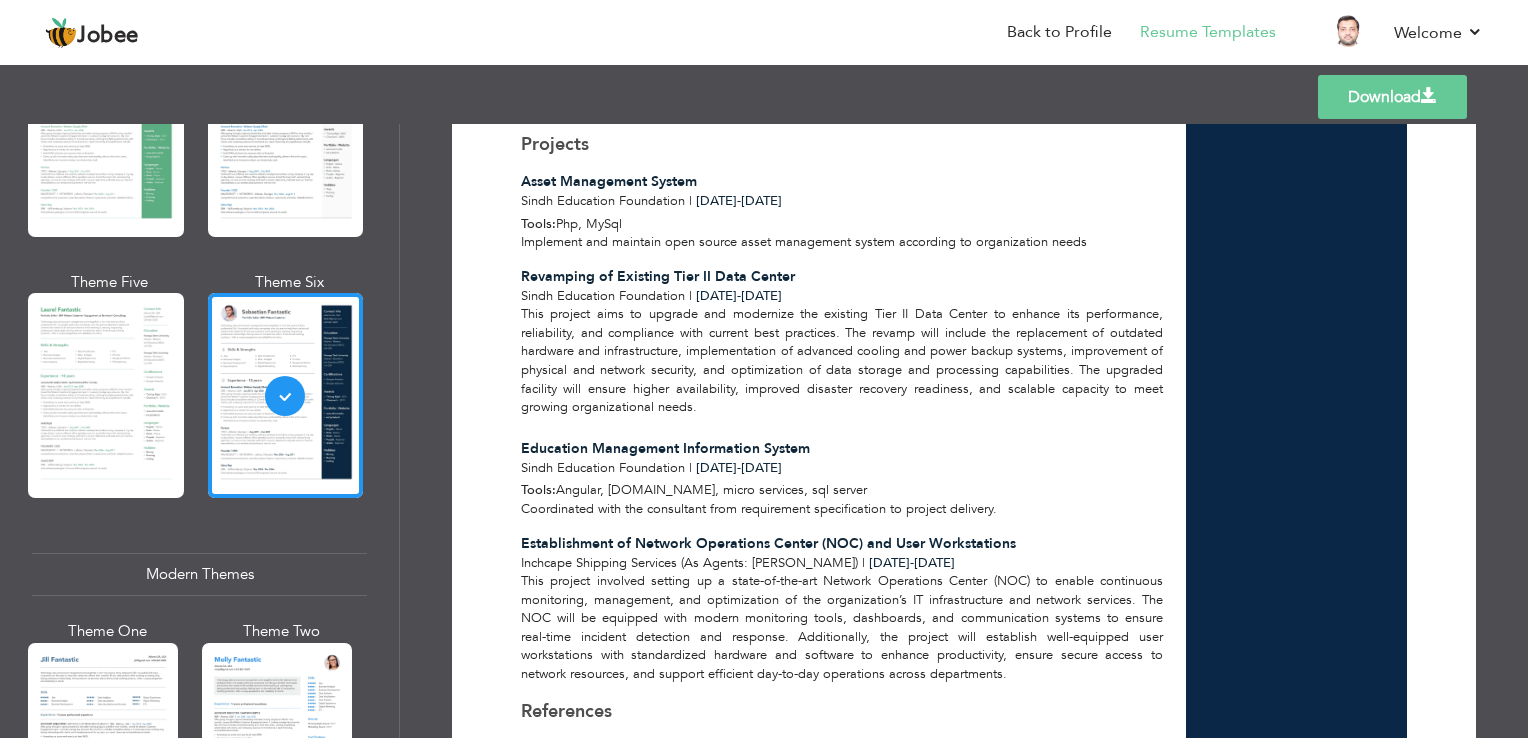 scroll, scrollTop: 1578, scrollLeft: 0, axis: vertical 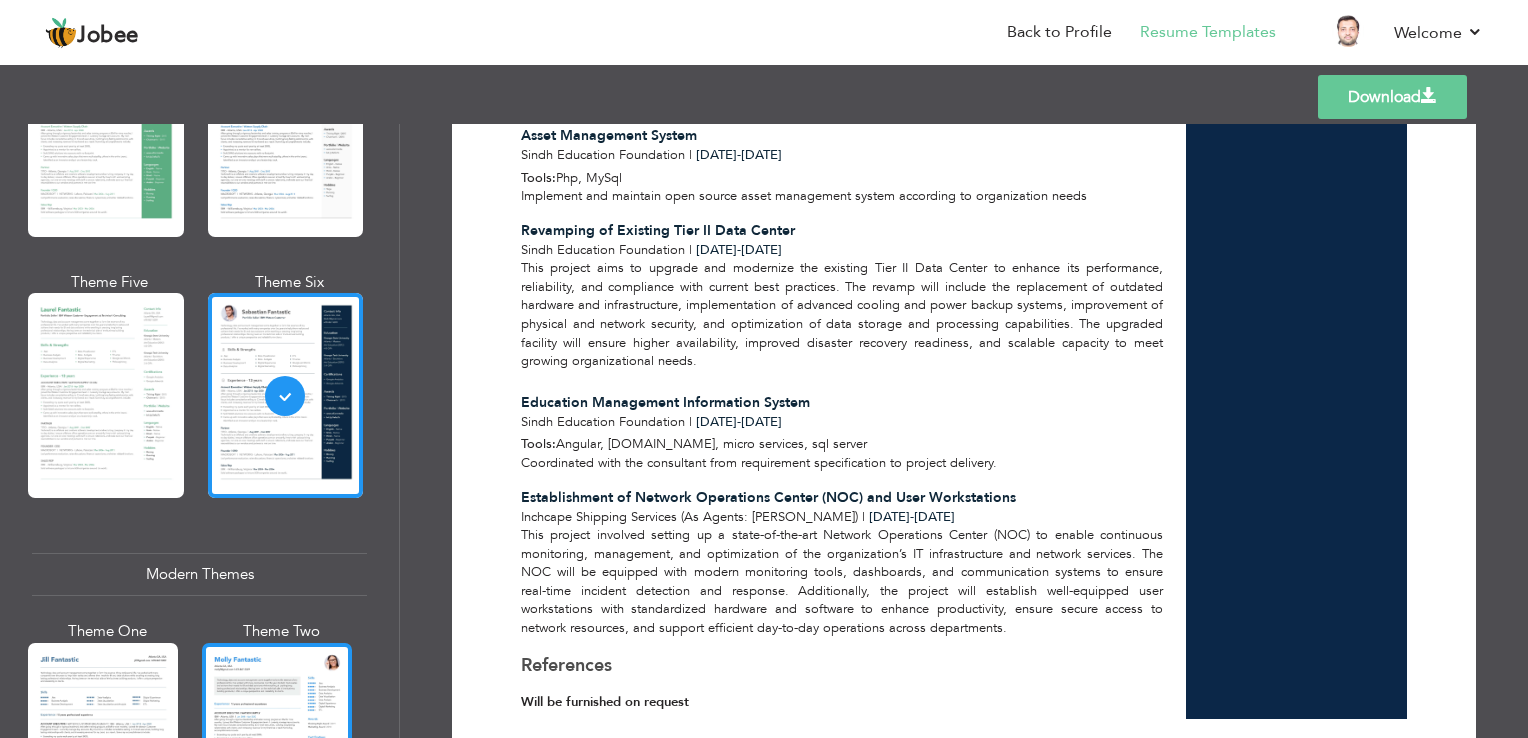 click at bounding box center (277, 742) 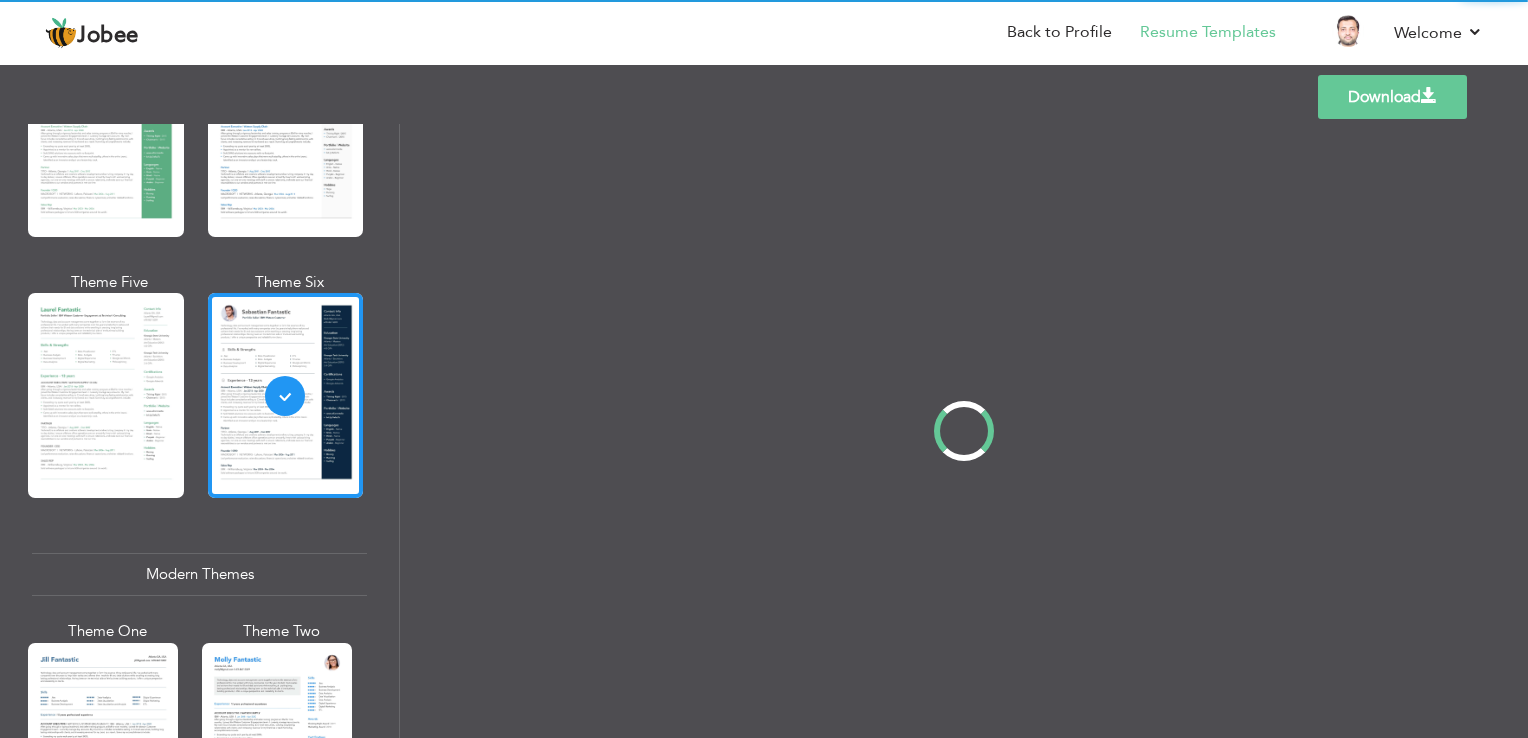 scroll, scrollTop: 0, scrollLeft: 0, axis: both 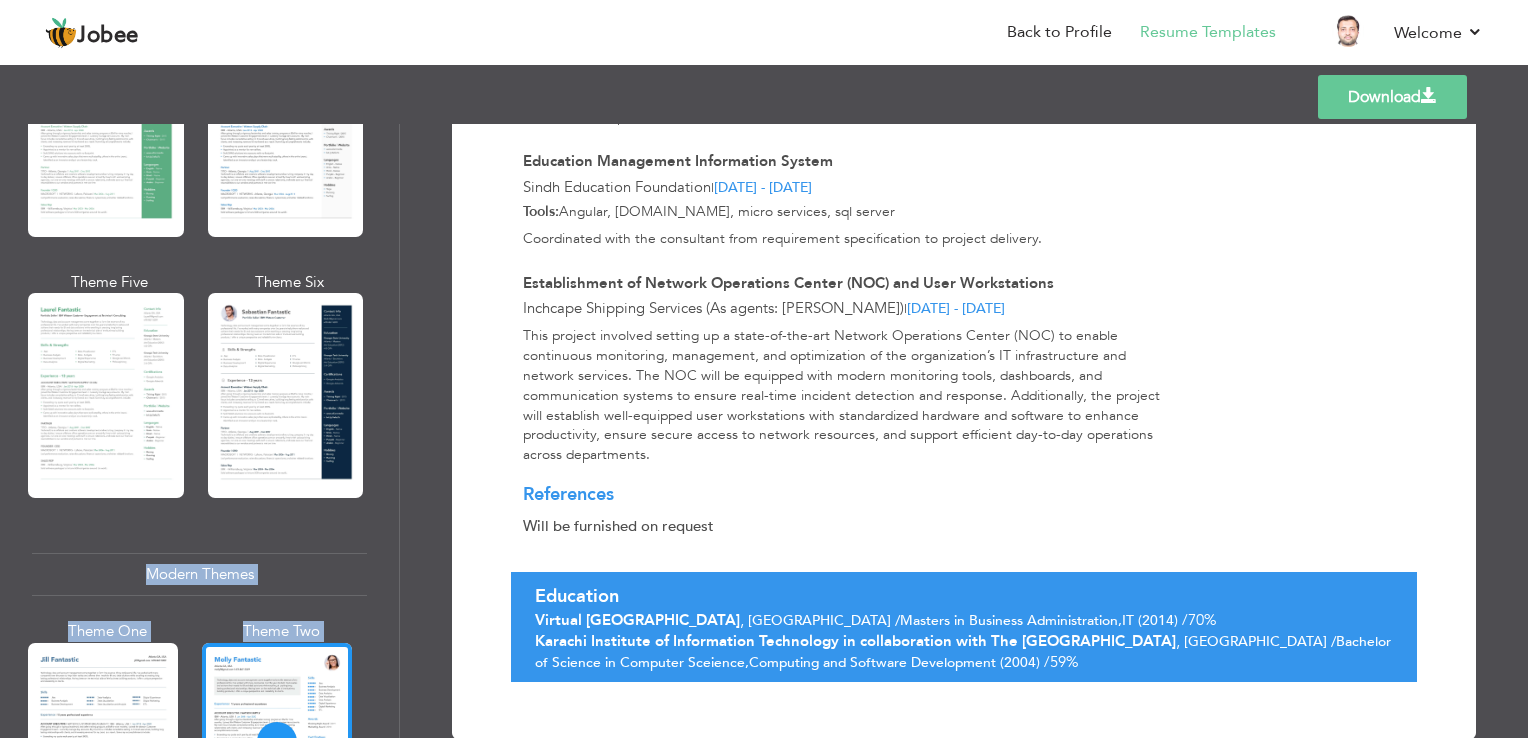 drag, startPoint x: 389, startPoint y: 264, endPoint x: 400, endPoint y: 303, distance: 40.5216 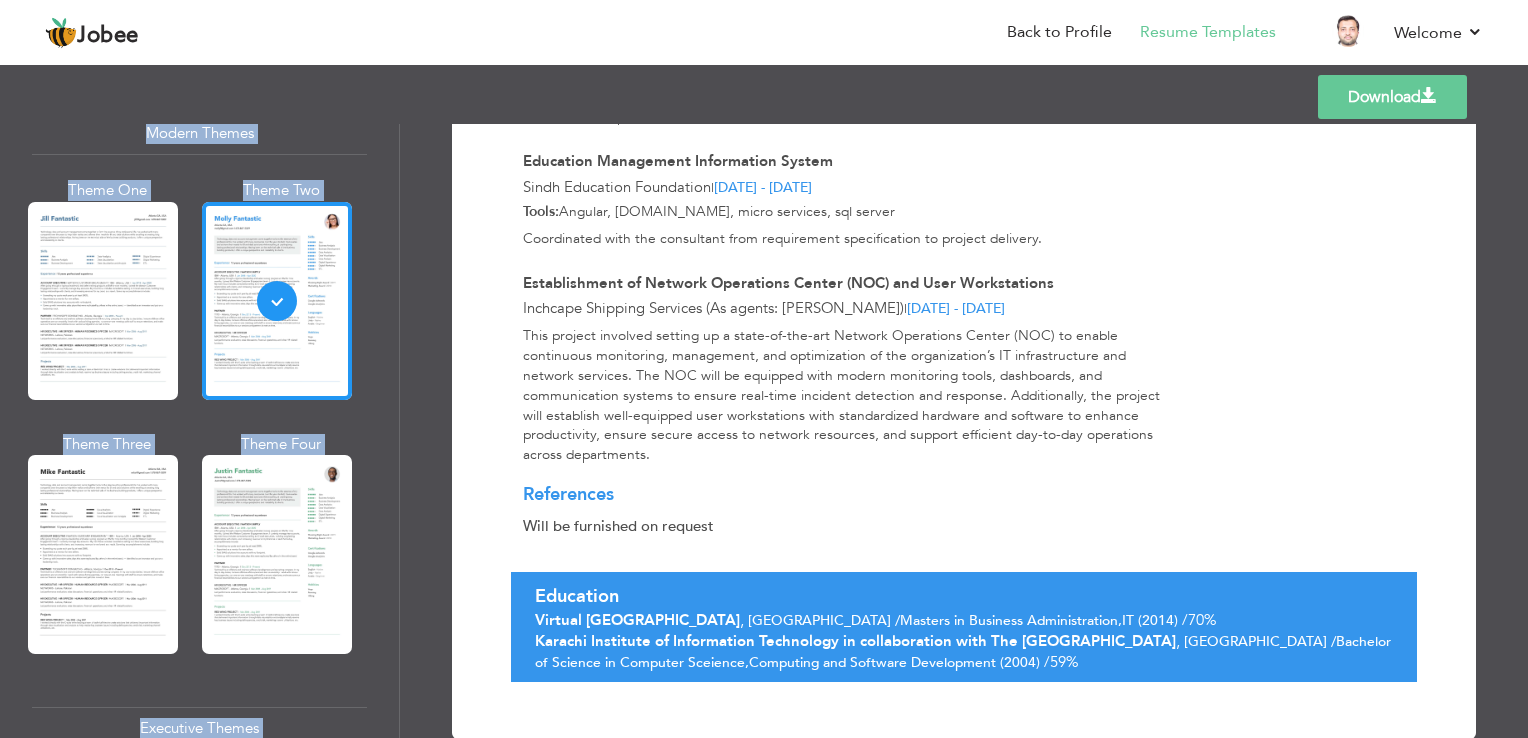 scroll, scrollTop: 952, scrollLeft: 0, axis: vertical 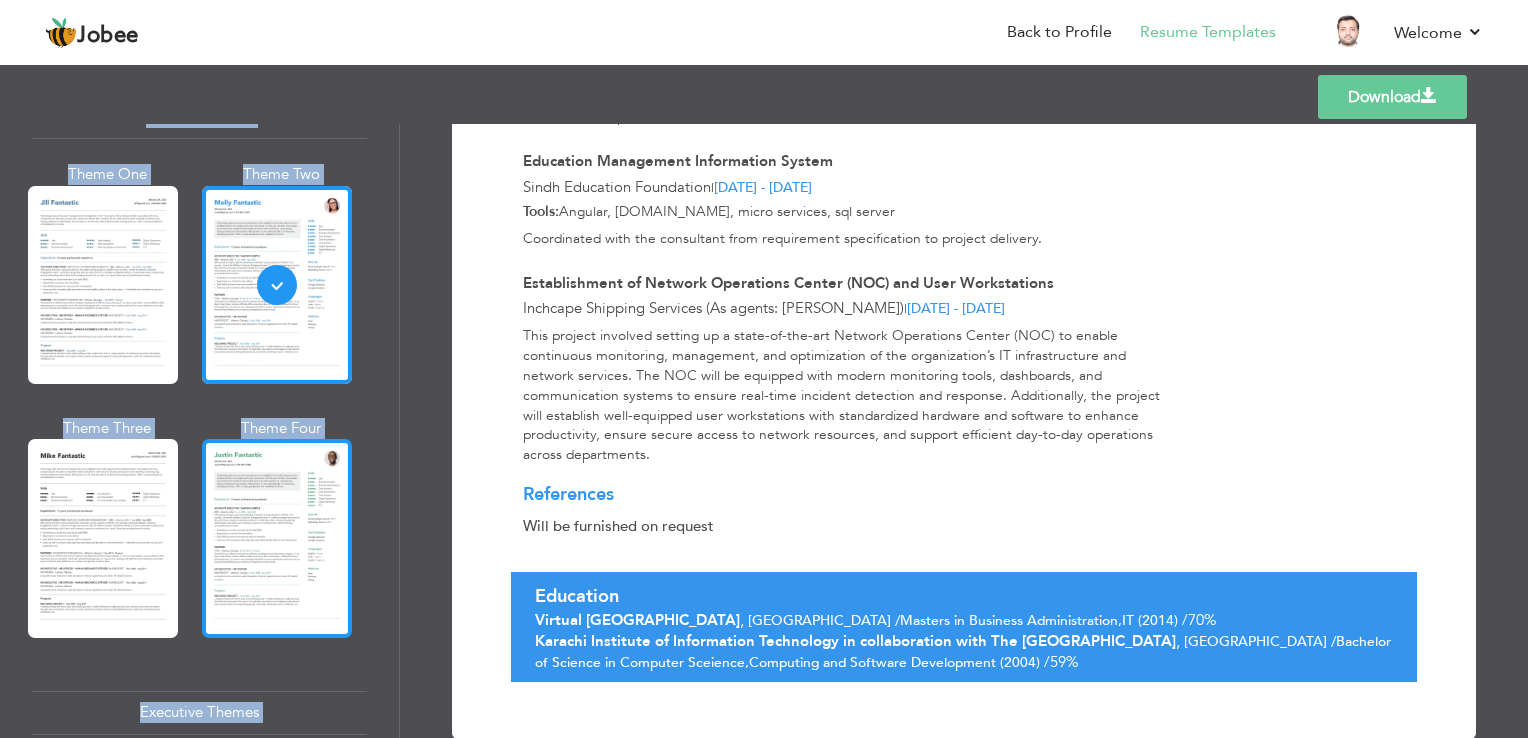 click at bounding box center [277, 538] 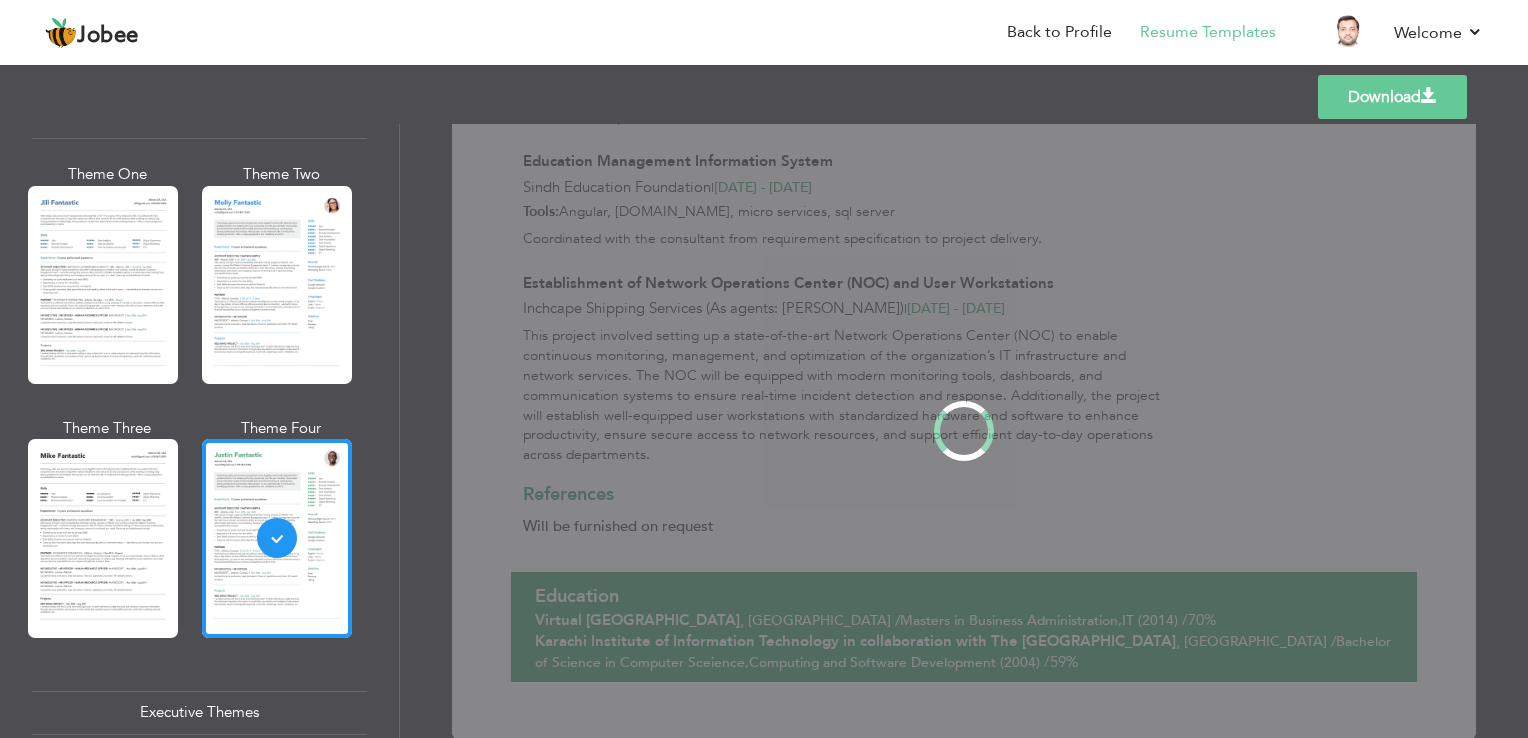 scroll, scrollTop: 0, scrollLeft: 0, axis: both 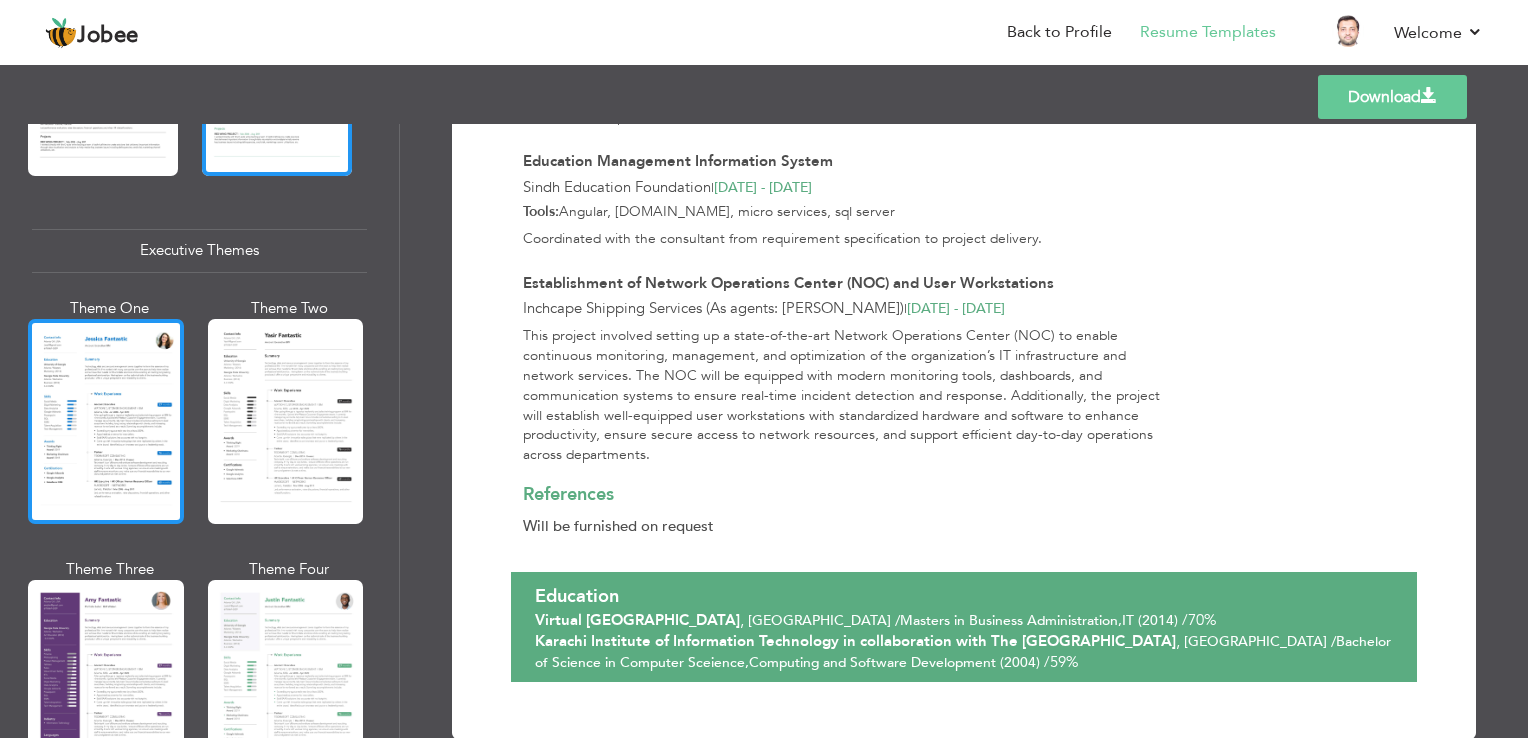 click at bounding box center [106, 421] 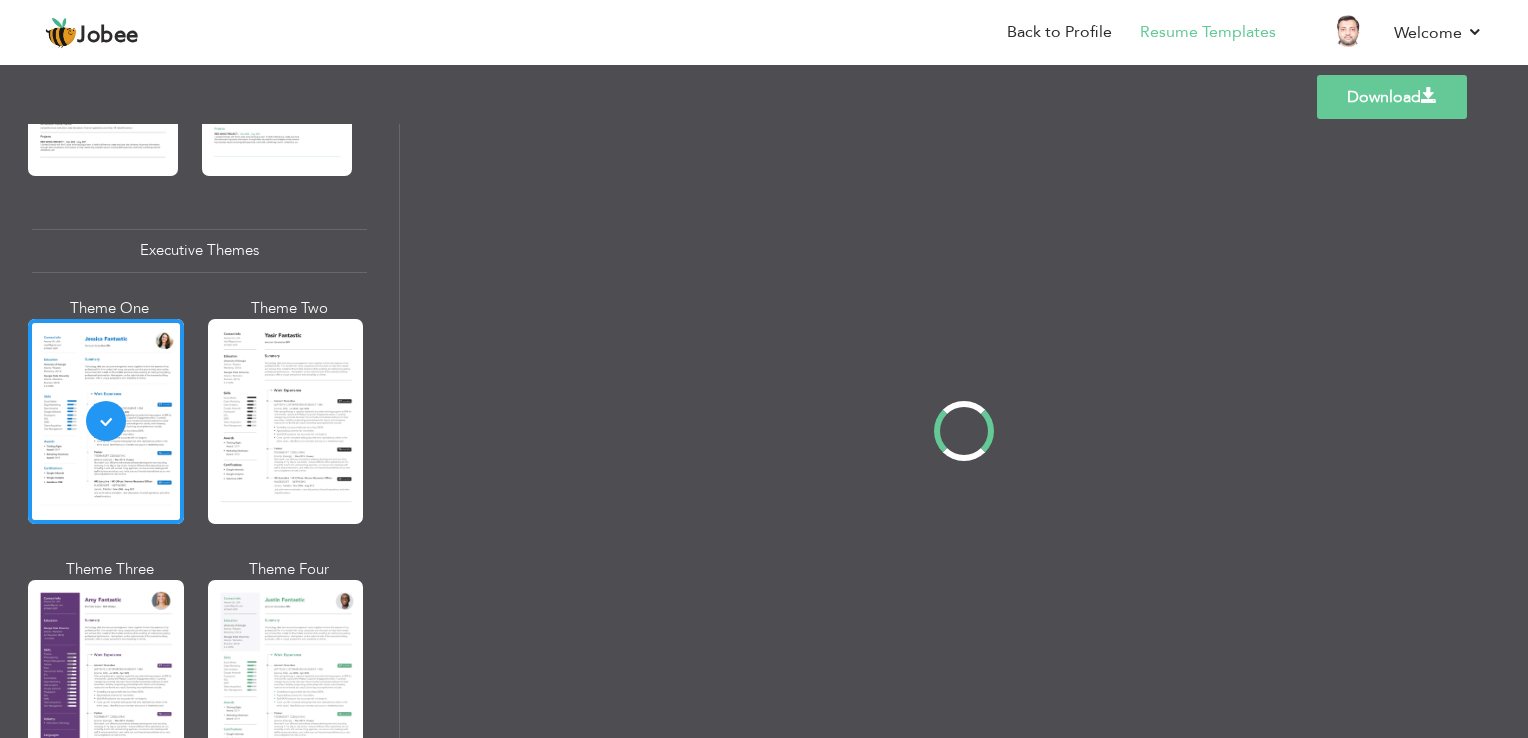 scroll, scrollTop: 0, scrollLeft: 0, axis: both 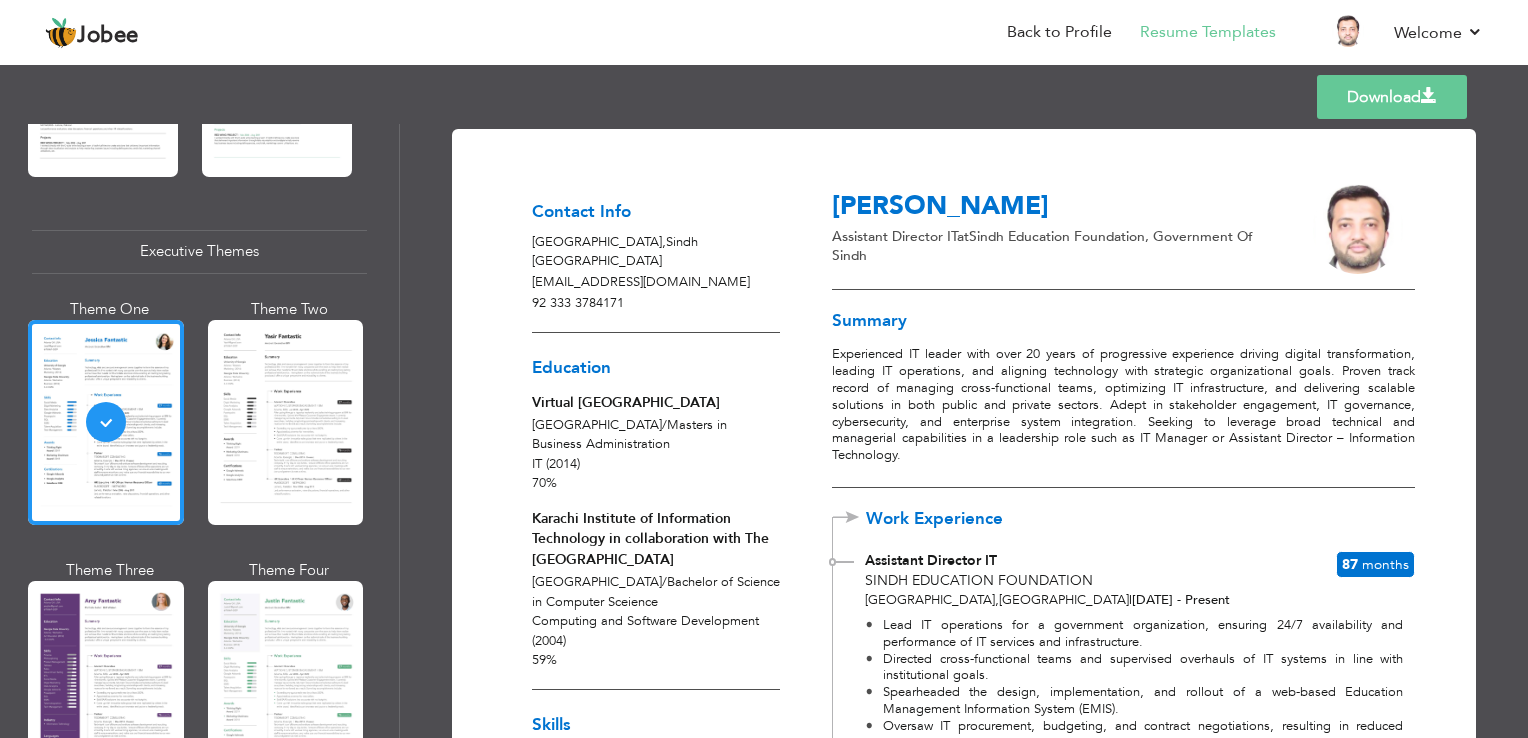 click on "Download" at bounding box center (1392, 97) 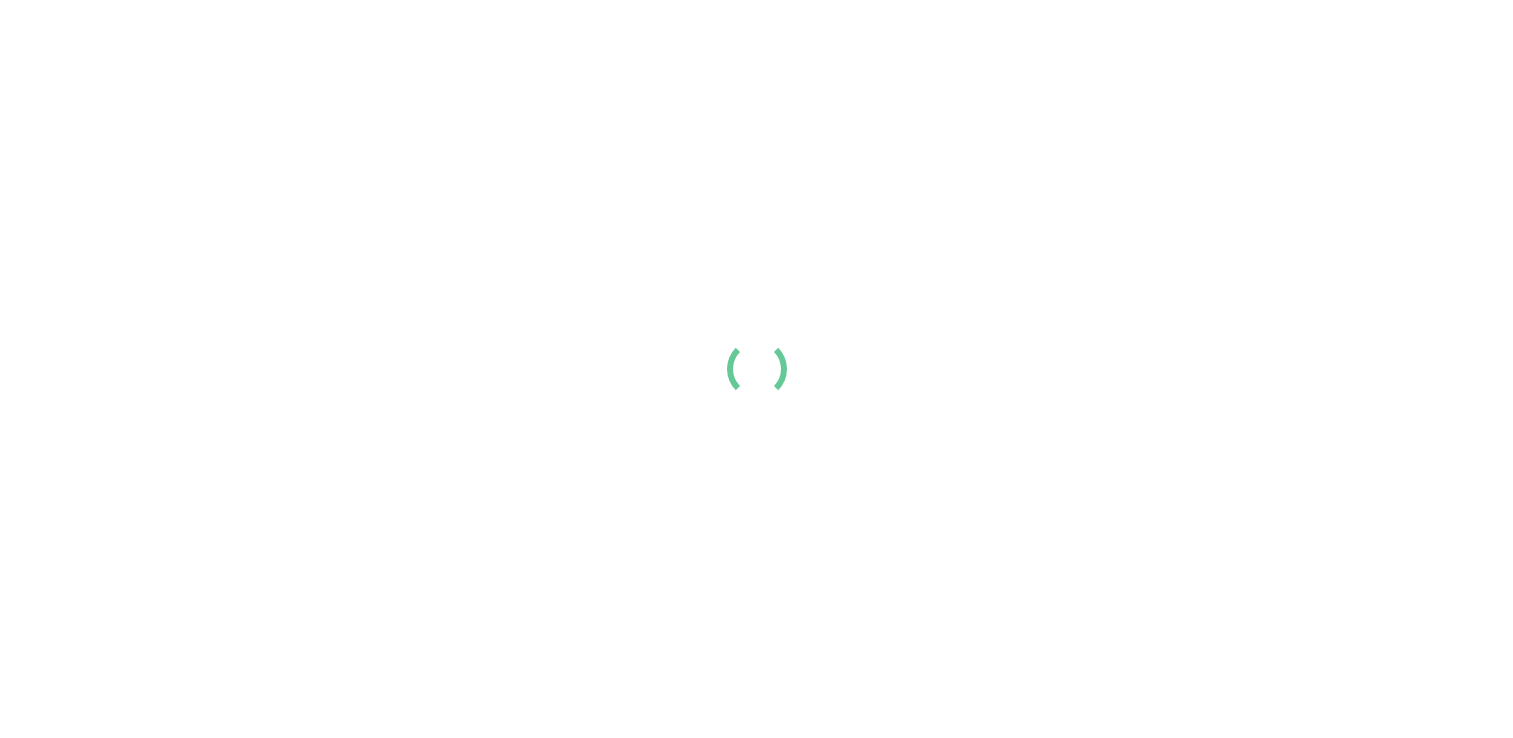 scroll, scrollTop: 0, scrollLeft: 0, axis: both 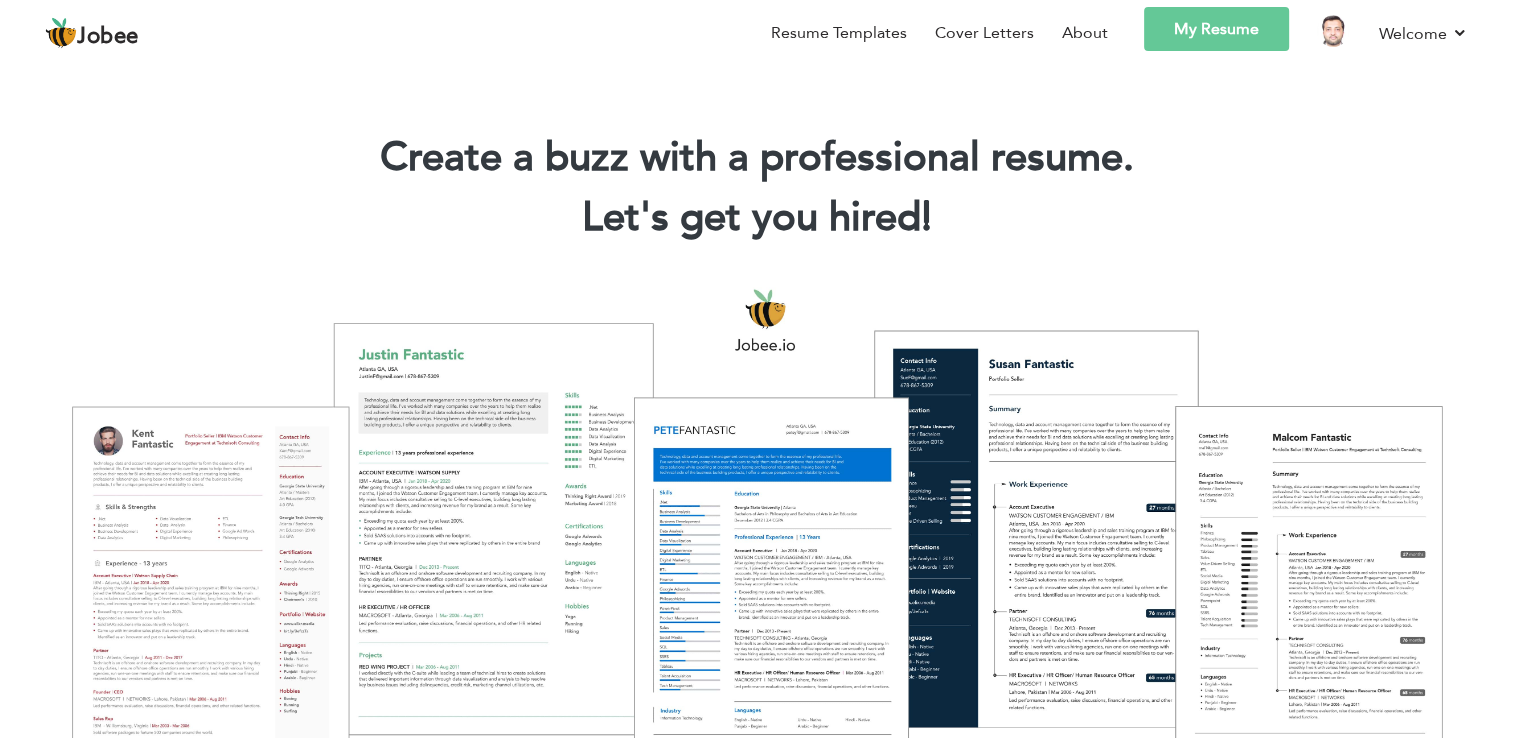 click on "My Resume" at bounding box center [1216, 29] 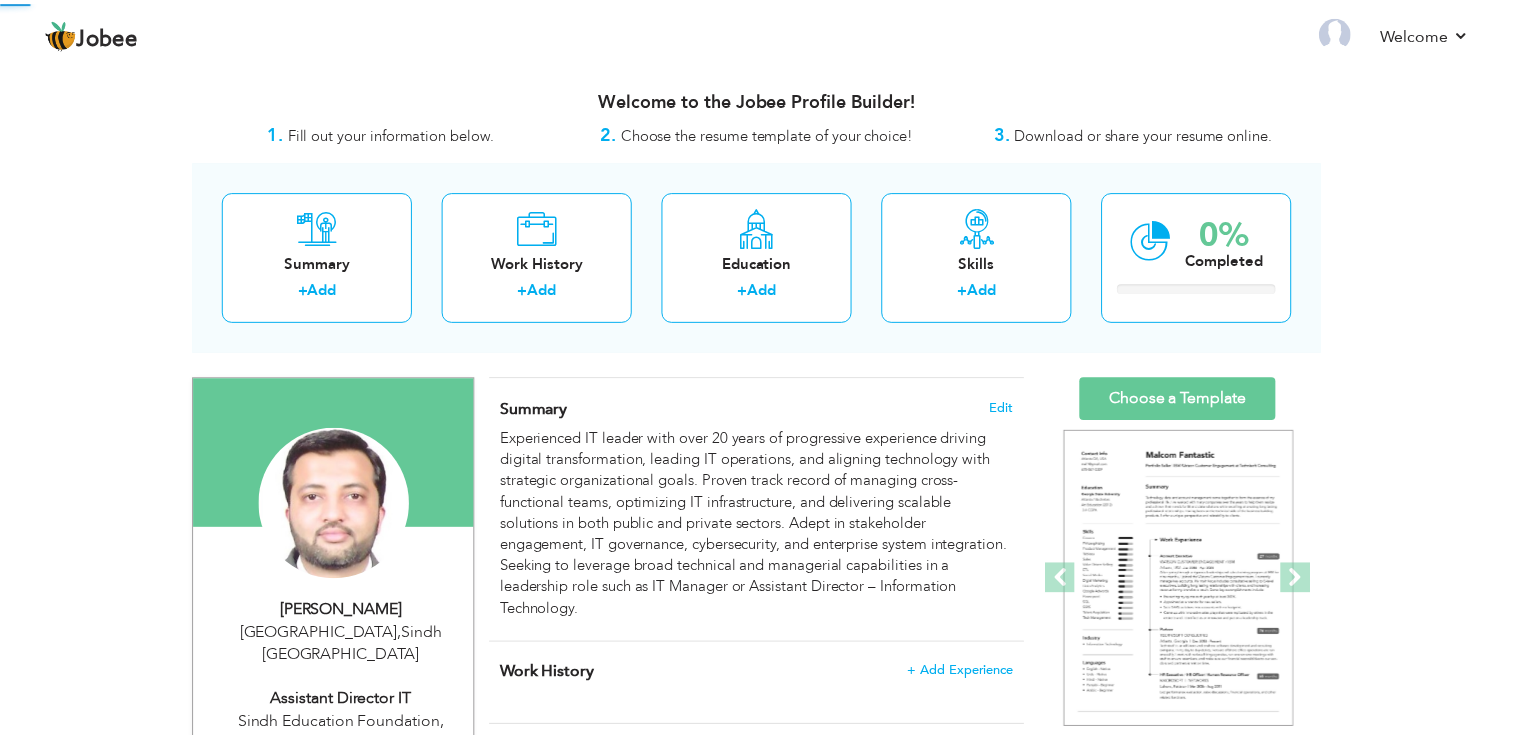 scroll, scrollTop: 0, scrollLeft: 0, axis: both 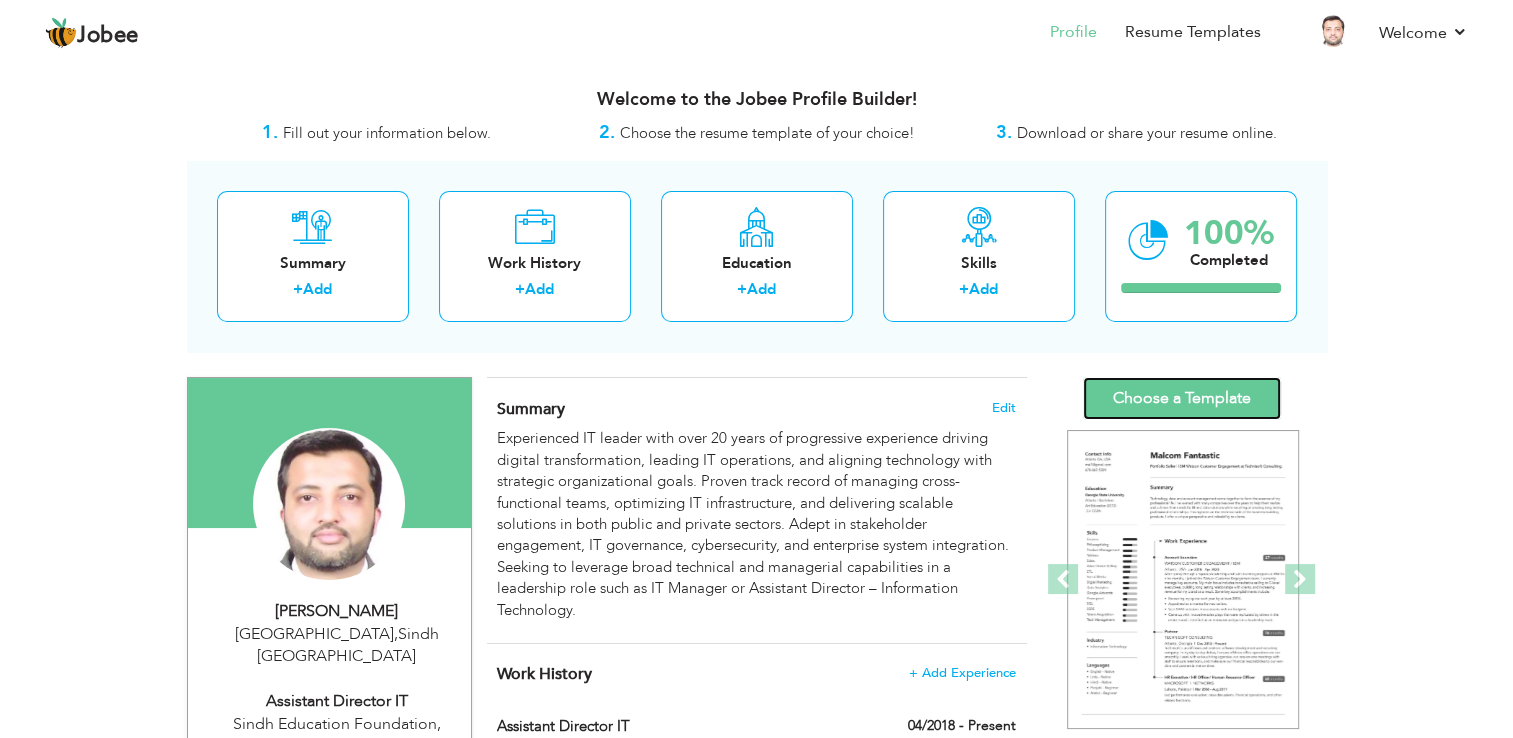 click on "Choose a Template" at bounding box center [1182, 398] 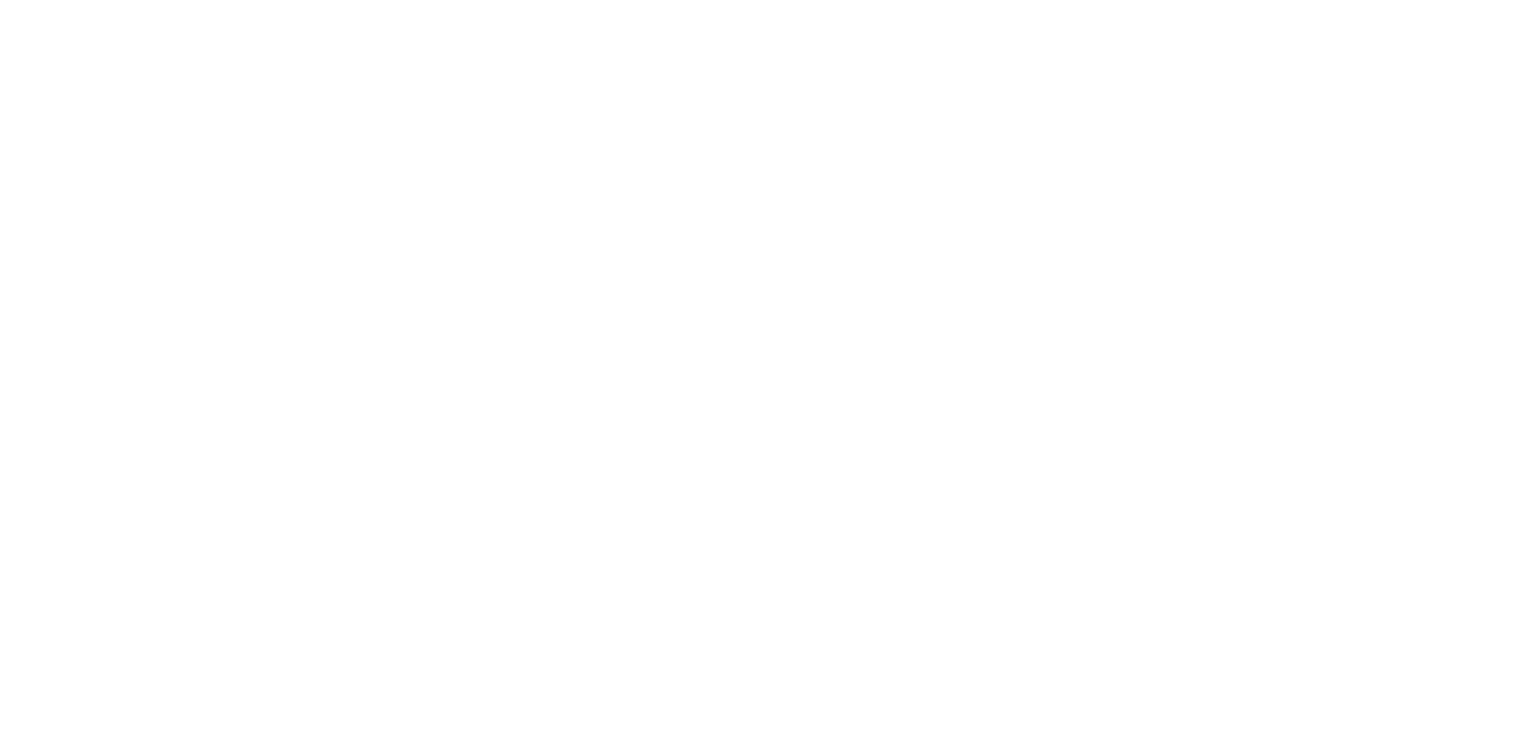 scroll, scrollTop: 0, scrollLeft: 0, axis: both 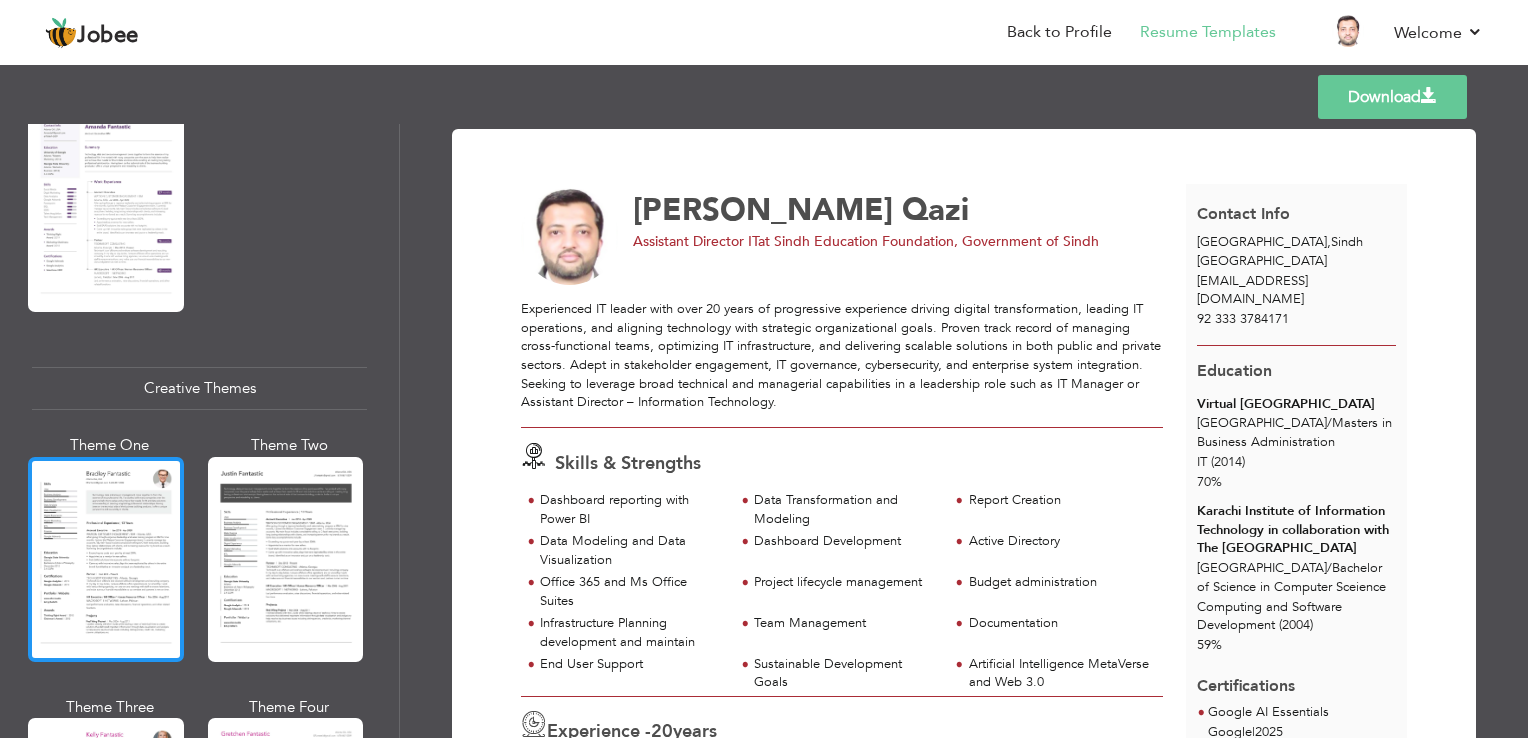 click at bounding box center [106, 559] 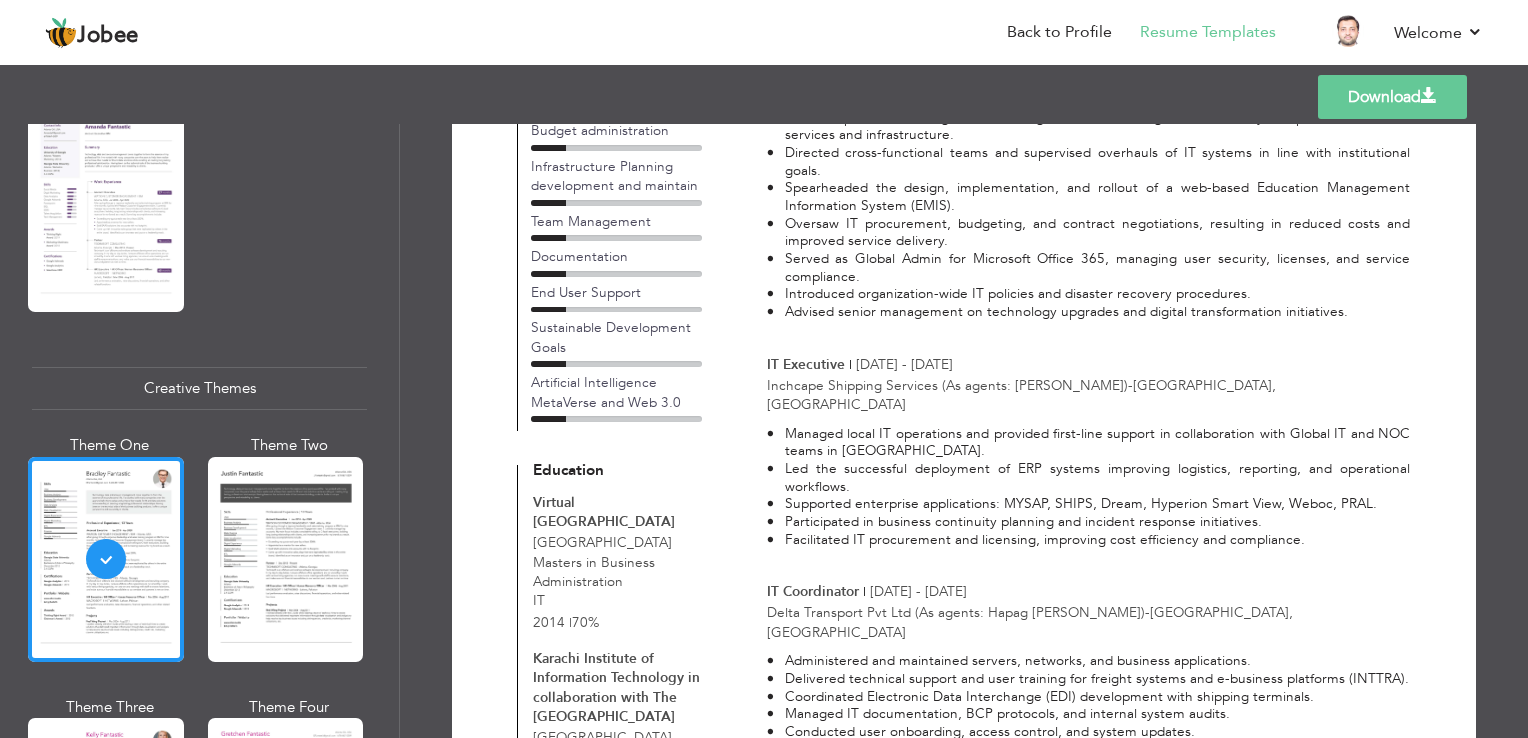 scroll, scrollTop: 0, scrollLeft: 0, axis: both 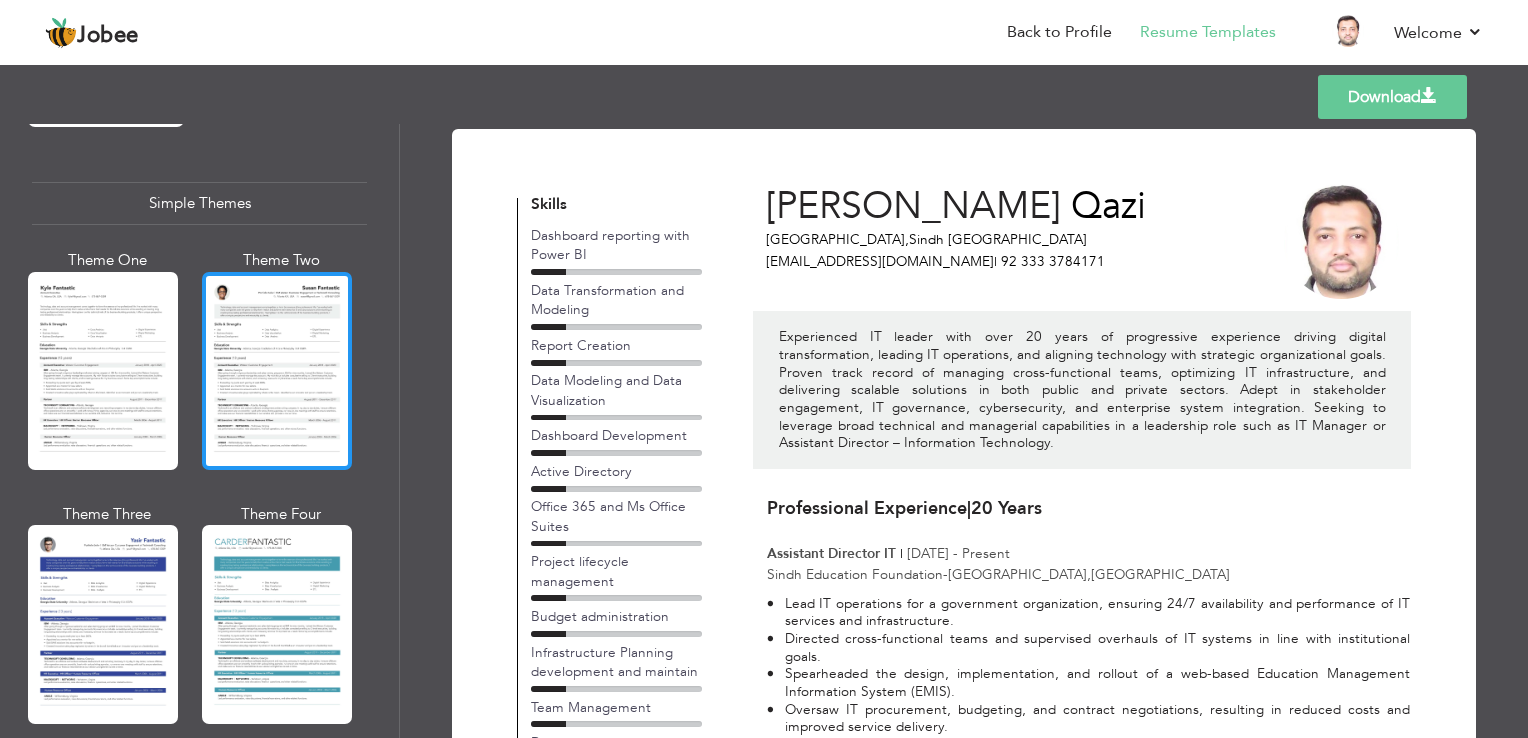 click at bounding box center (277, 371) 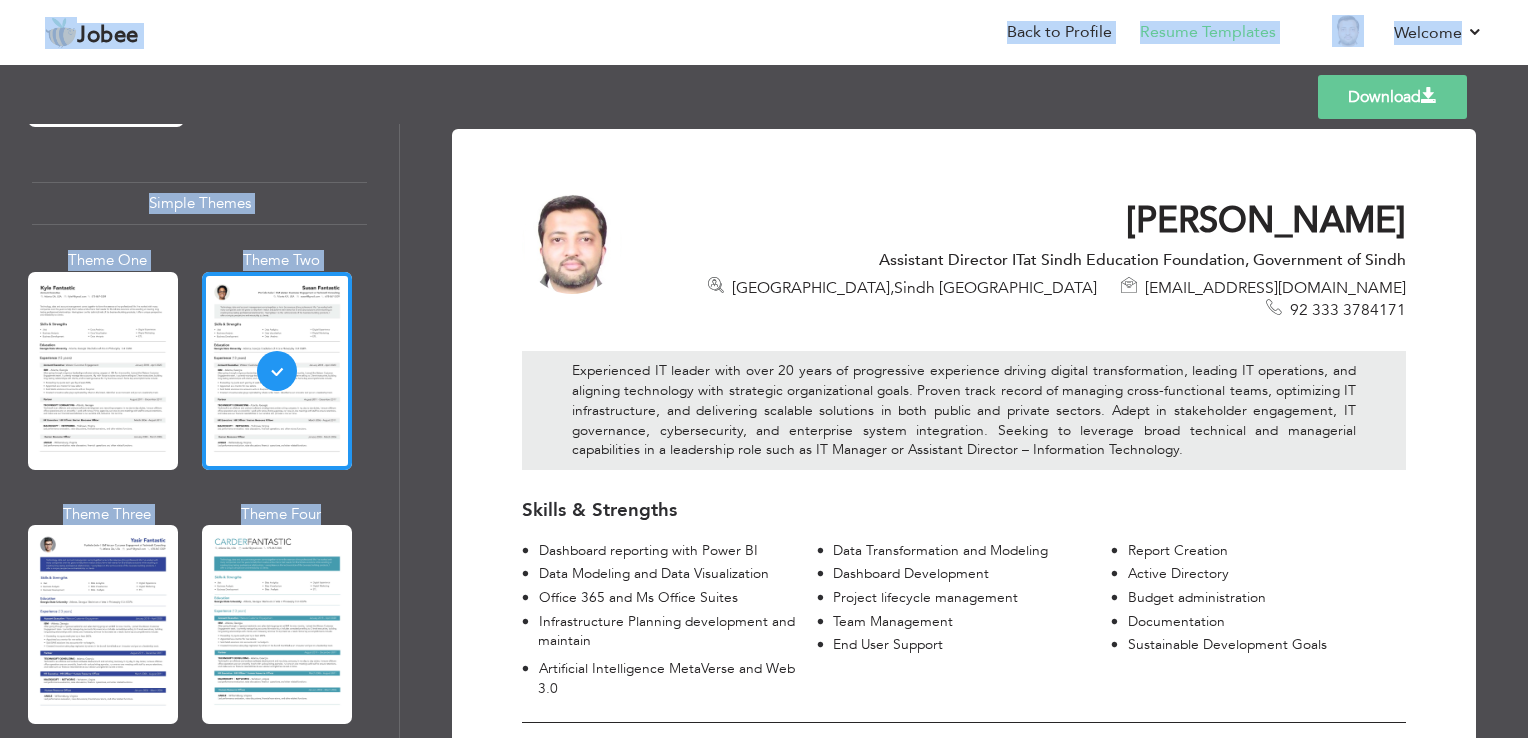 drag, startPoint x: 1520, startPoint y: 229, endPoint x: 1531, endPoint y: 389, distance: 160.37769 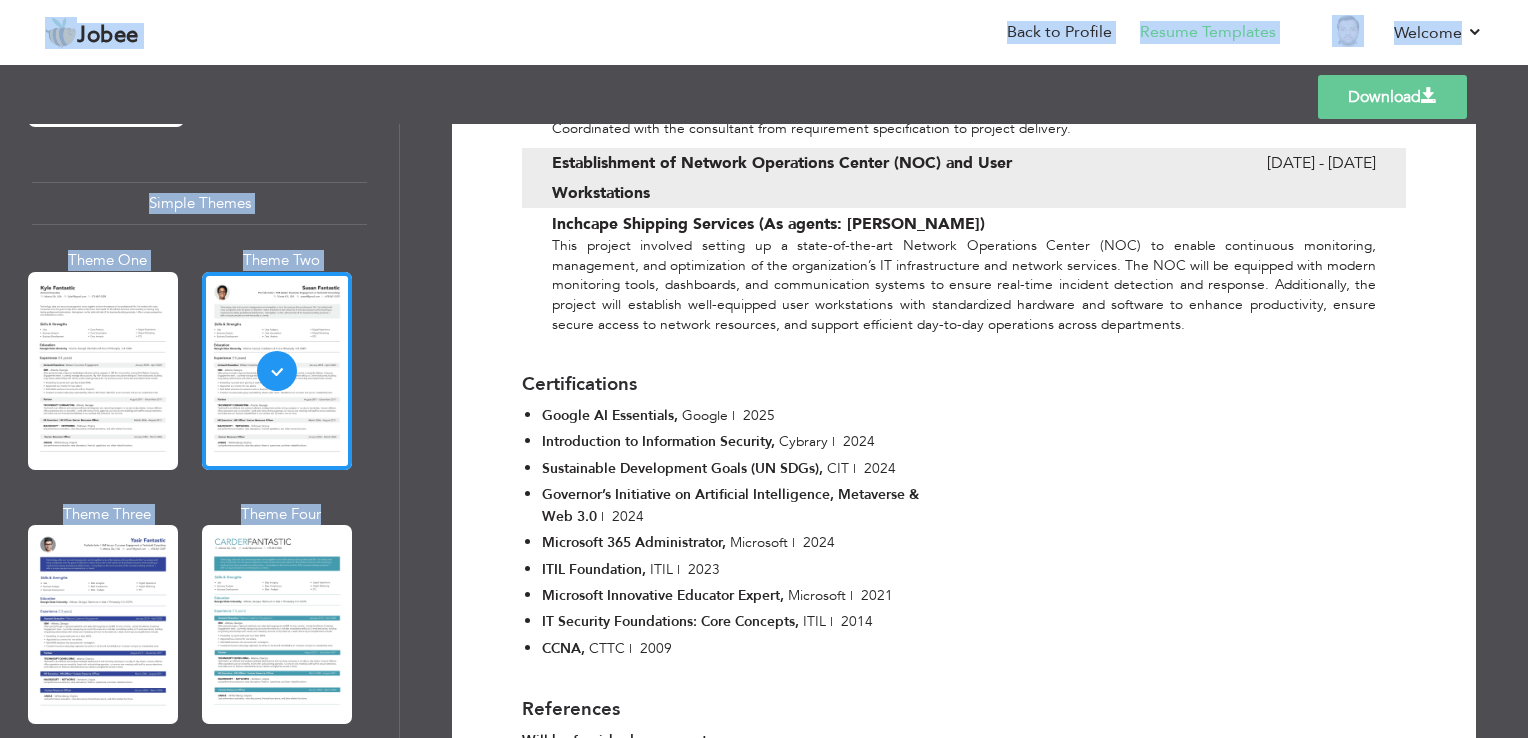 scroll, scrollTop: 2384, scrollLeft: 0, axis: vertical 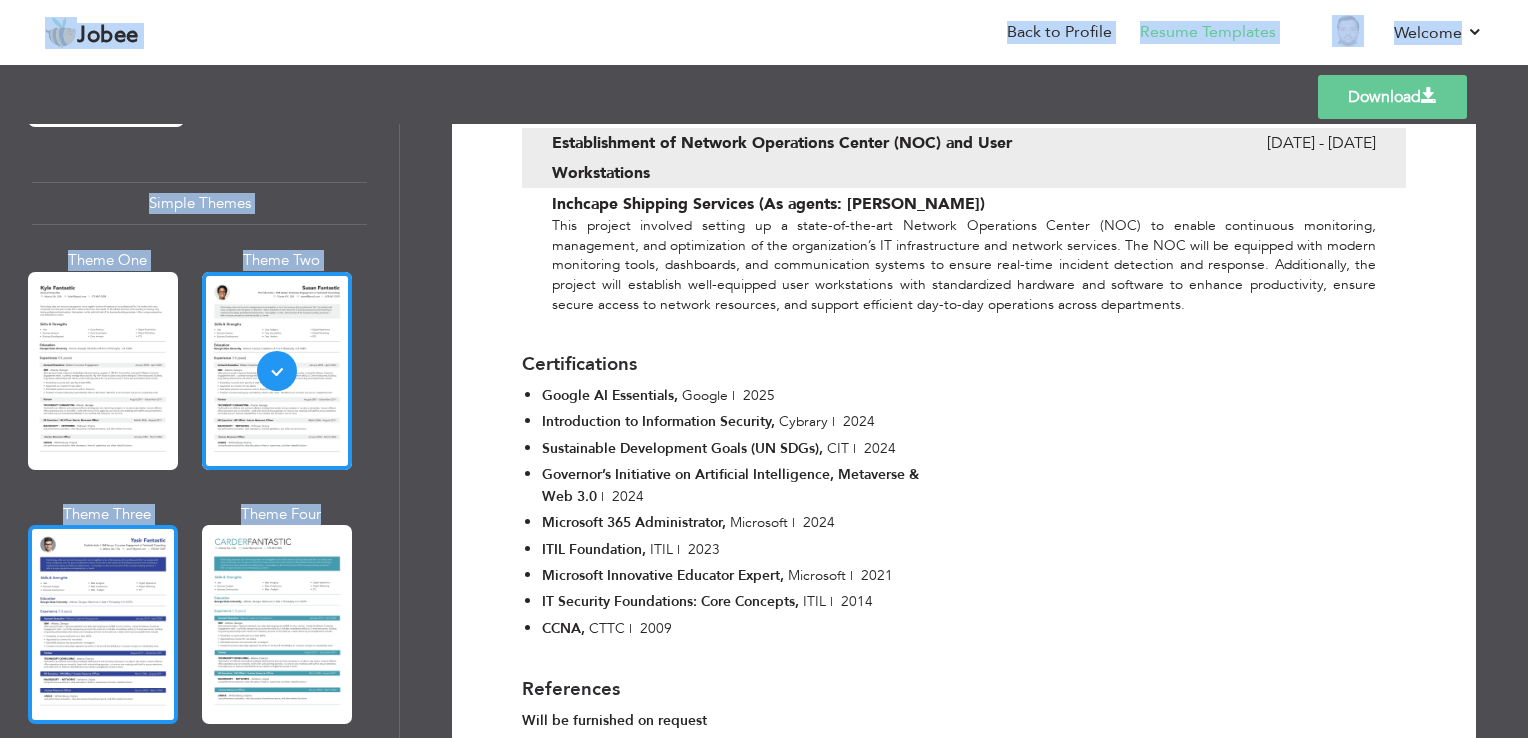 click at bounding box center (103, 624) 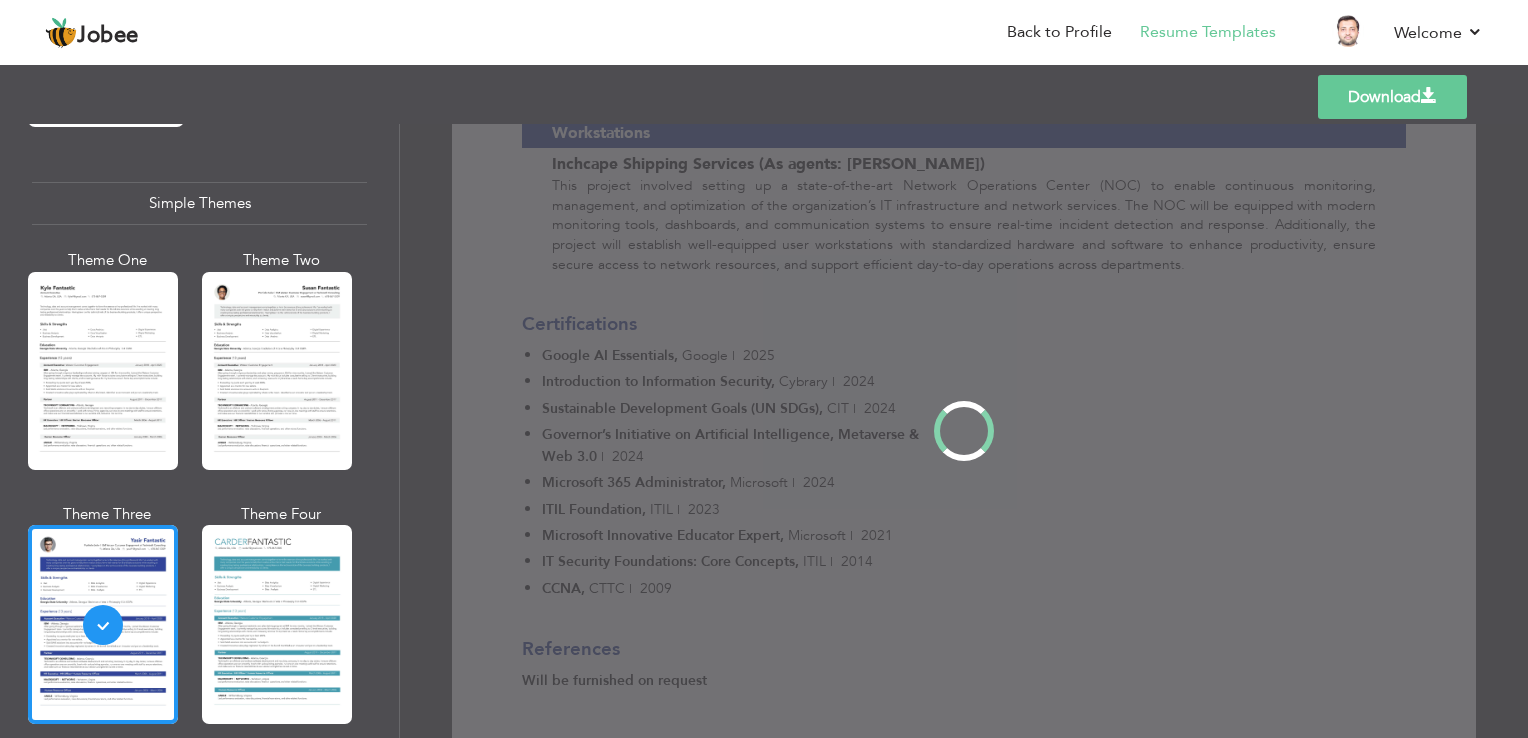 scroll, scrollTop: 0, scrollLeft: 0, axis: both 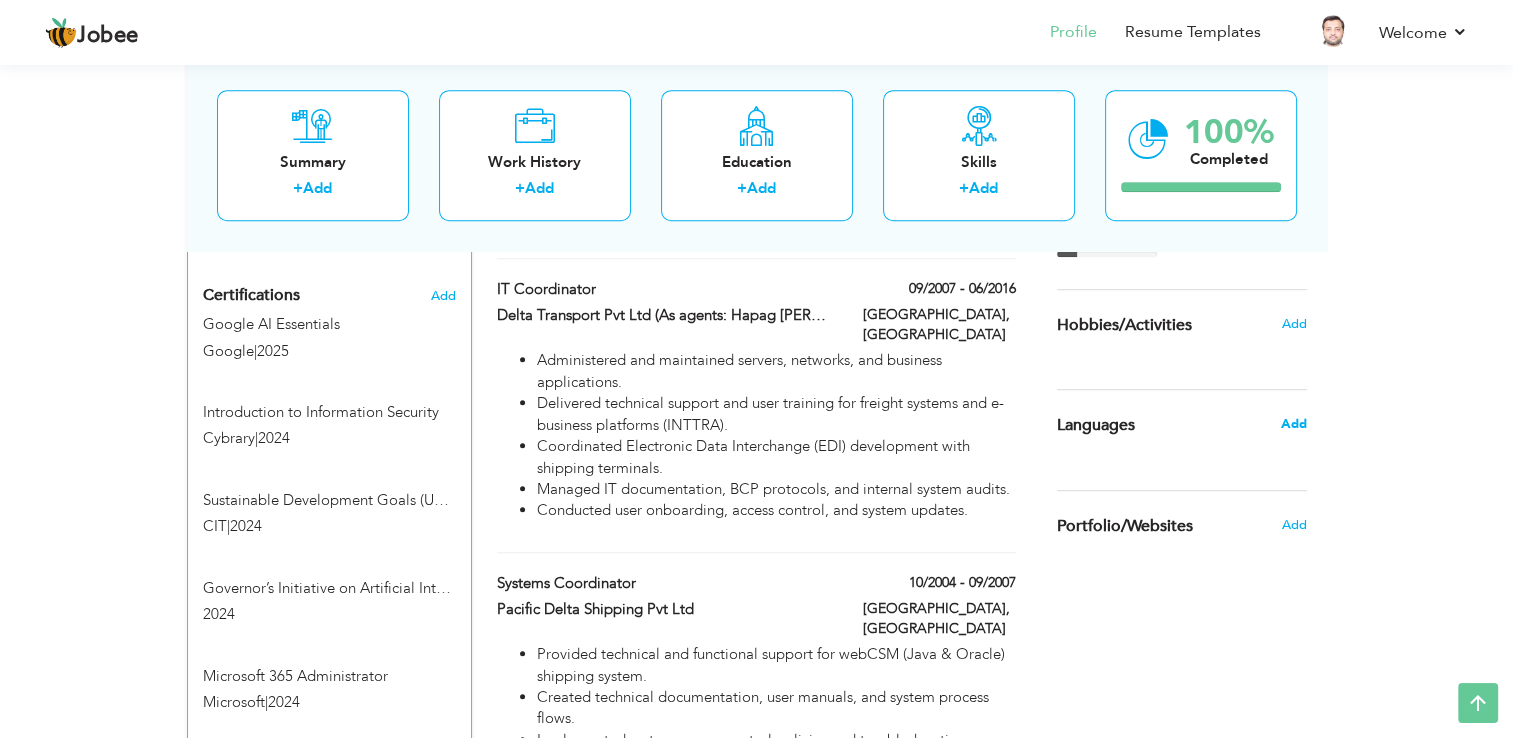 click on "Add" at bounding box center [1293, 424] 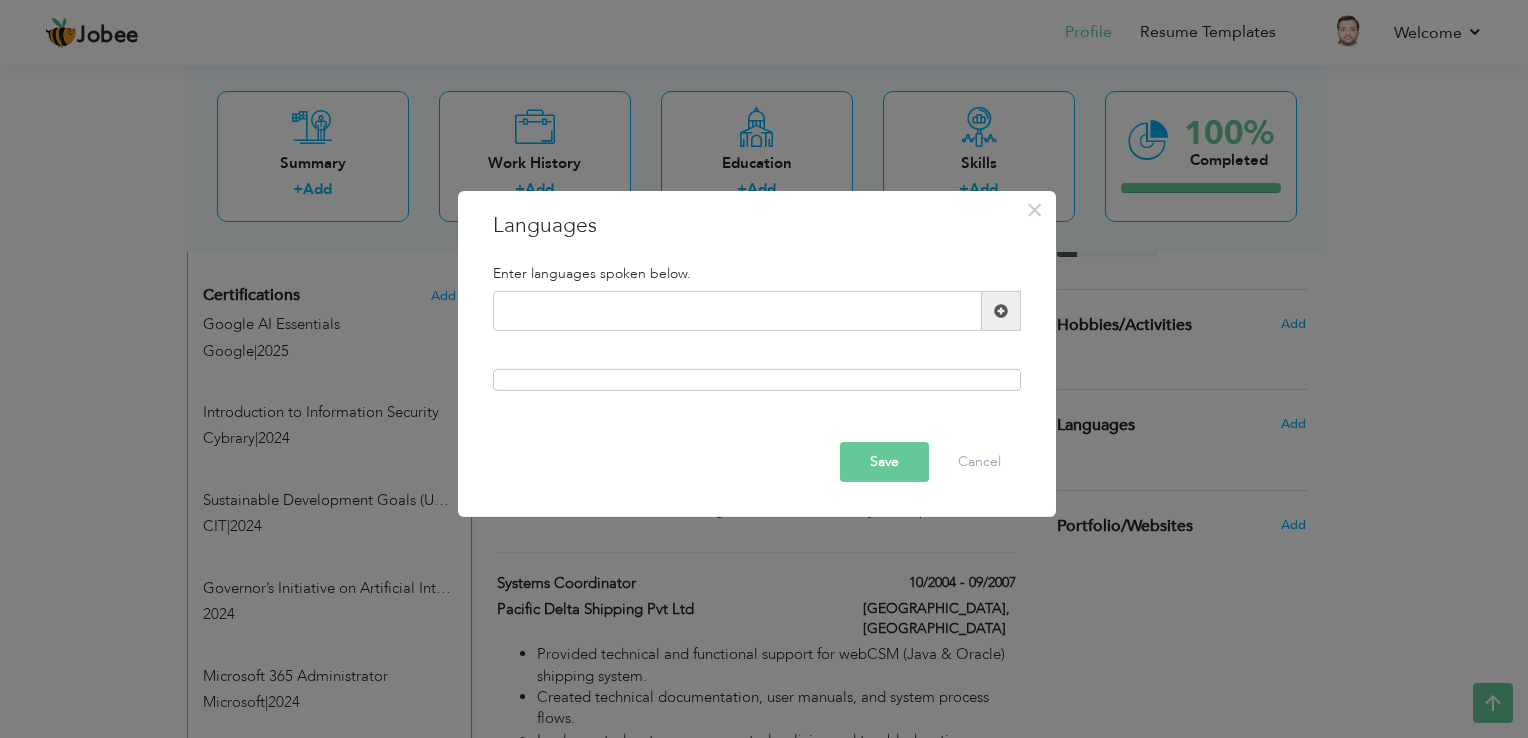 click at bounding box center (1001, 311) 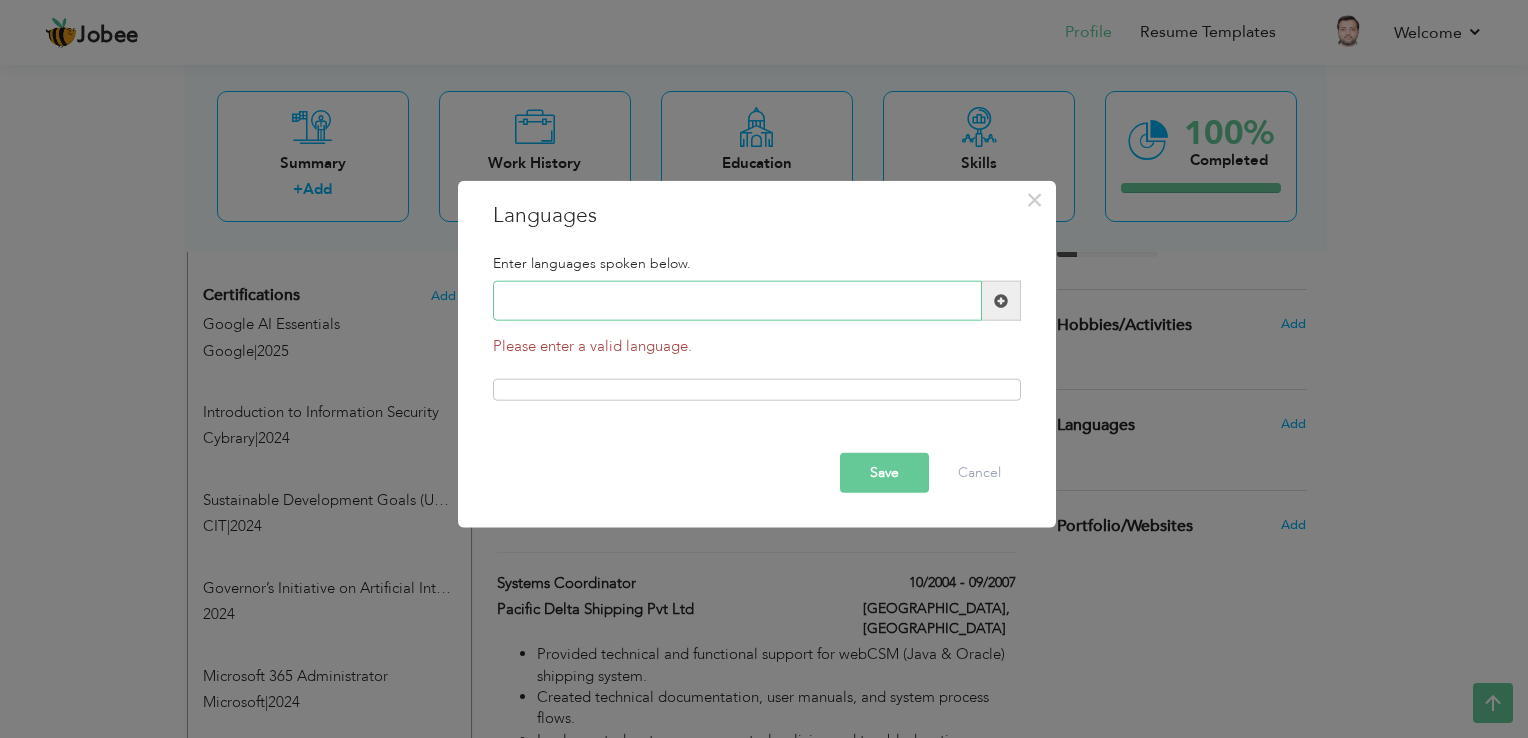 click at bounding box center [737, 301] 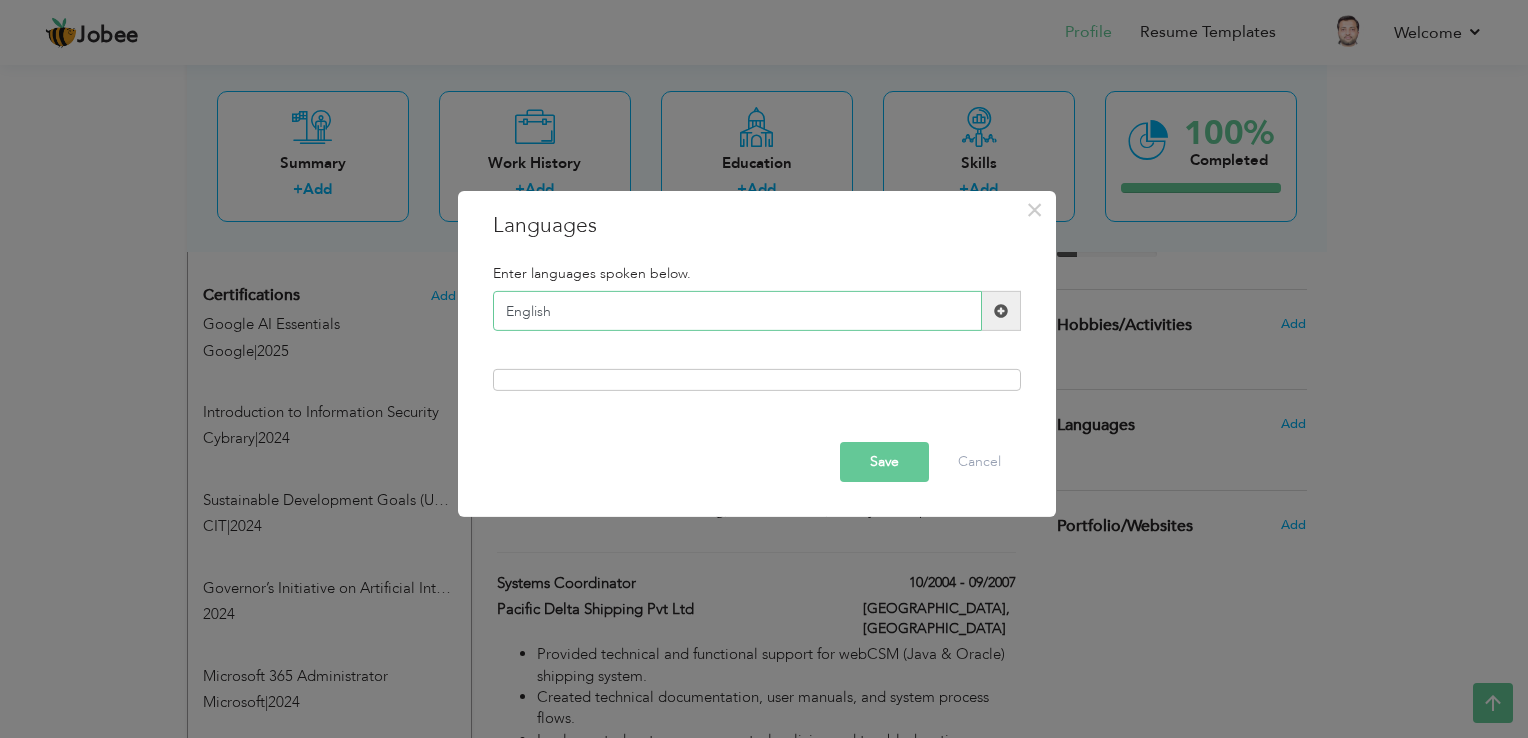 type on "English" 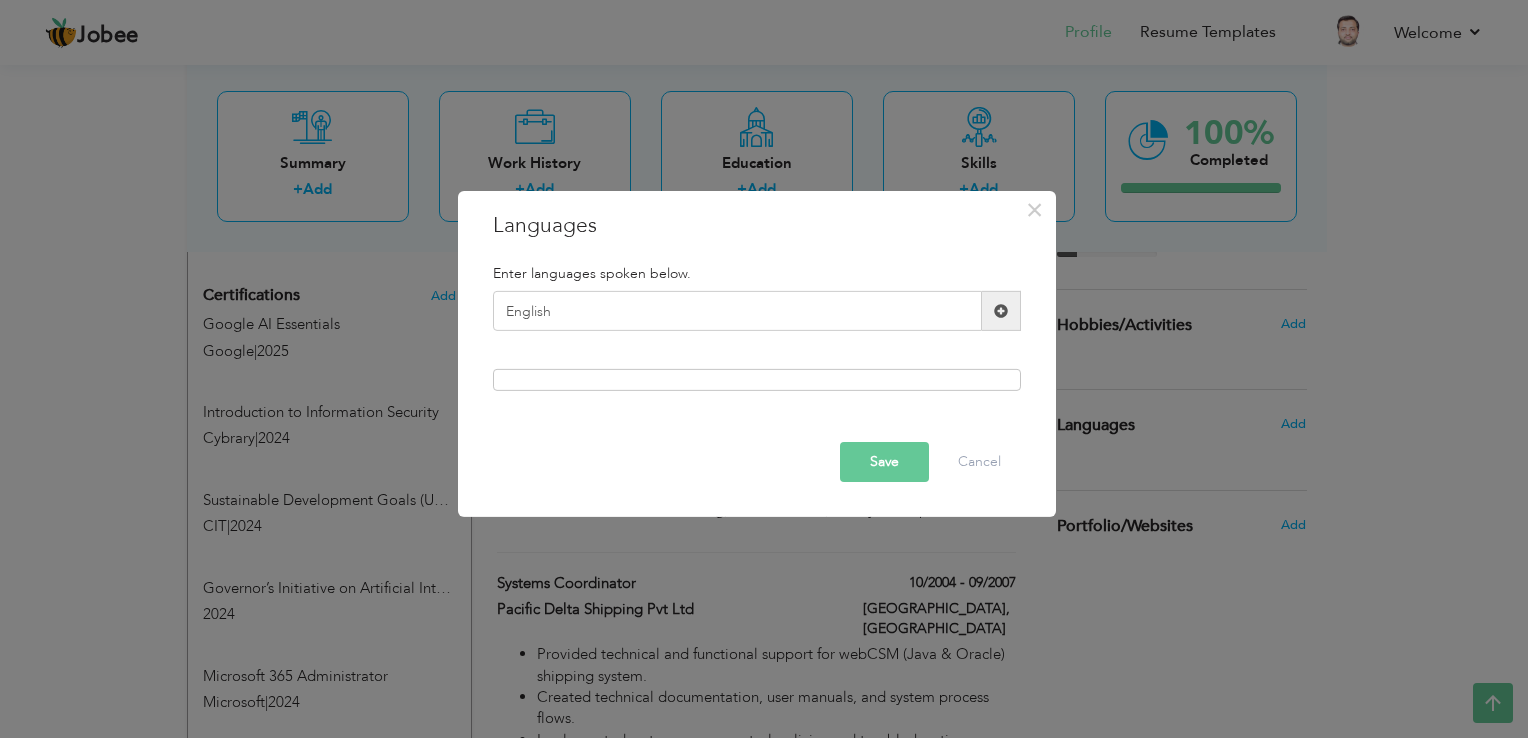 click at bounding box center [1001, 311] 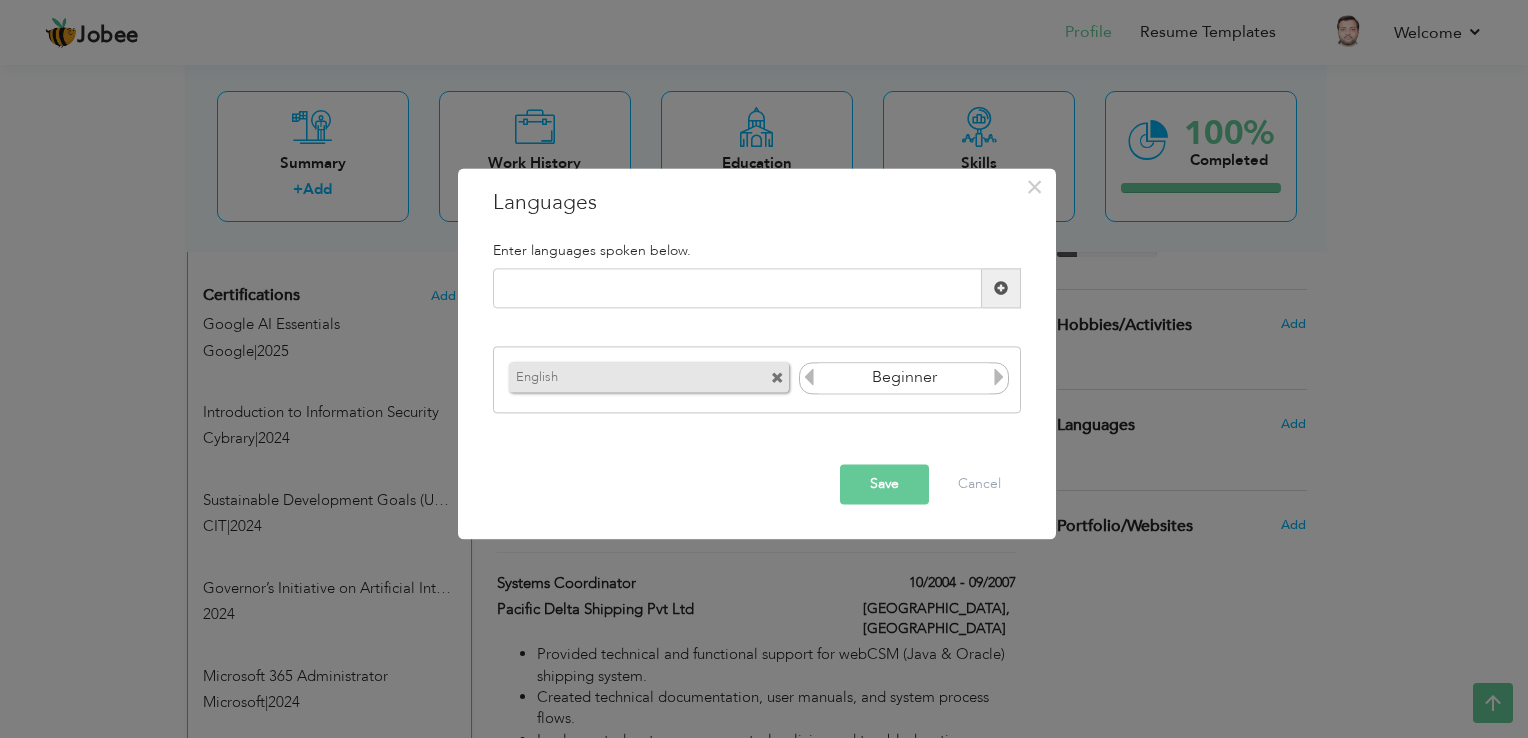 click at bounding box center [999, 377] 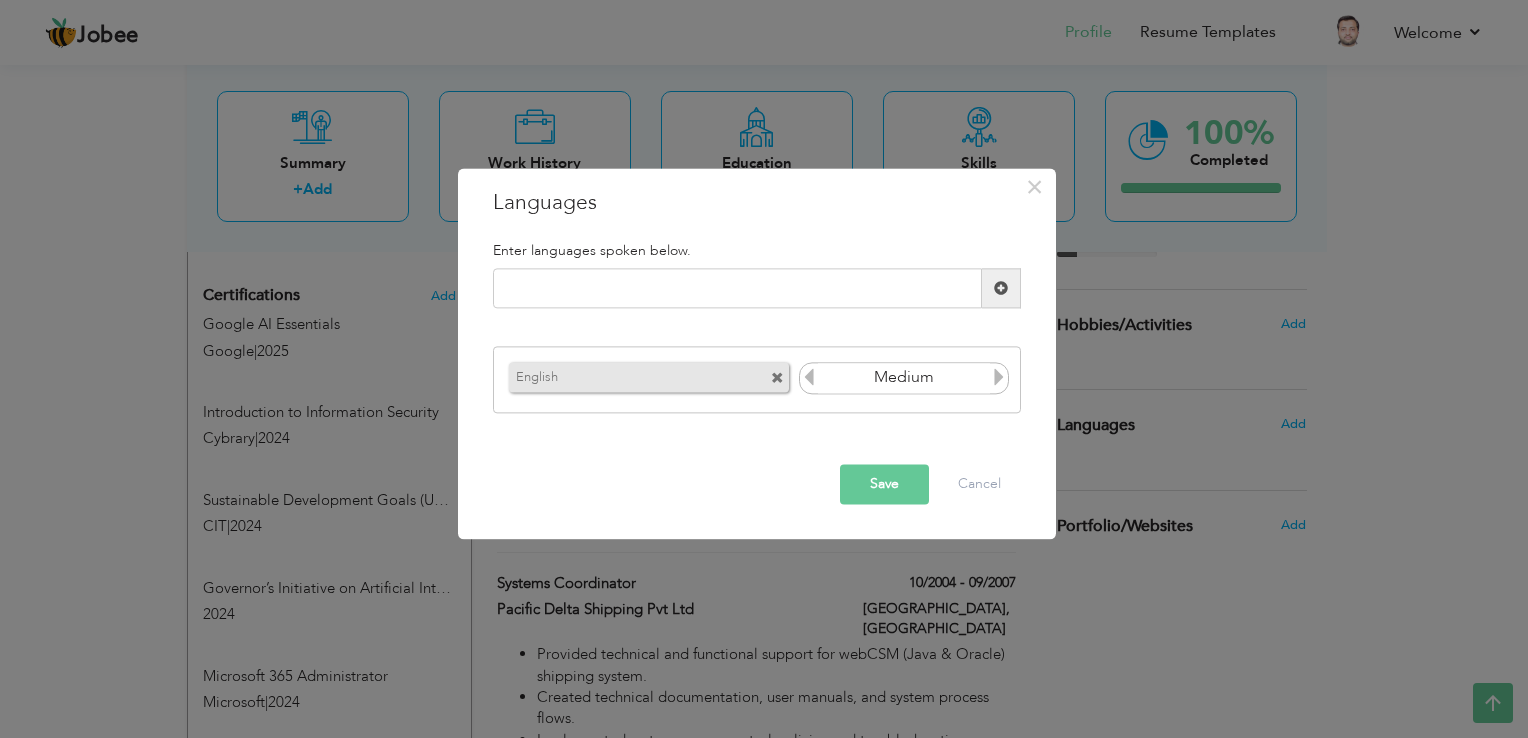 click at bounding box center (999, 377) 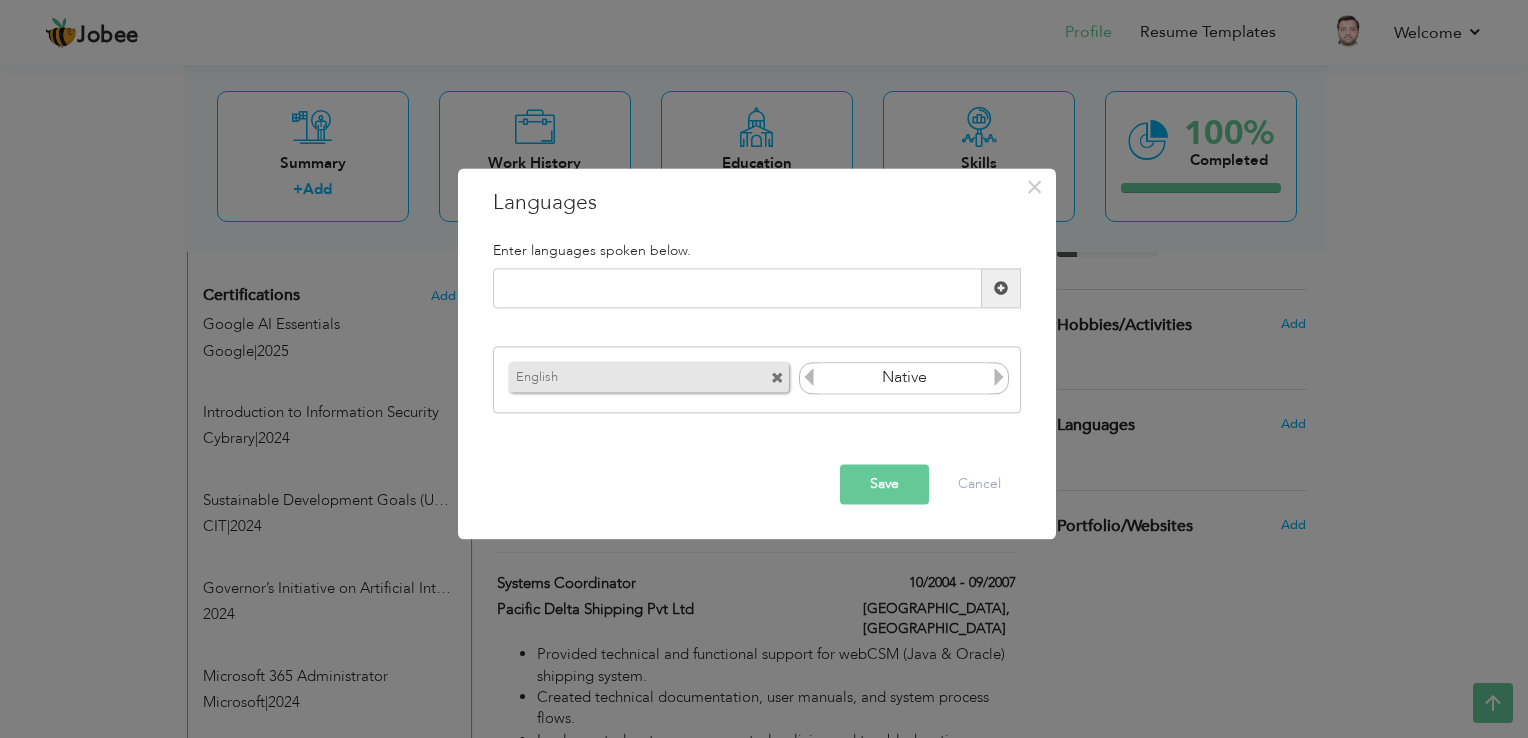click at bounding box center [999, 377] 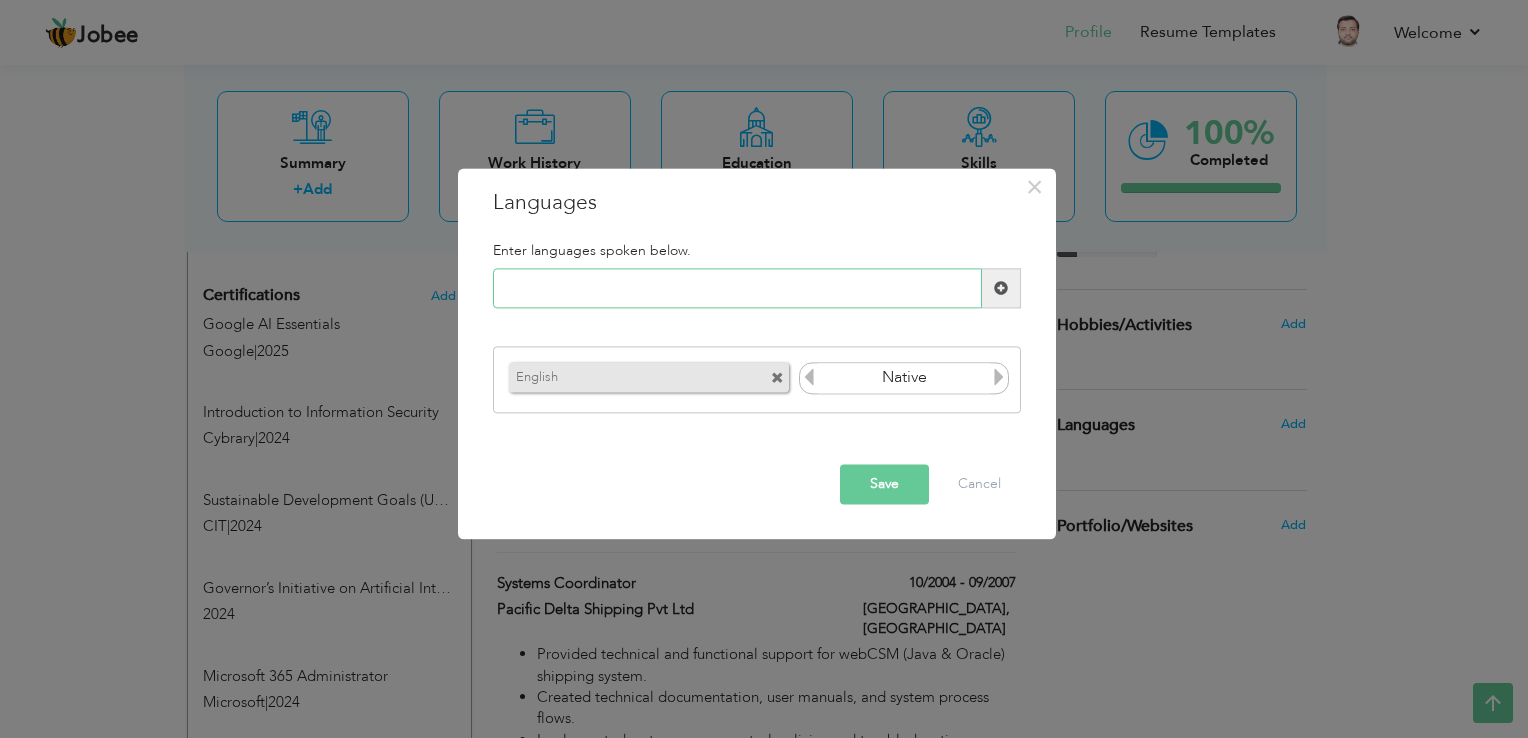 click at bounding box center (737, 289) 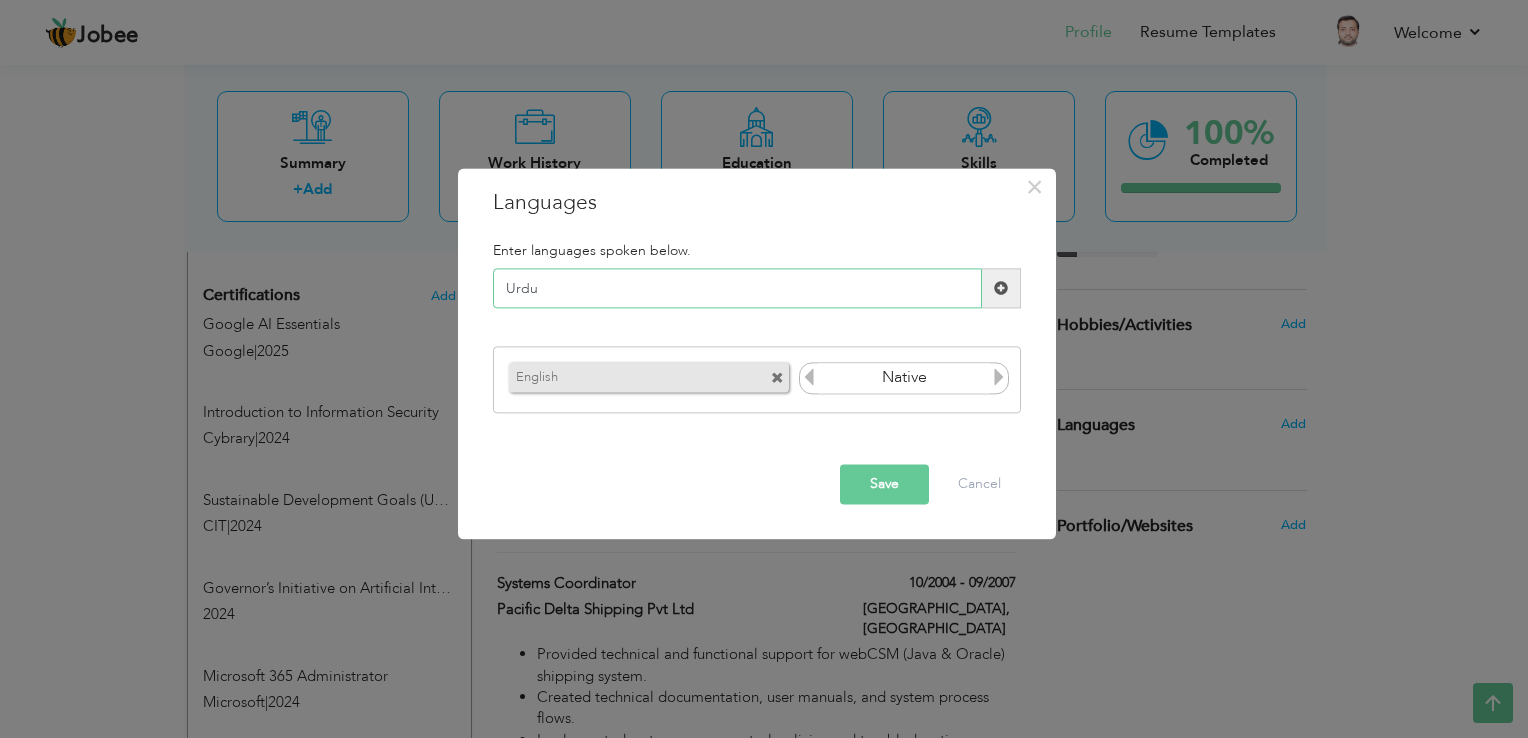 type on "Urdu" 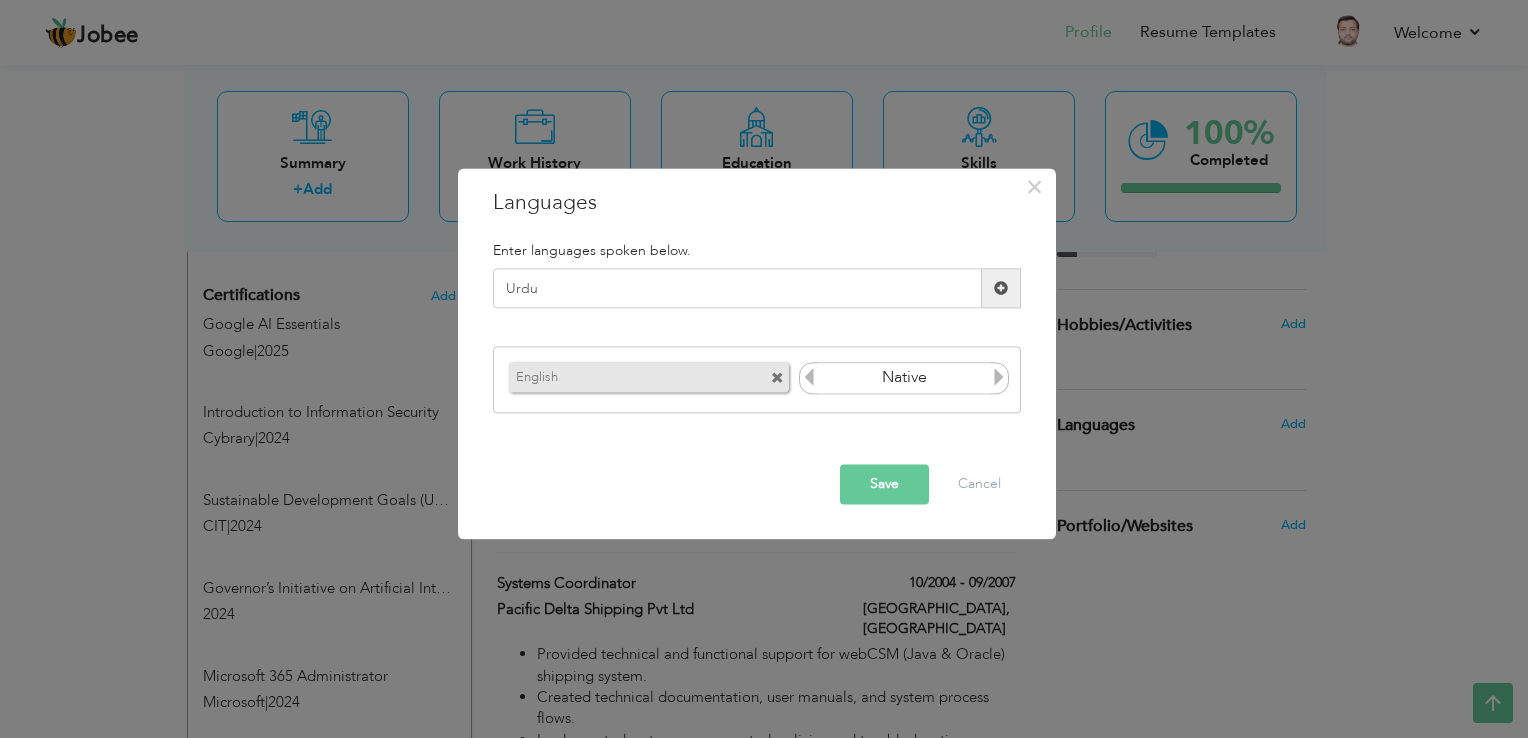 click at bounding box center (1001, 289) 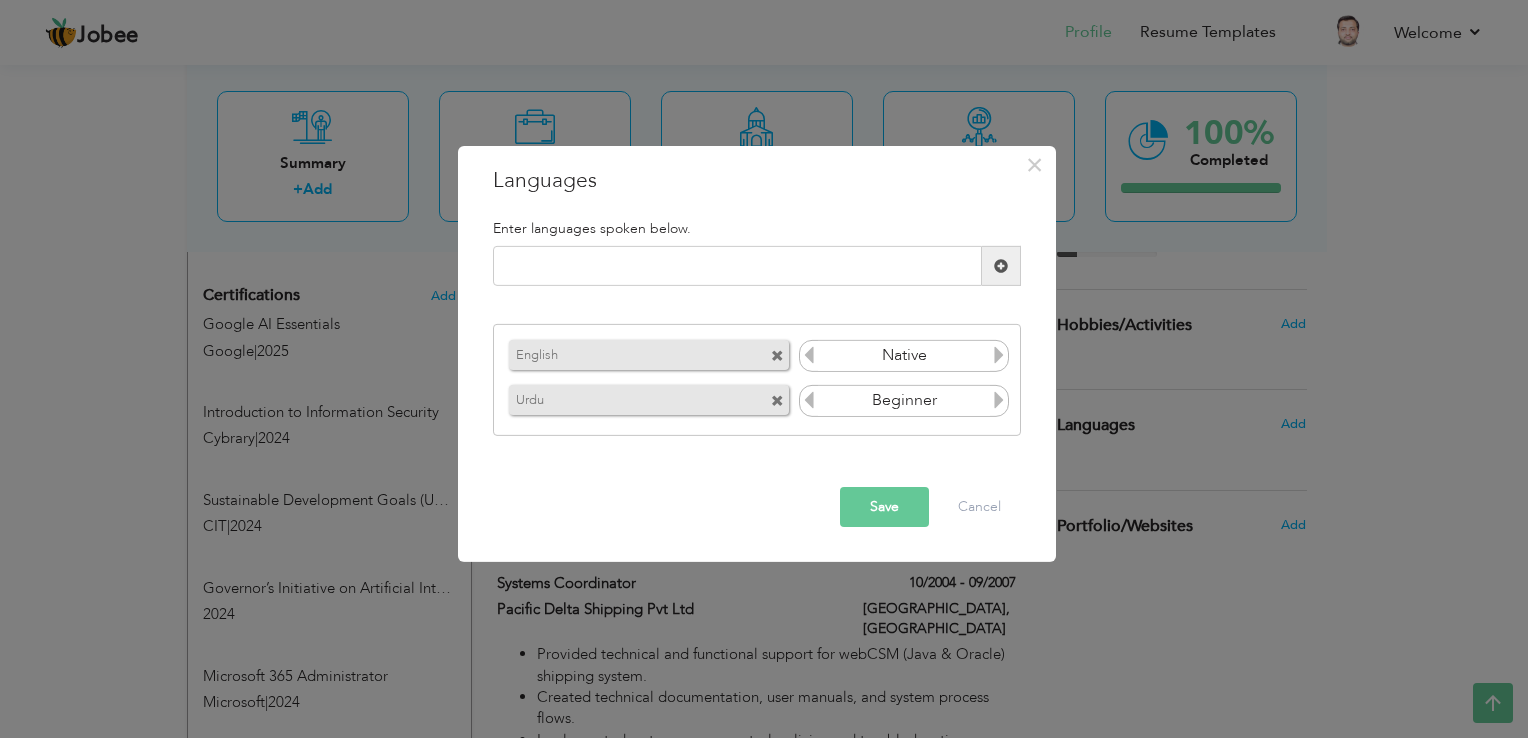 click at bounding box center [999, 400] 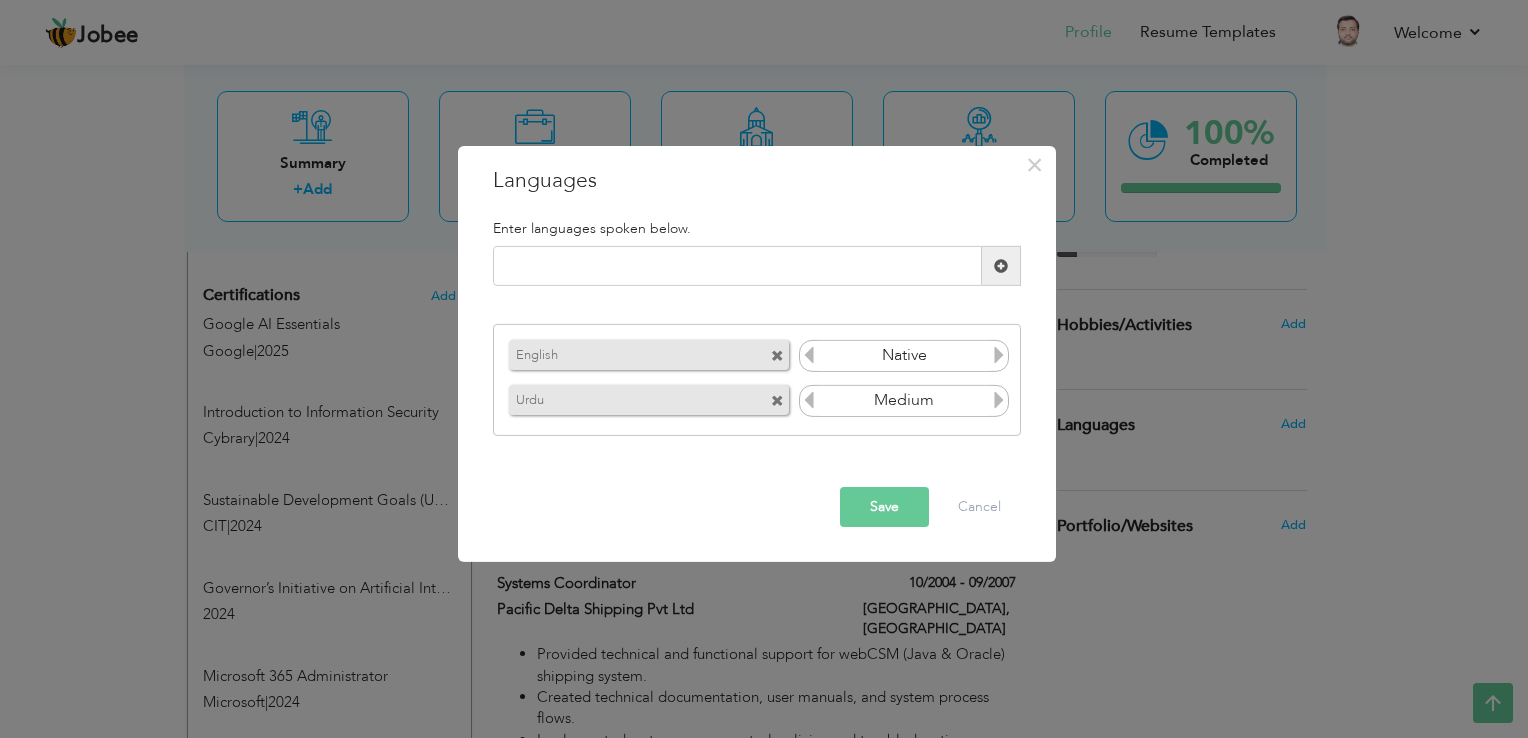 click at bounding box center (999, 400) 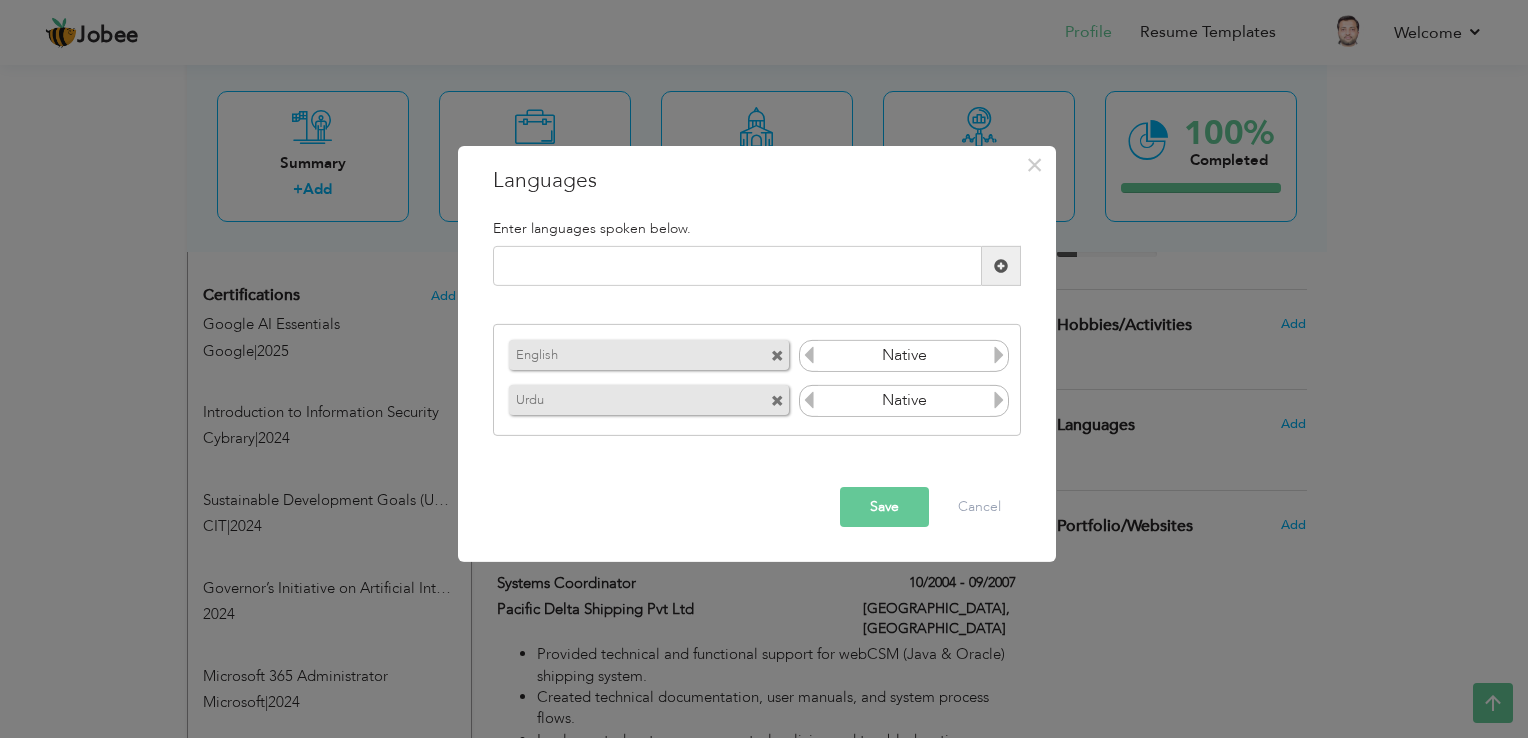 click at bounding box center (999, 400) 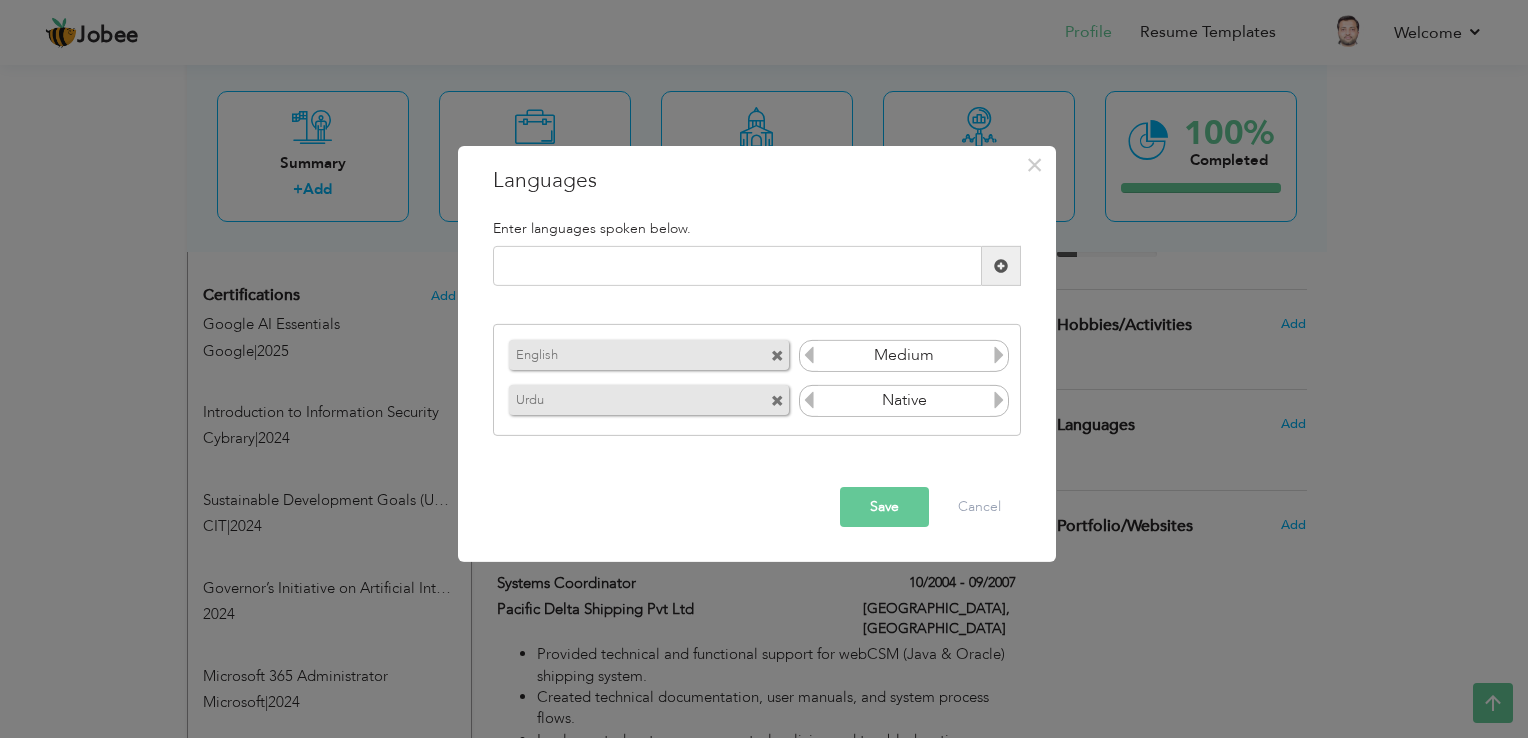 click at bounding box center [999, 355] 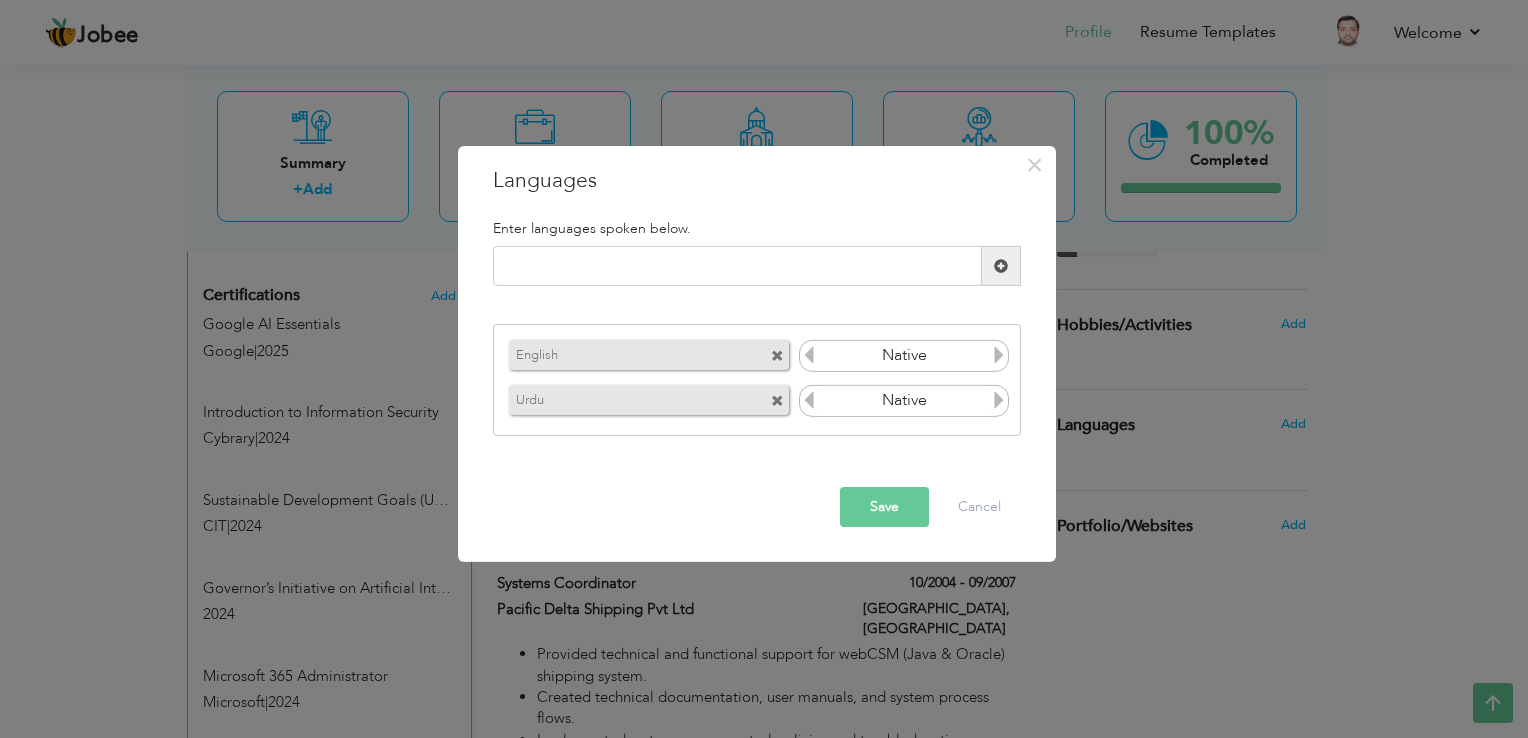 click at bounding box center (999, 355) 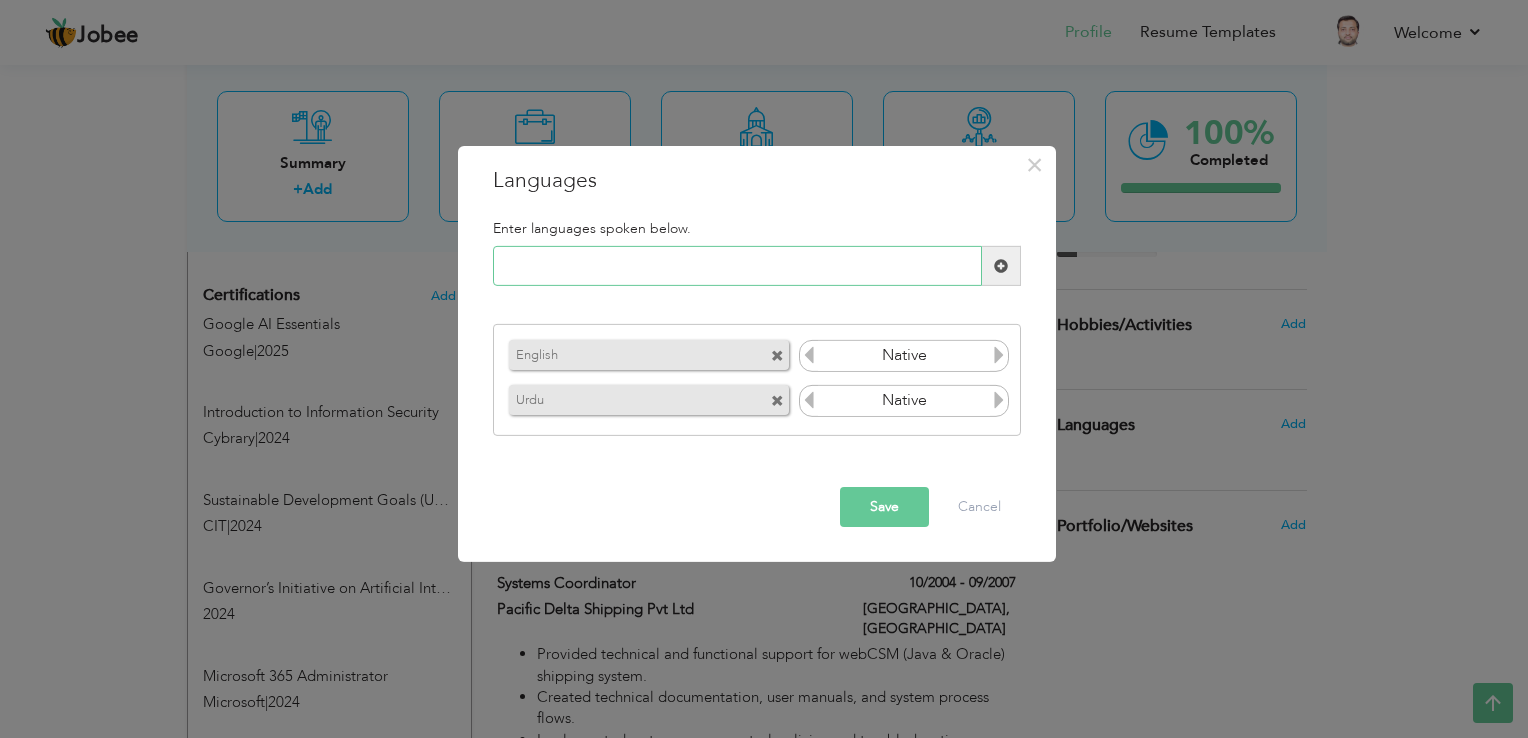 click at bounding box center (737, 266) 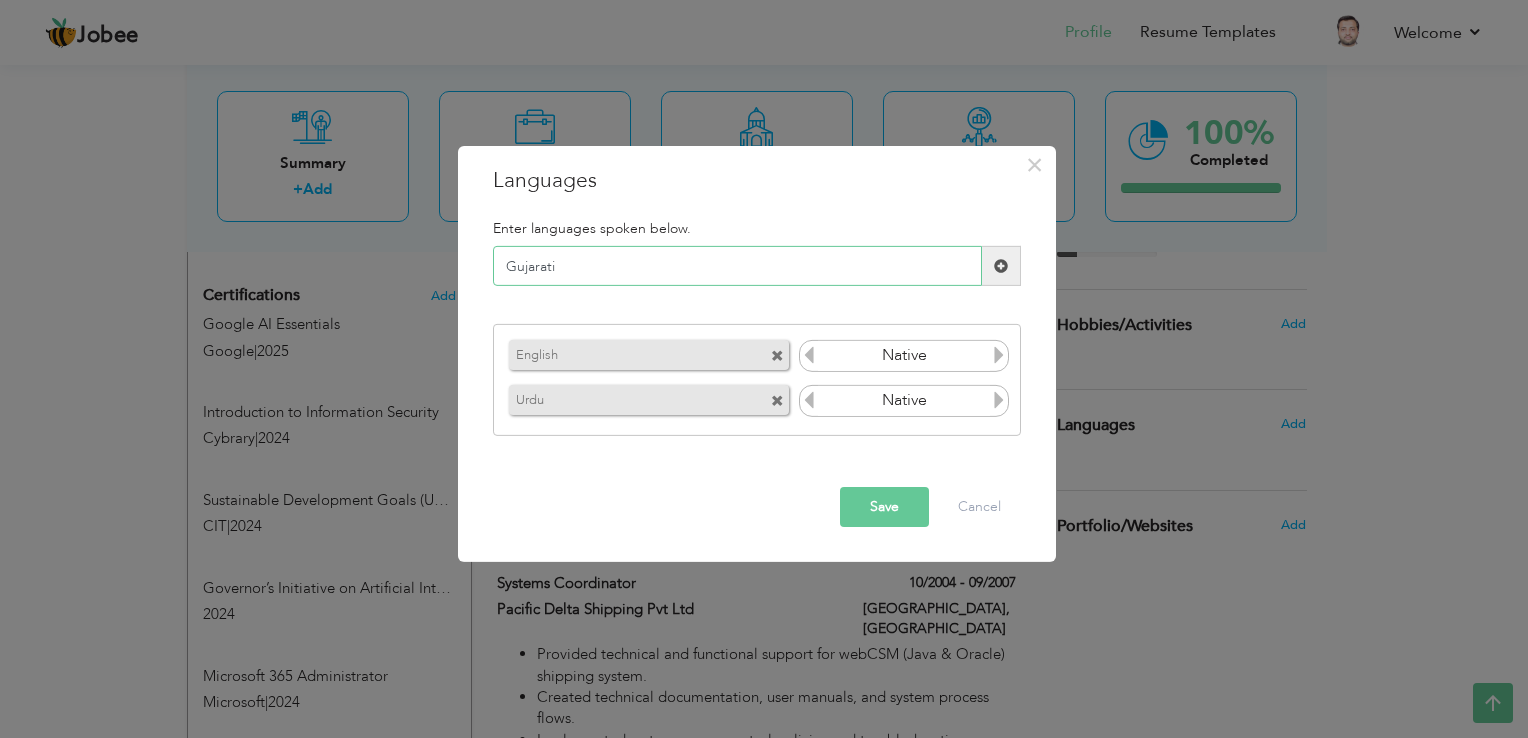 type on "Gujarati" 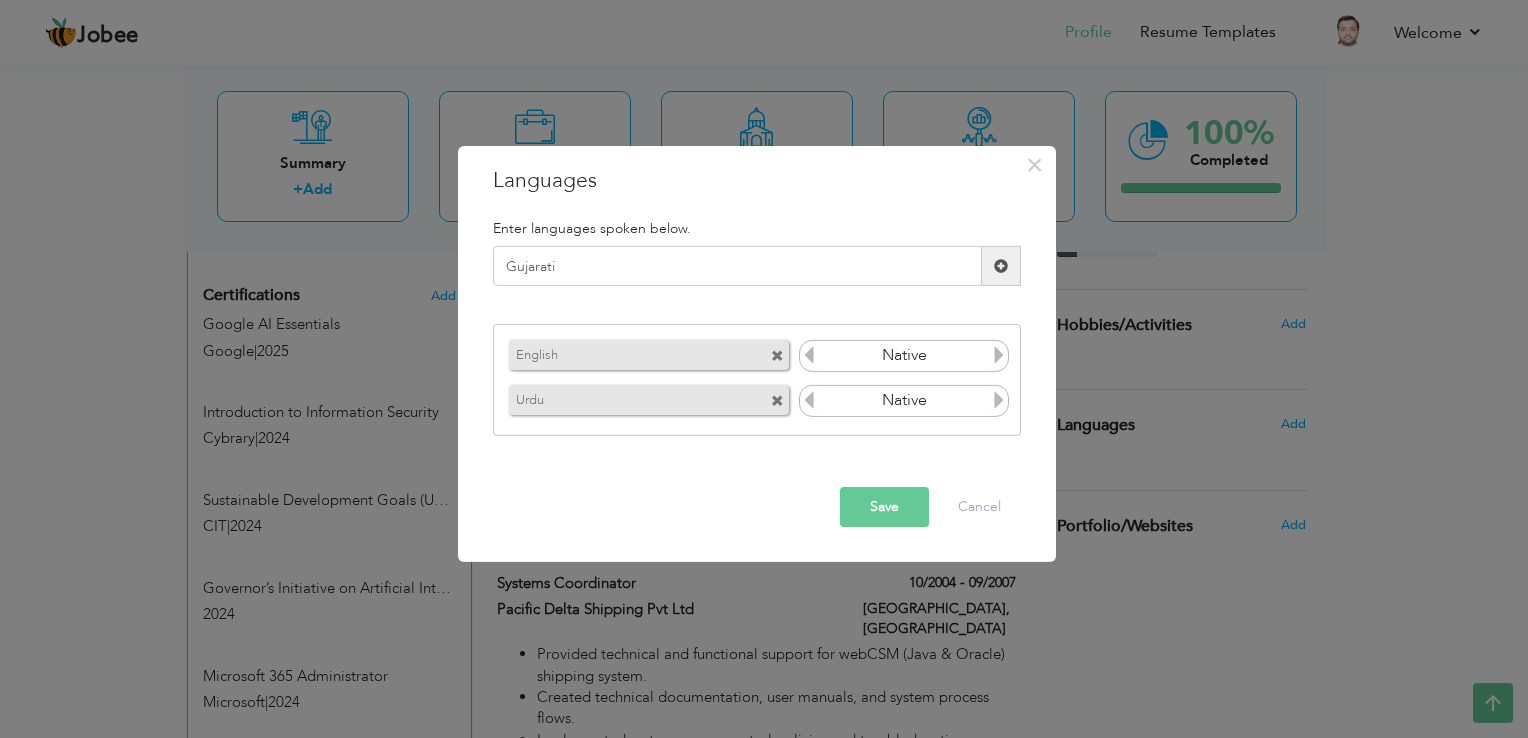 click at bounding box center [1001, 266] 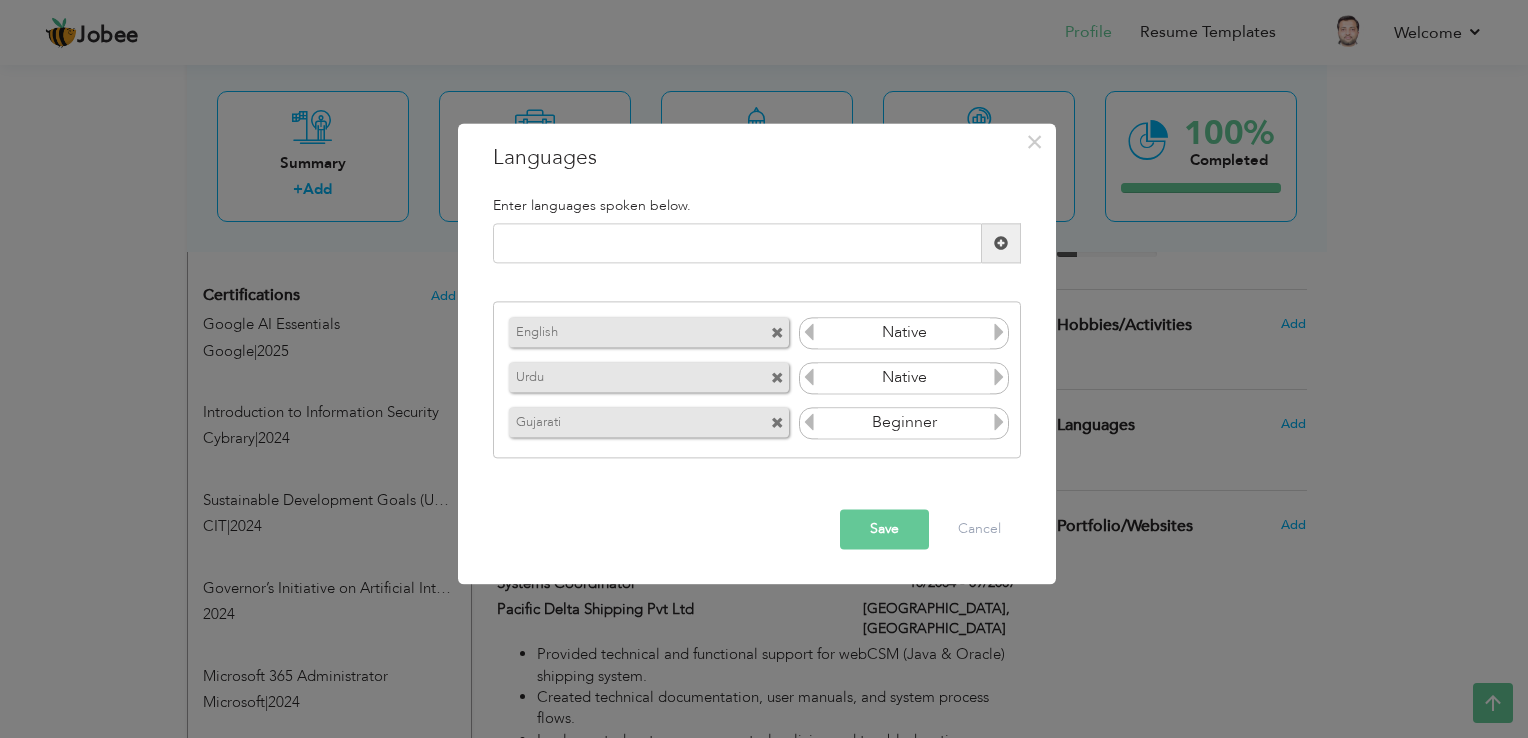 click at bounding box center [999, 422] 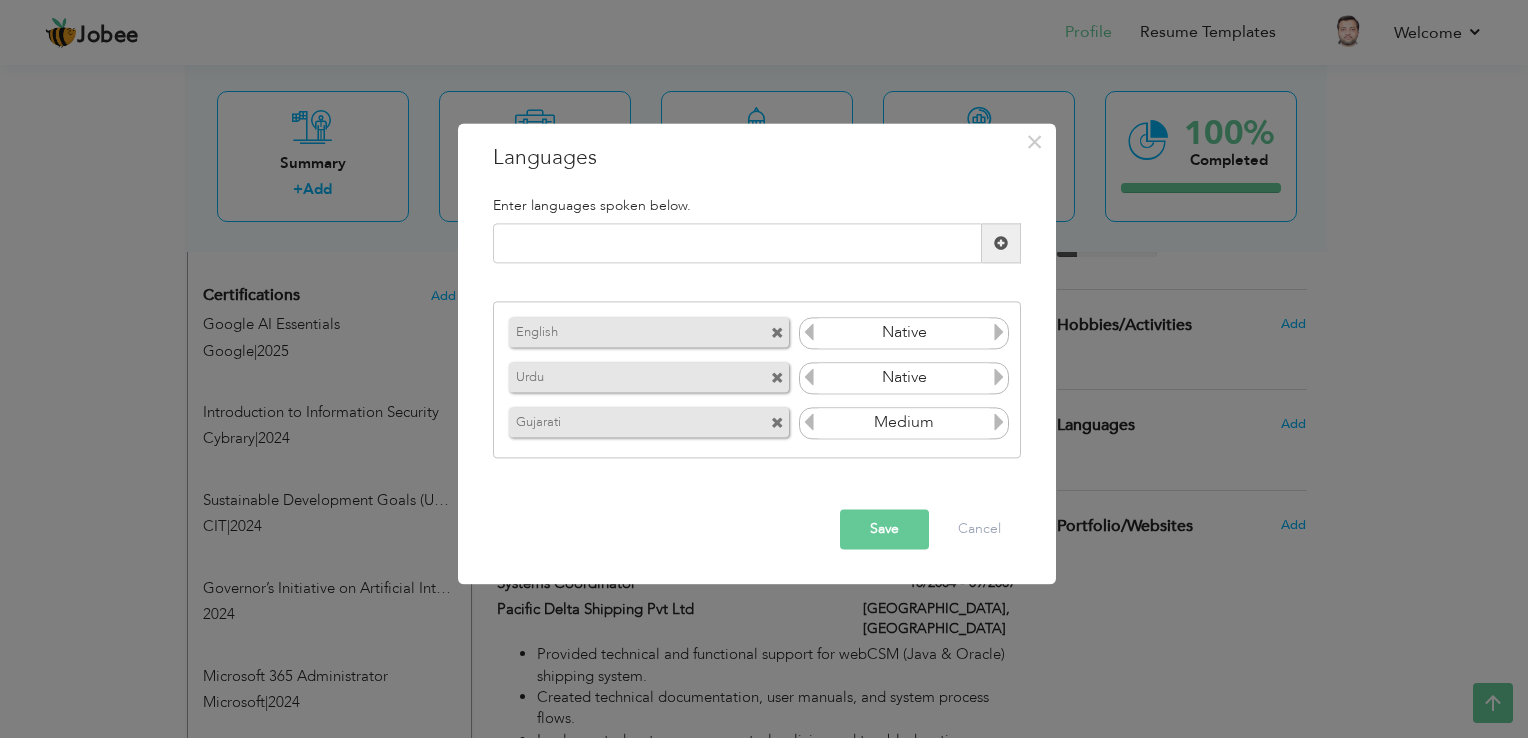 click at bounding box center [999, 422] 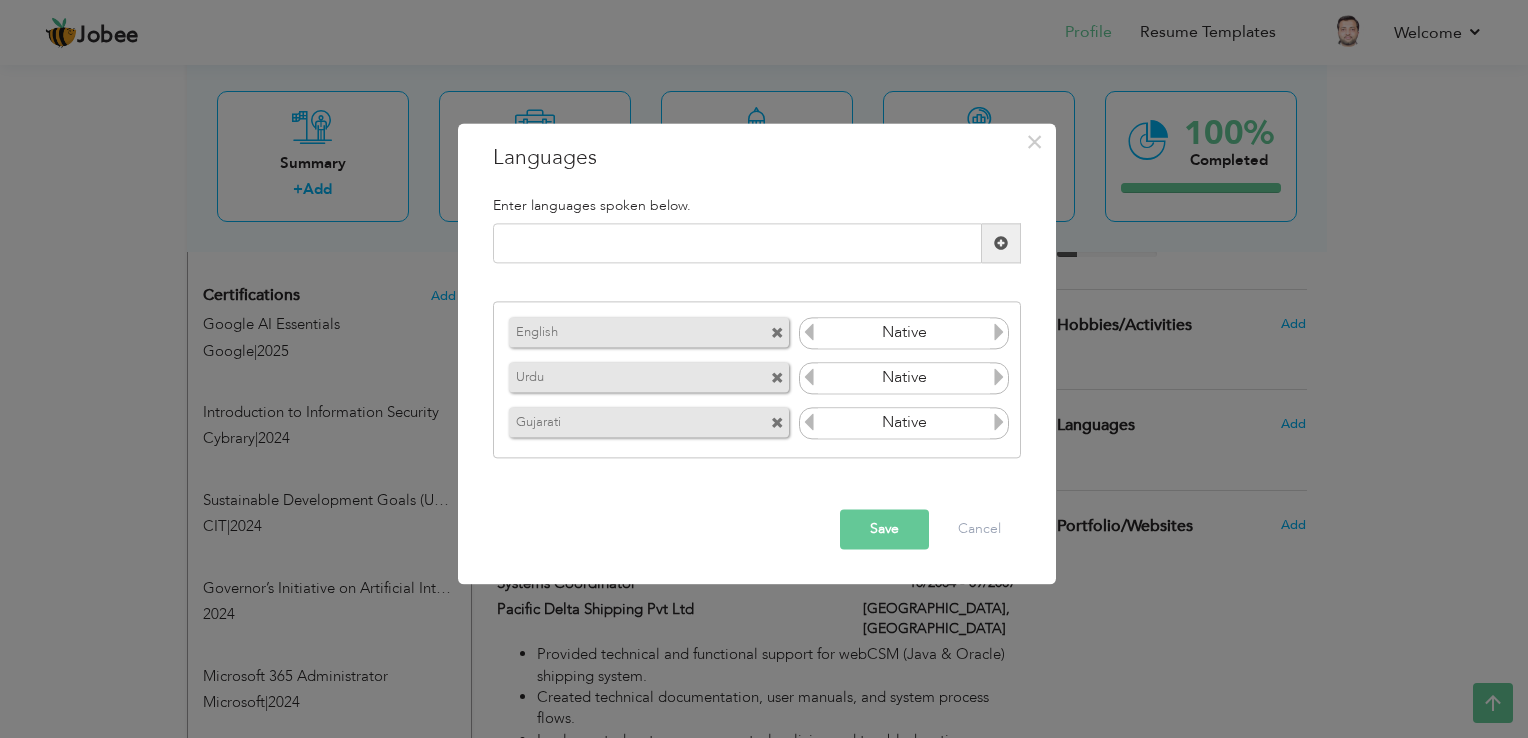 click at bounding box center [809, 422] 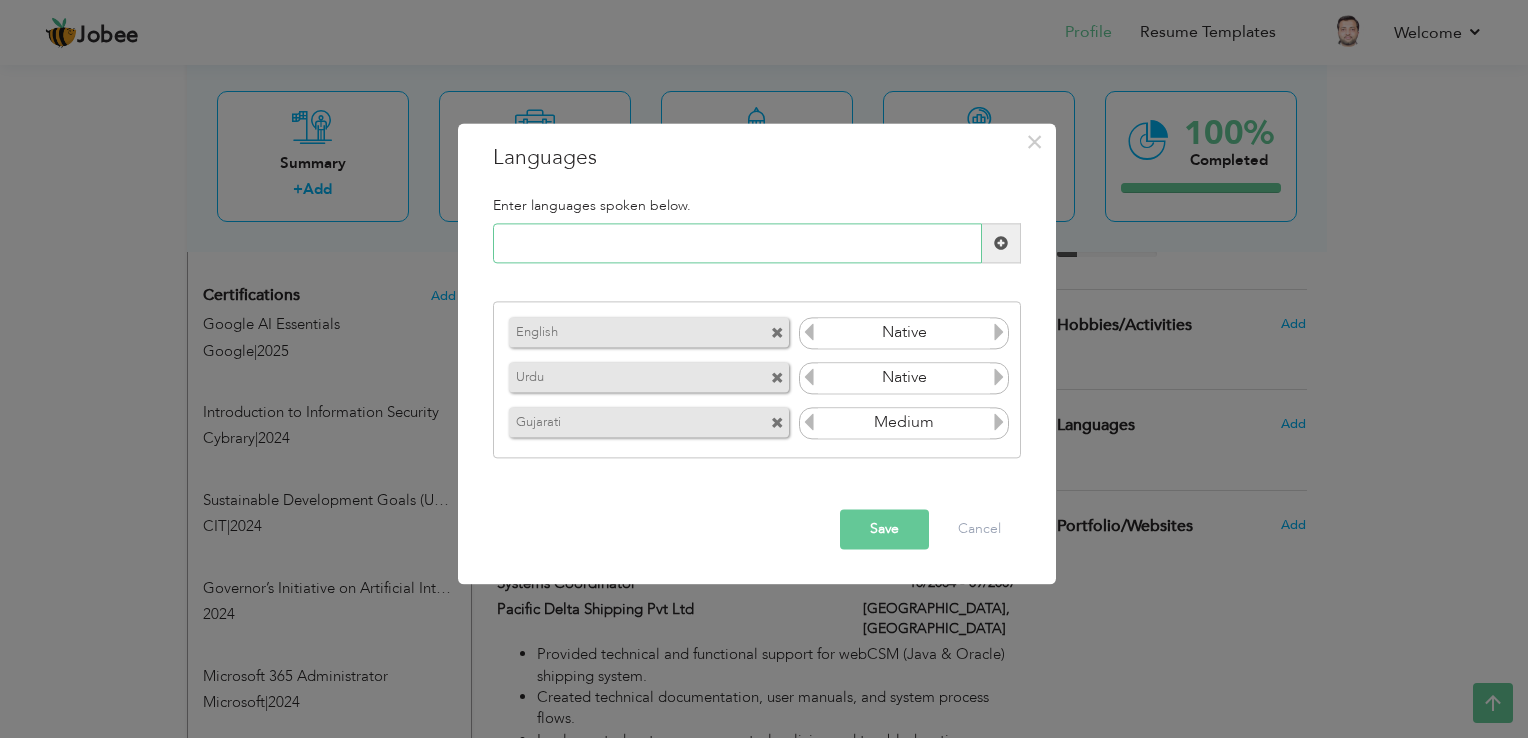 click at bounding box center (737, 244) 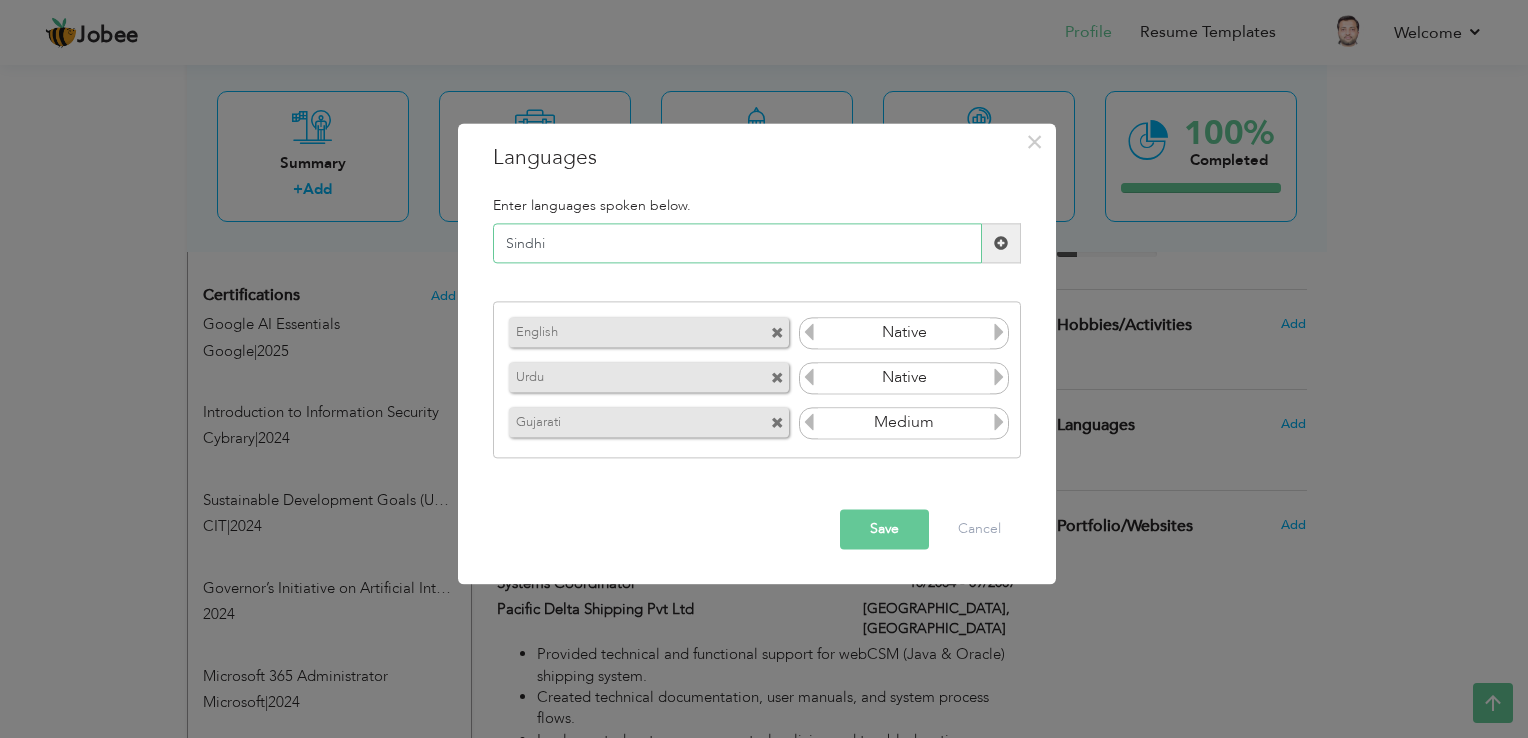 type on "Sindhi" 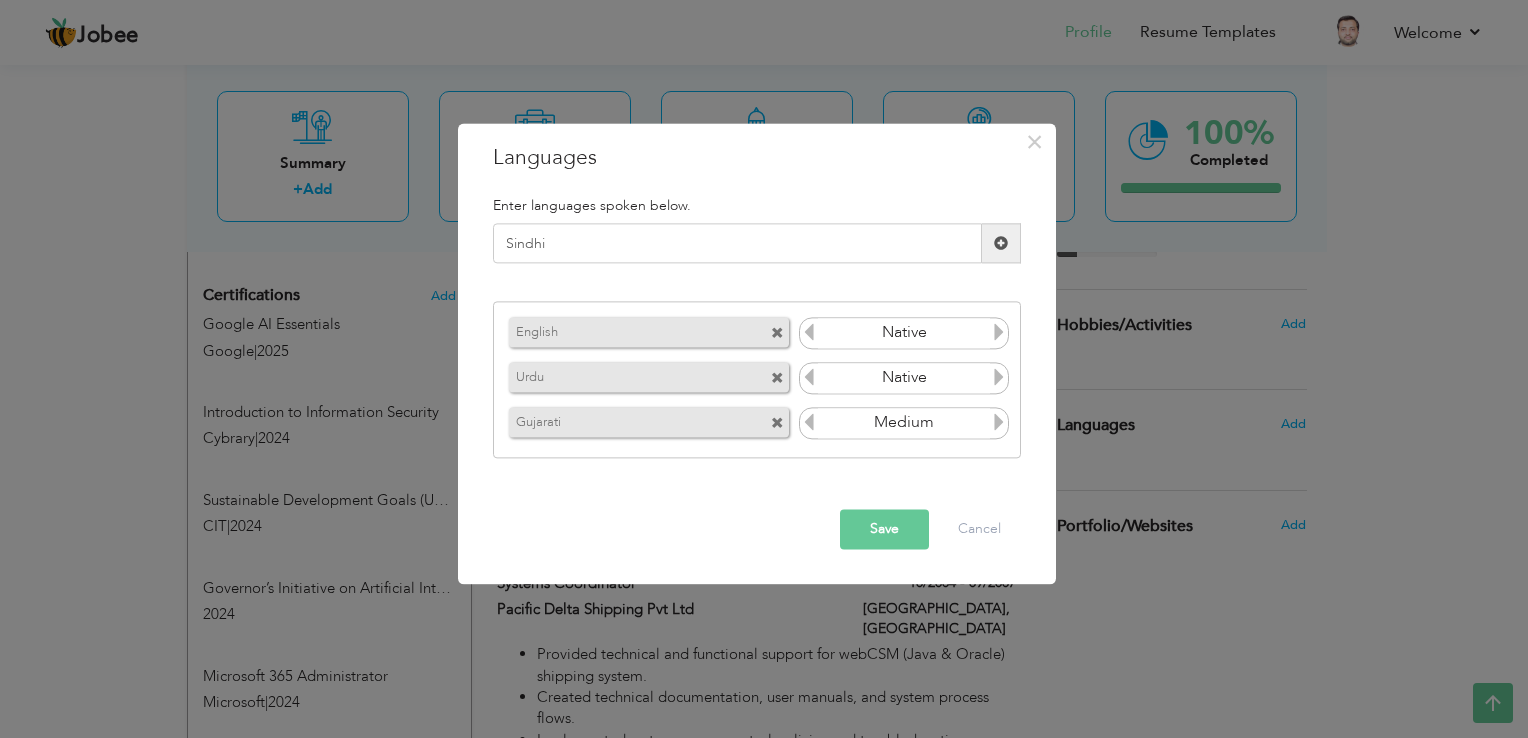 click at bounding box center (1001, 243) 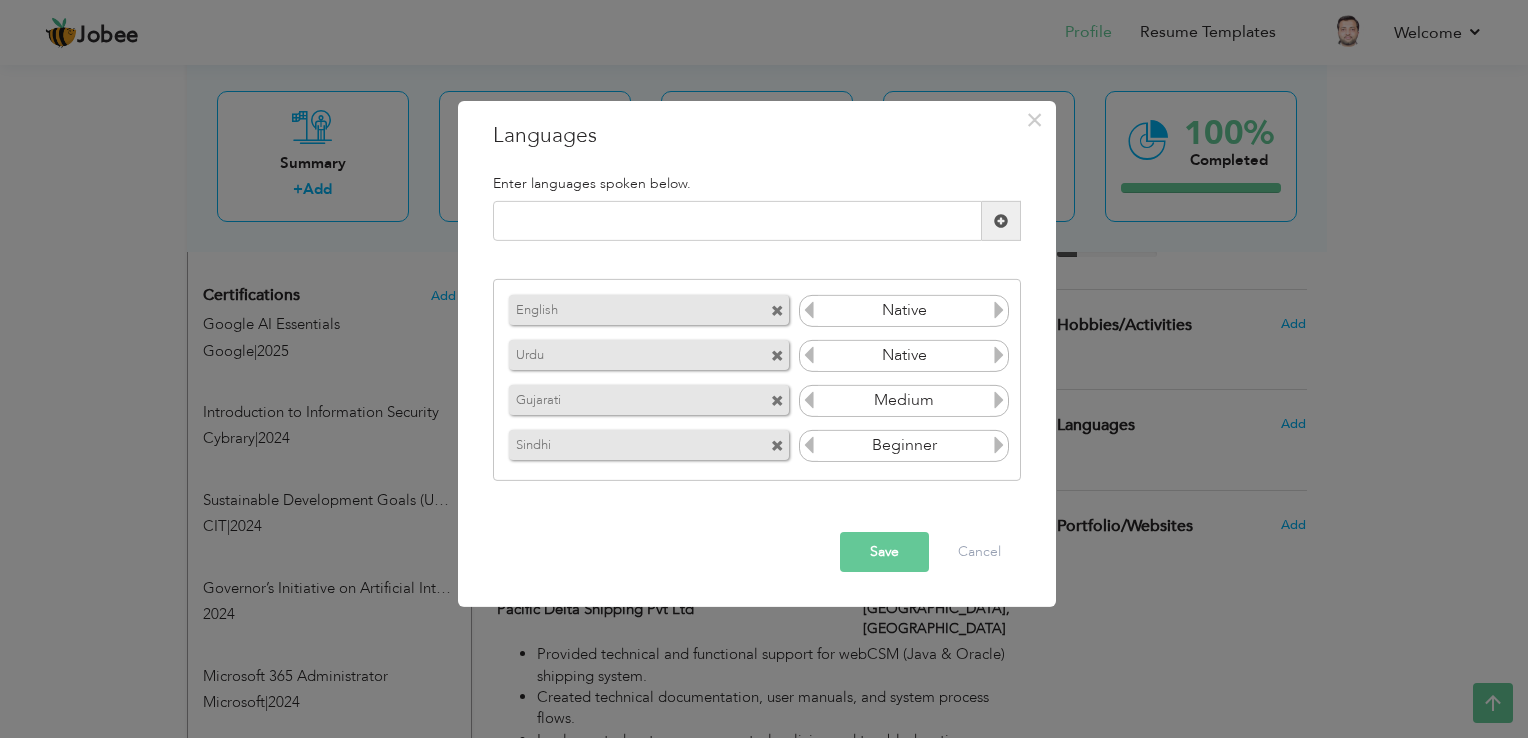 click at bounding box center [999, 445] 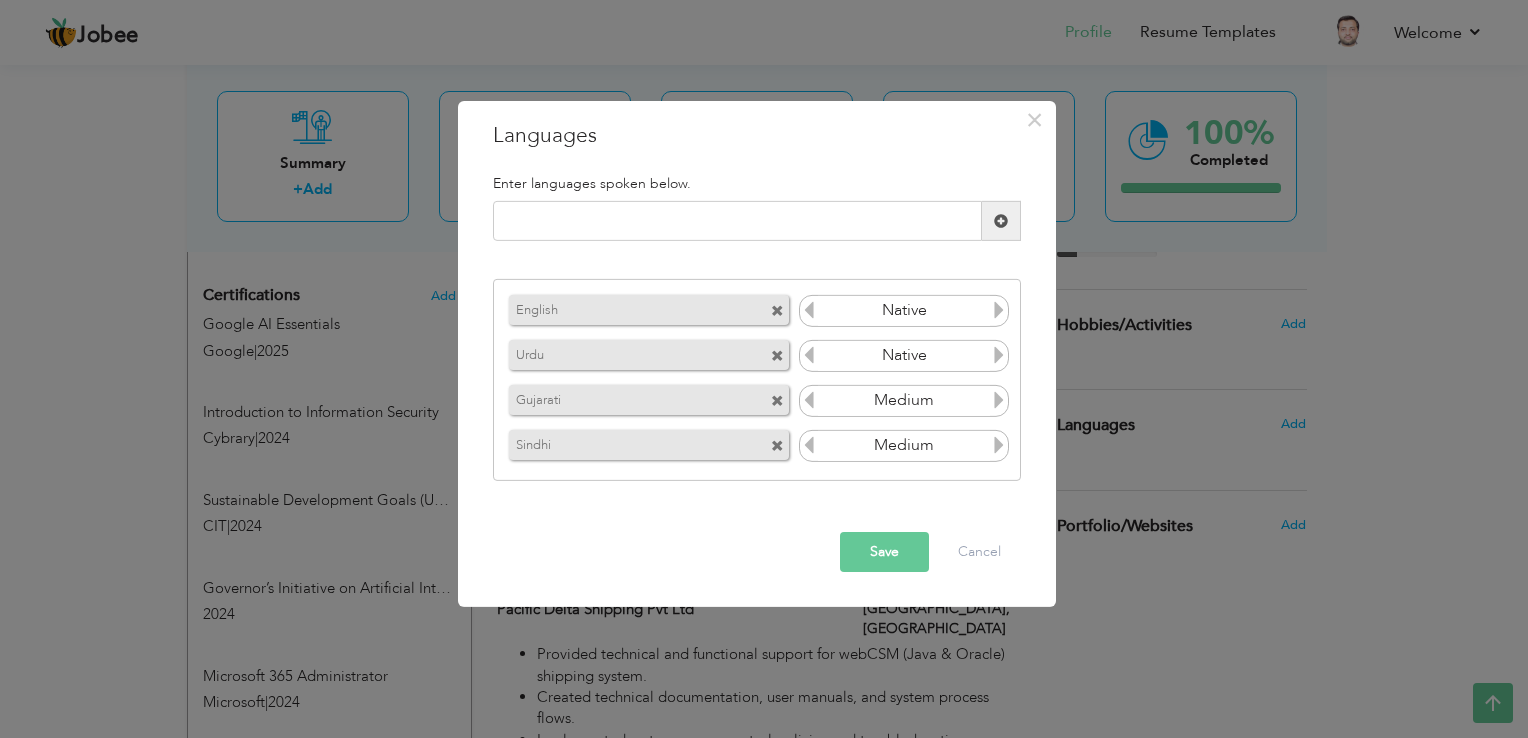 click at bounding box center [999, 445] 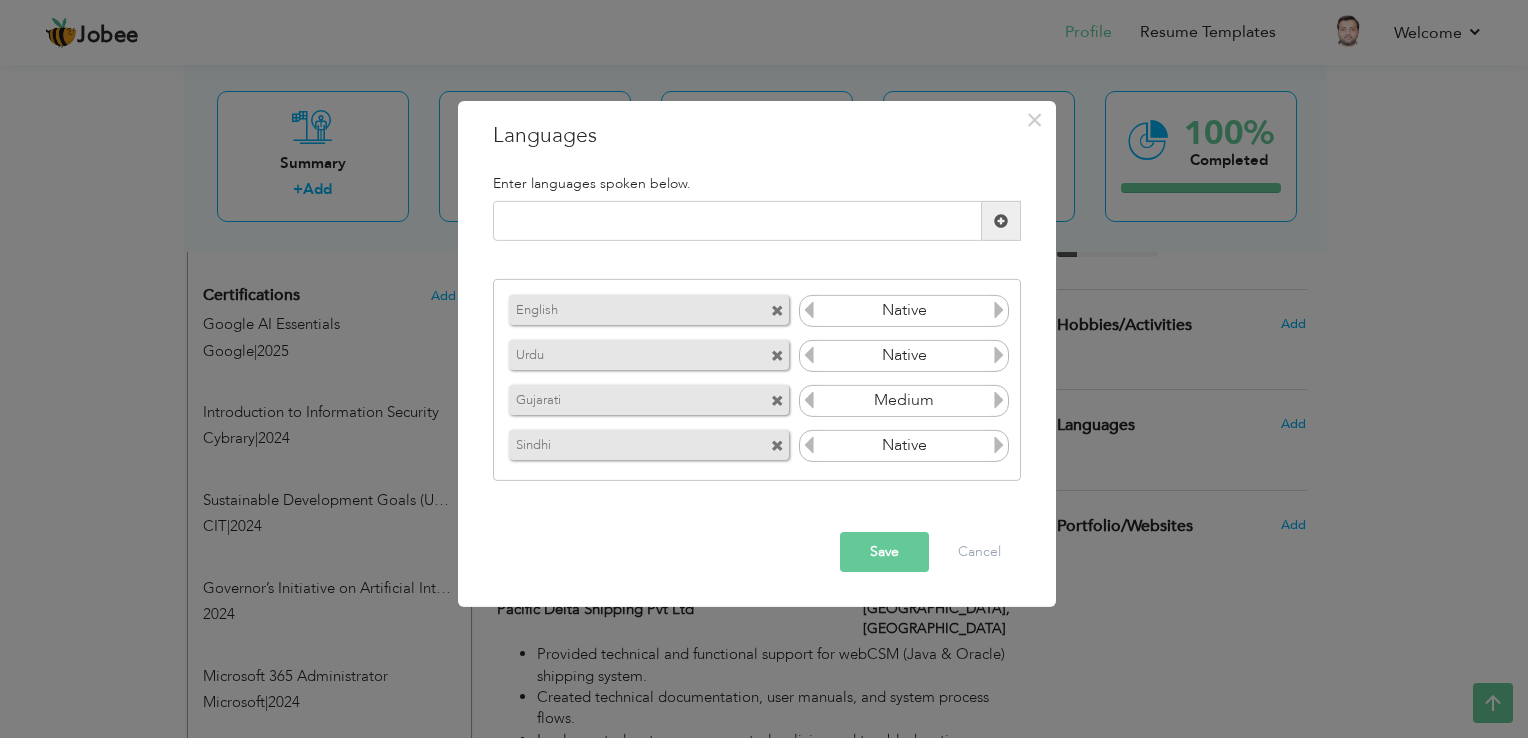 click at bounding box center [999, 445] 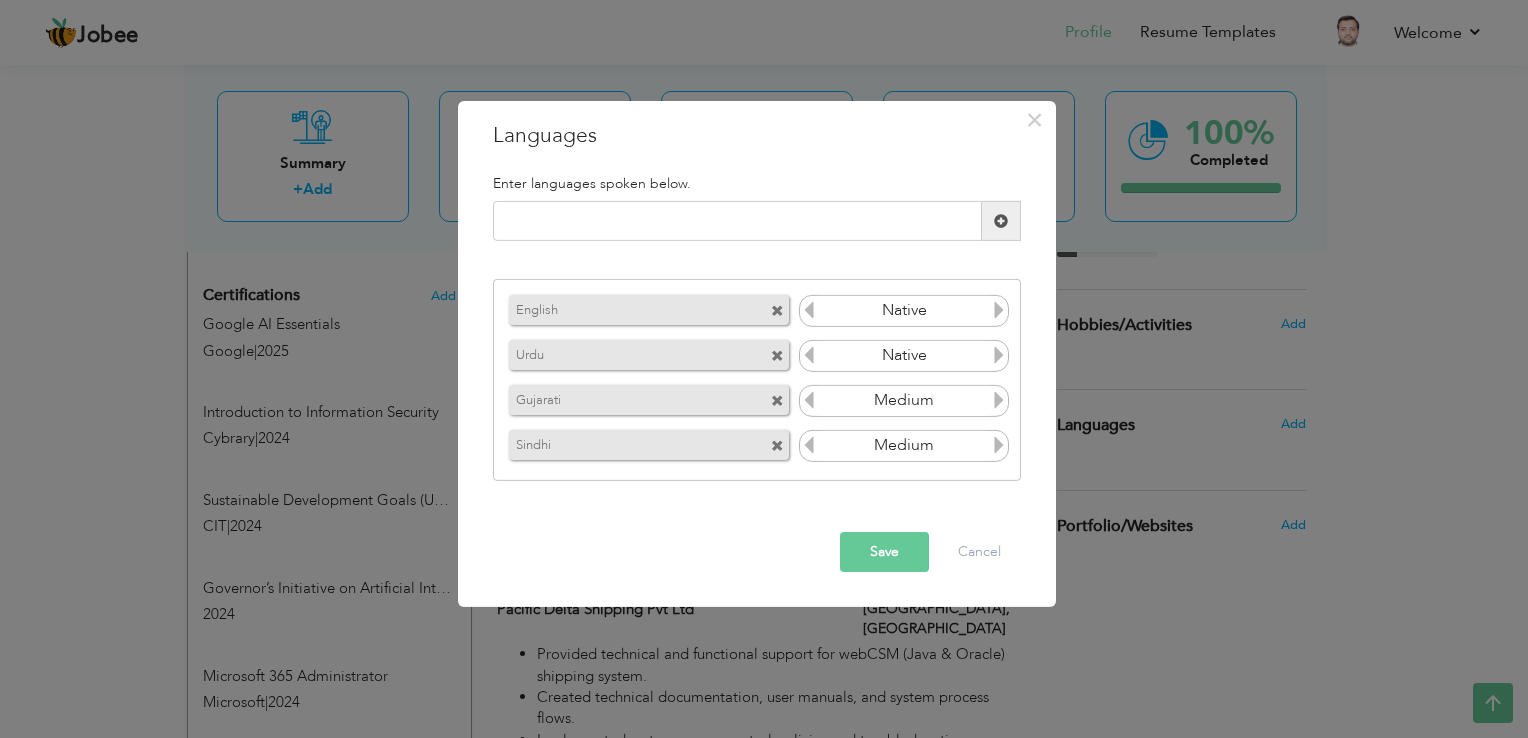 click on "Save" at bounding box center (884, 552) 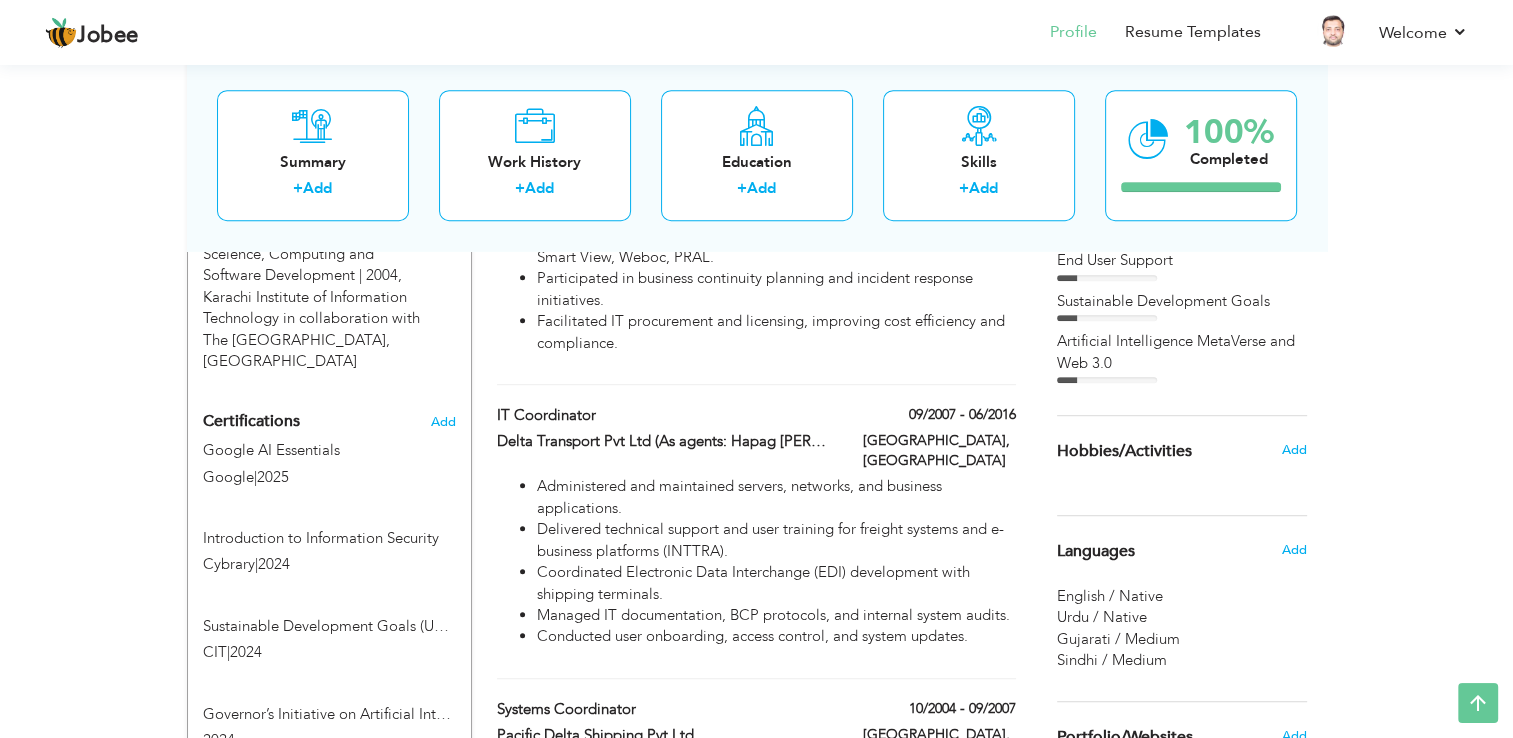 scroll, scrollTop: 1080, scrollLeft: 0, axis: vertical 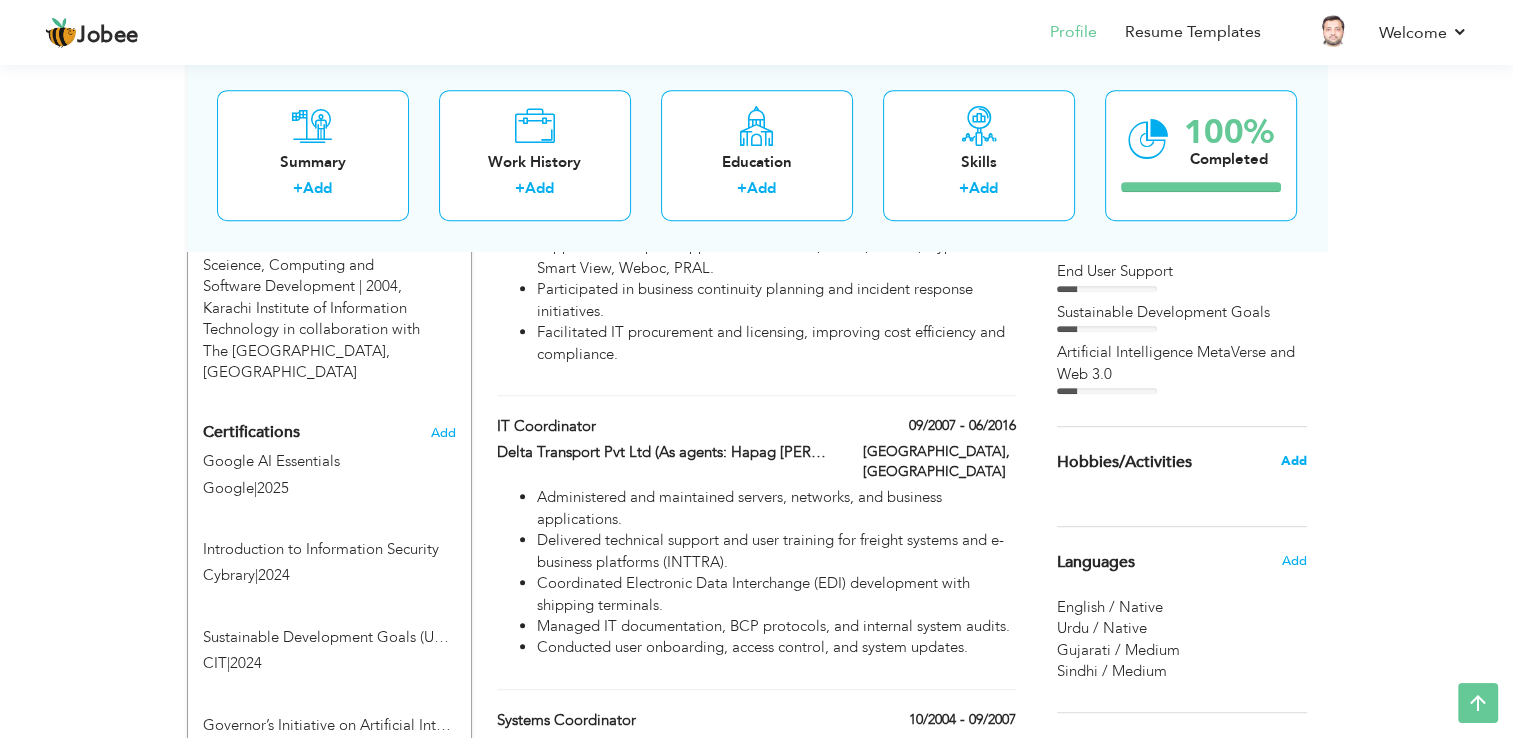 click on "Add" at bounding box center [1293, 461] 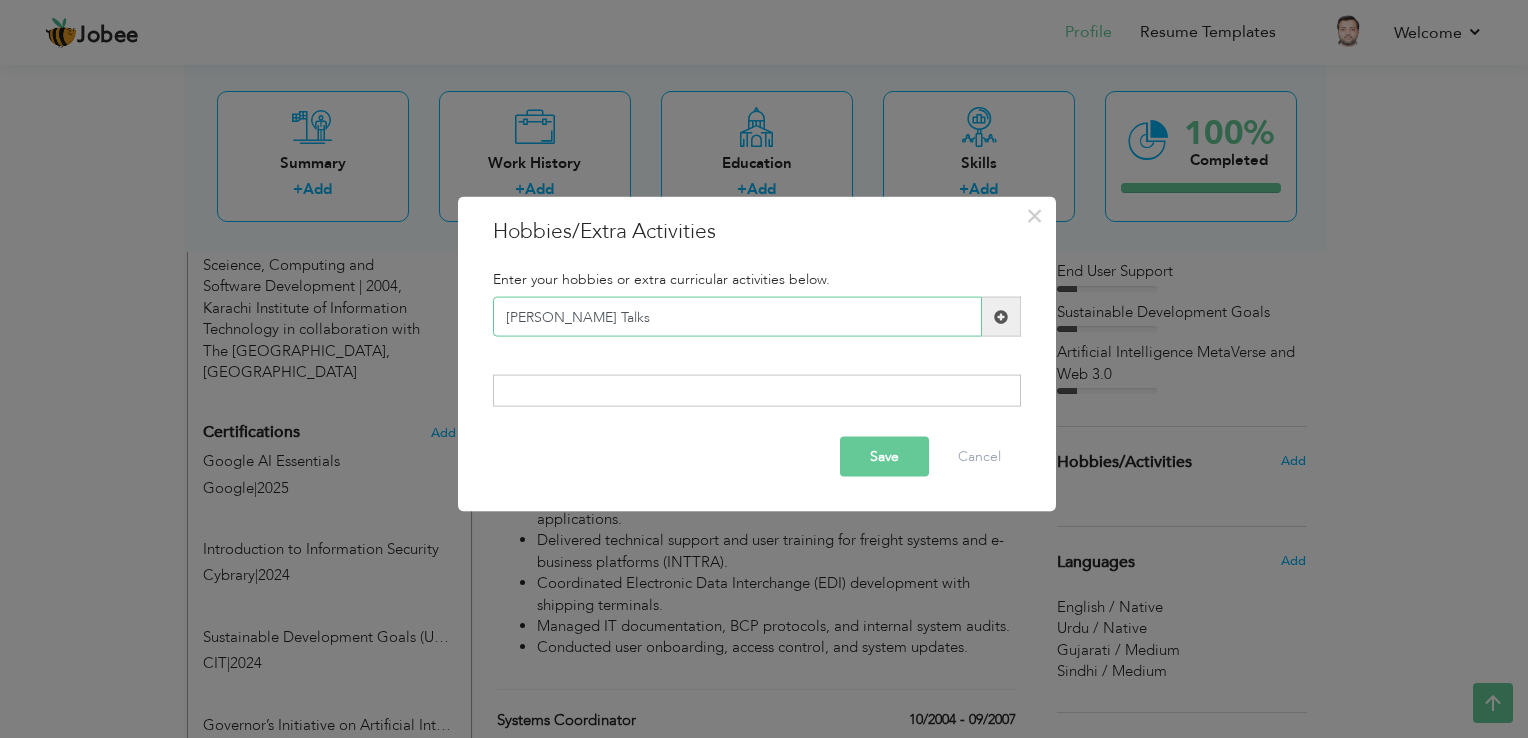 type on "TED Talks" 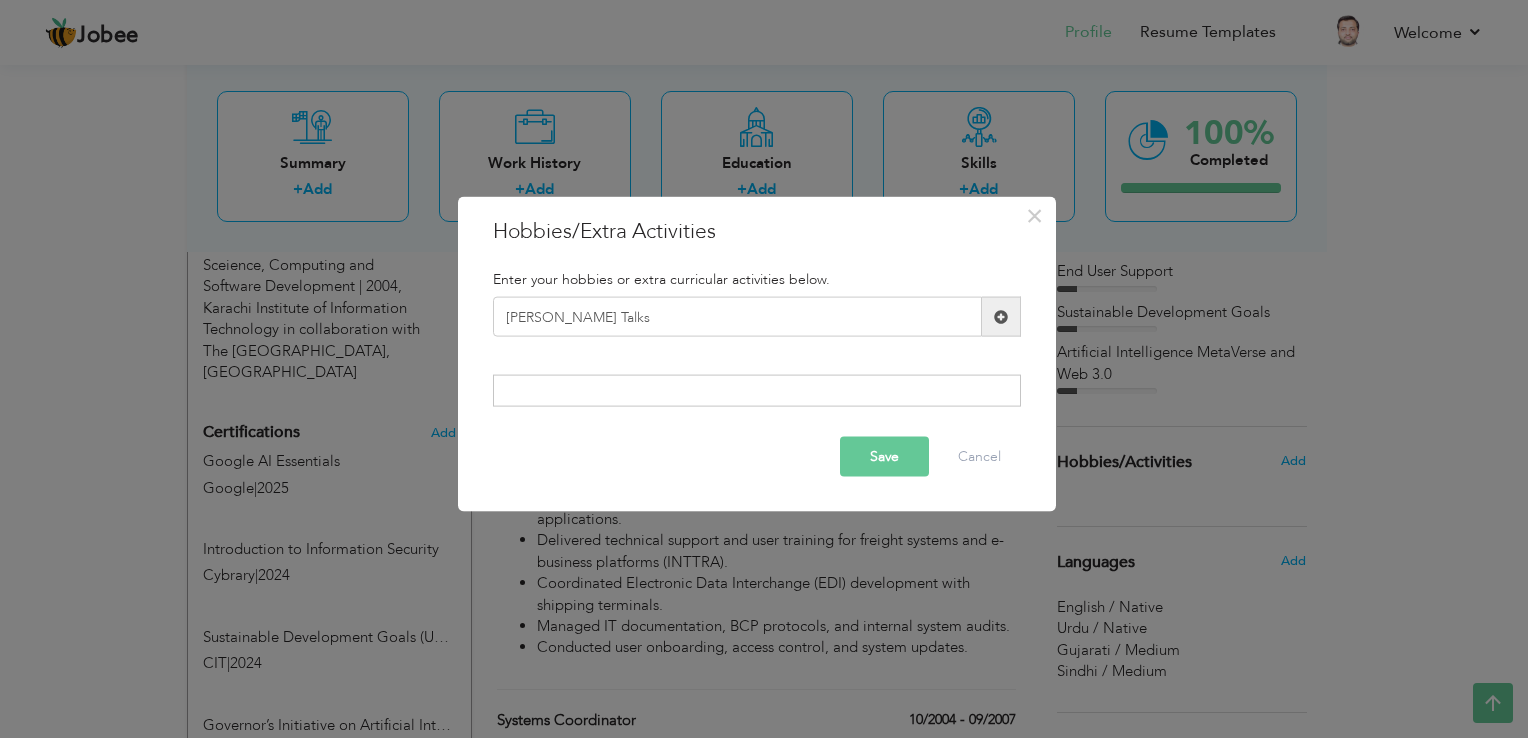 click at bounding box center (1001, 316) 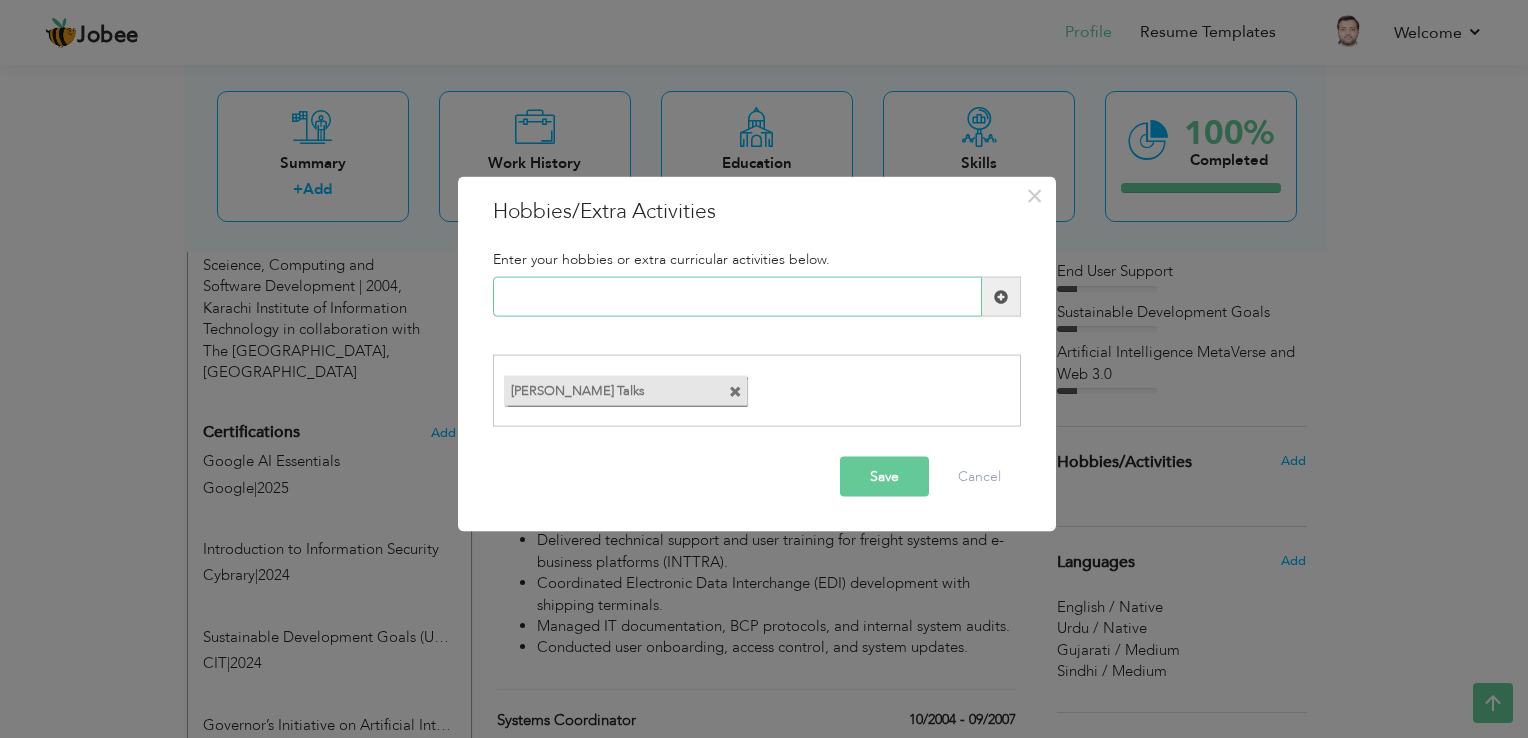 click at bounding box center (737, 297) 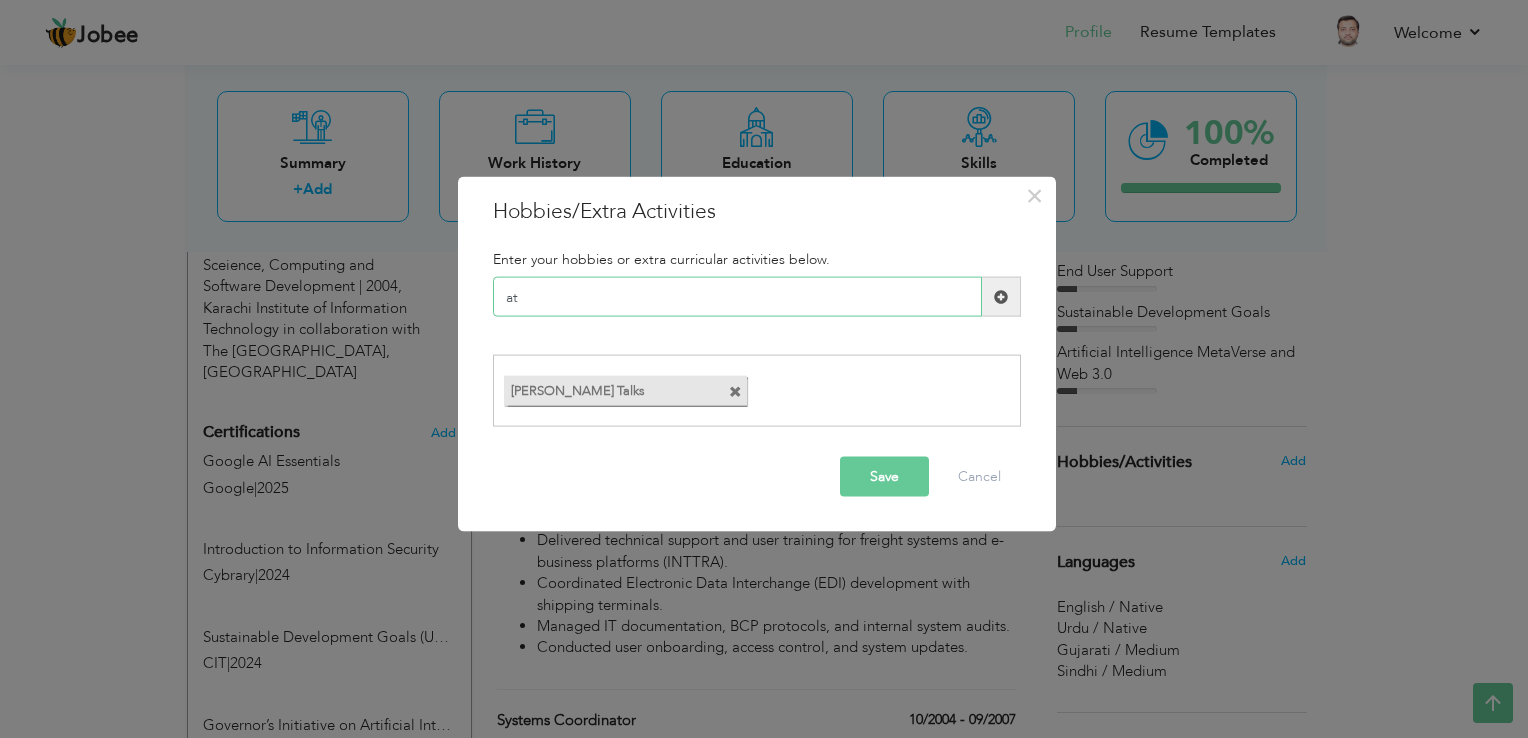 type on "a" 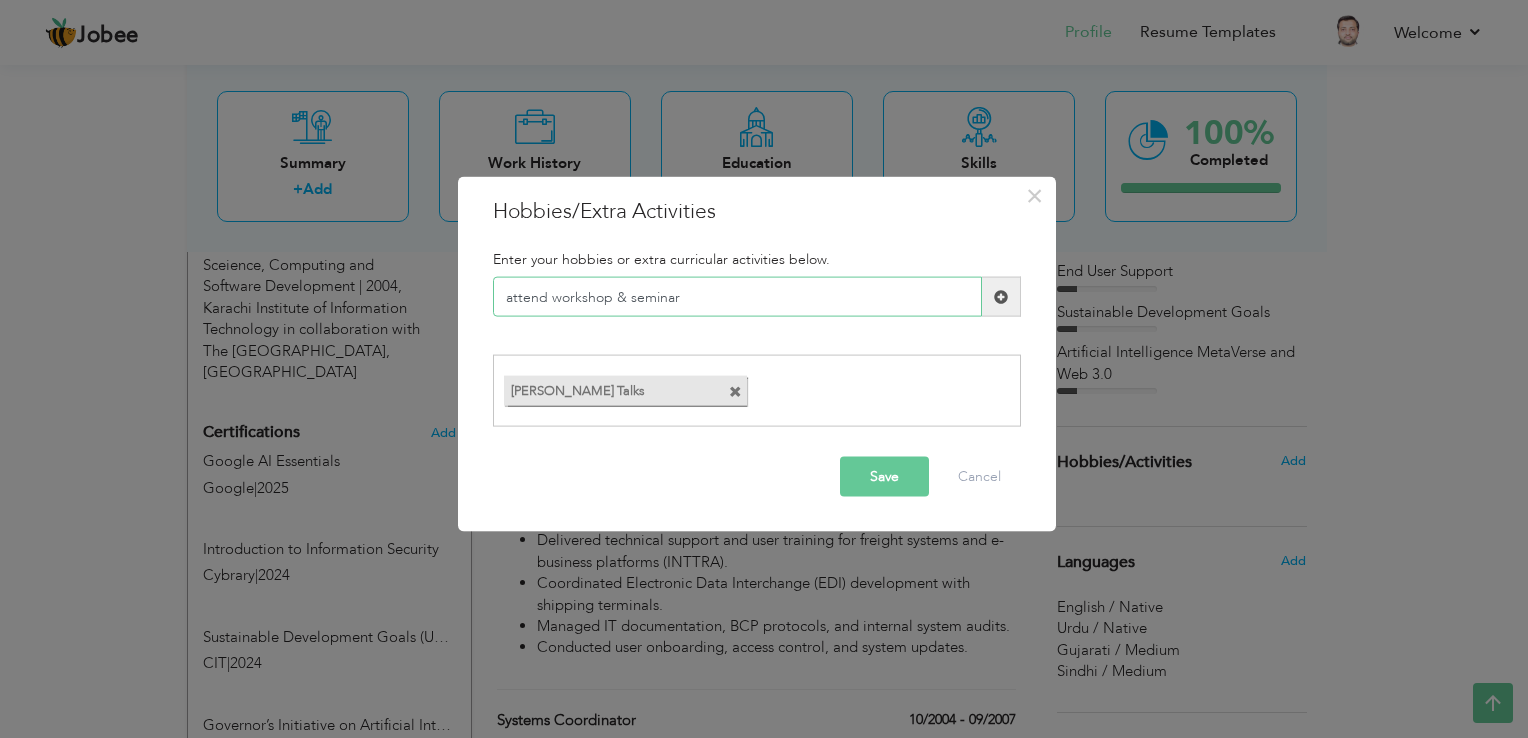 type on "attend workshop & seminar" 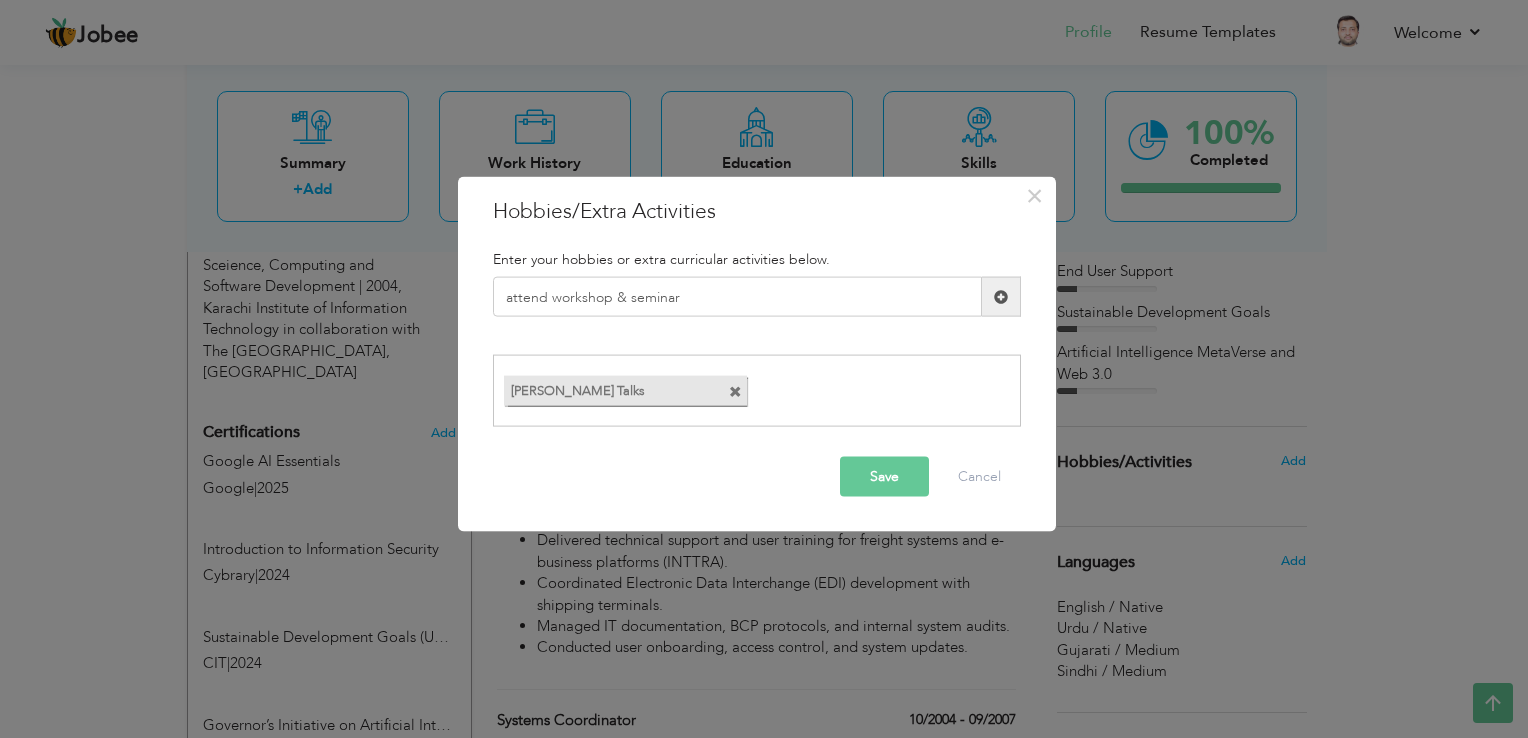 click on "Save" at bounding box center (884, 476) 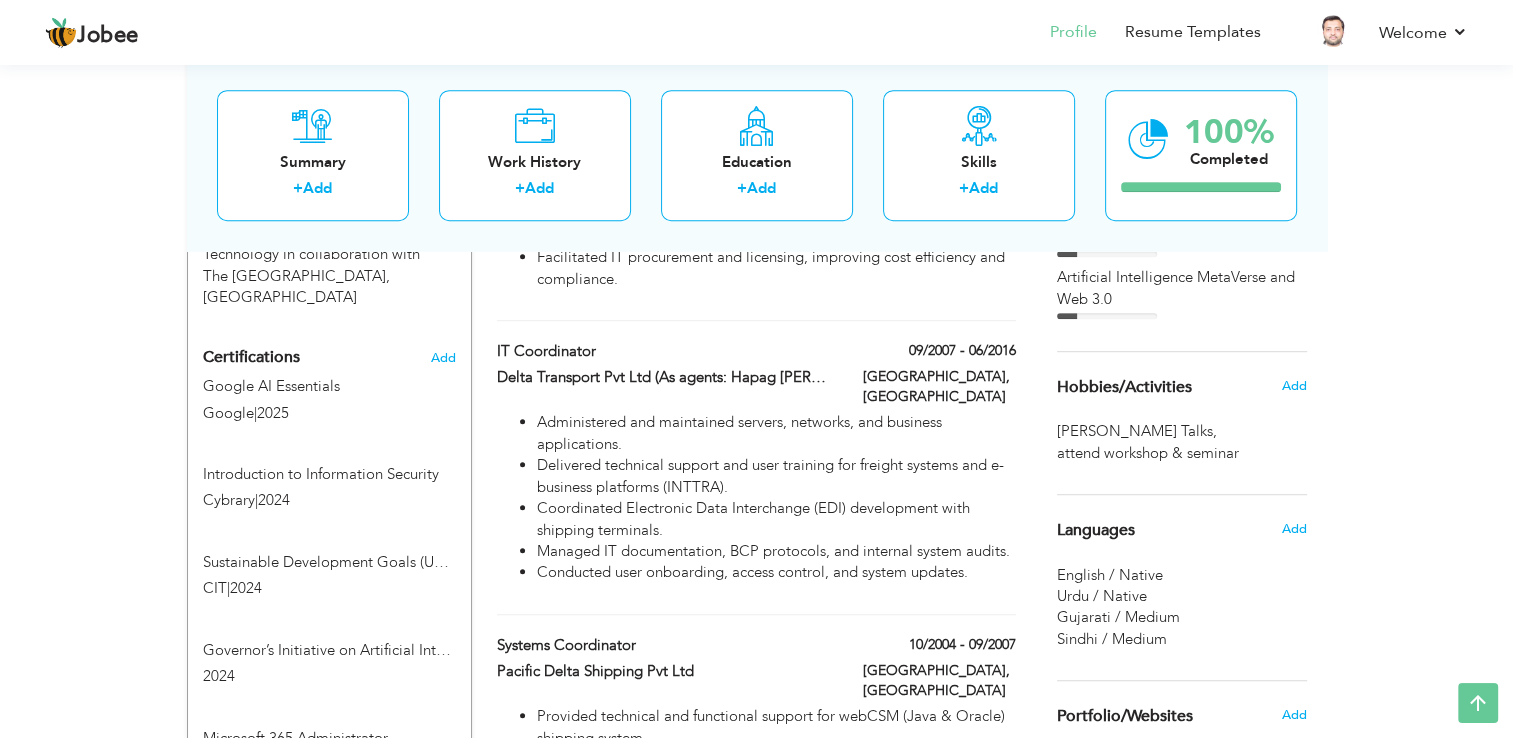 scroll, scrollTop: 1152, scrollLeft: 0, axis: vertical 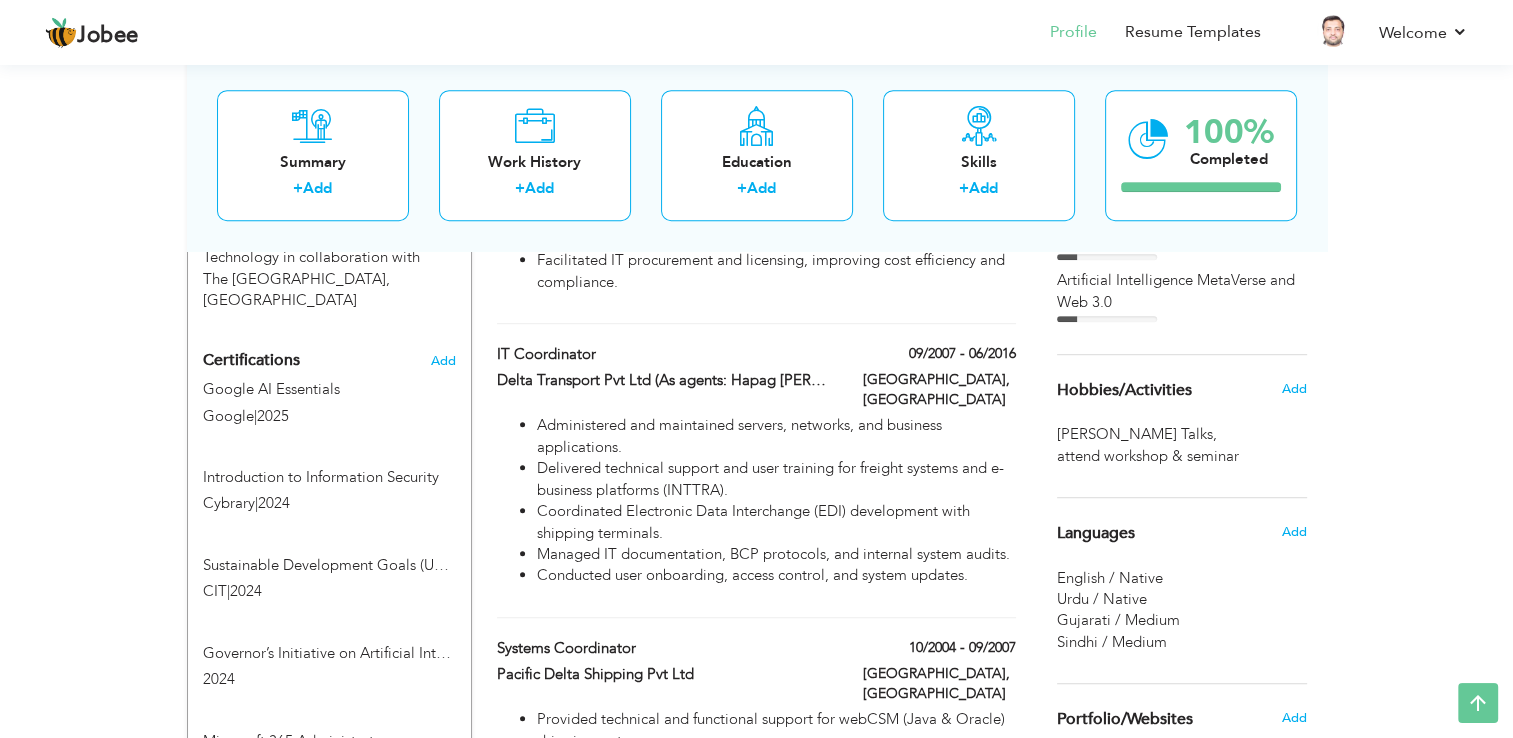 click on "Add" at bounding box center (1293, 389) 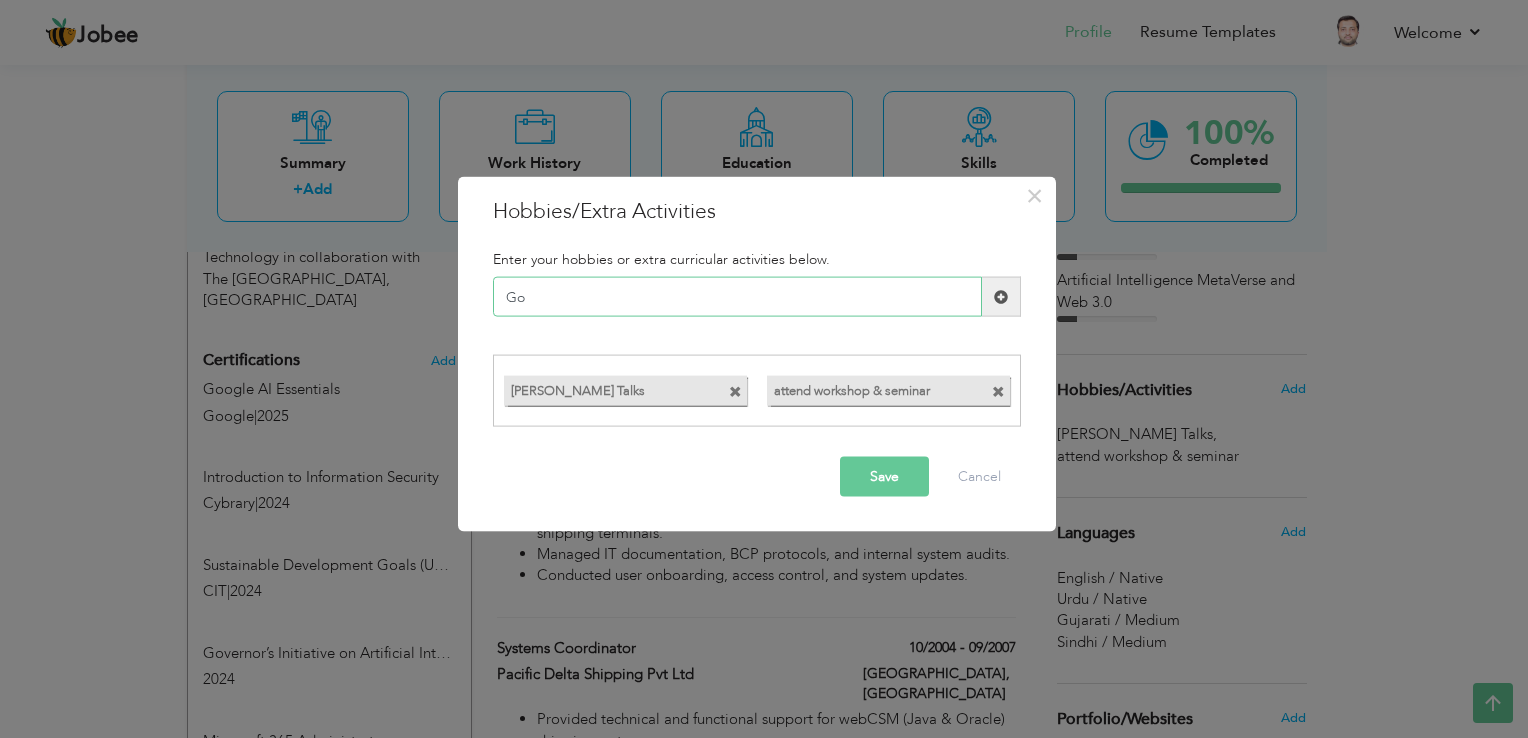 type on "G" 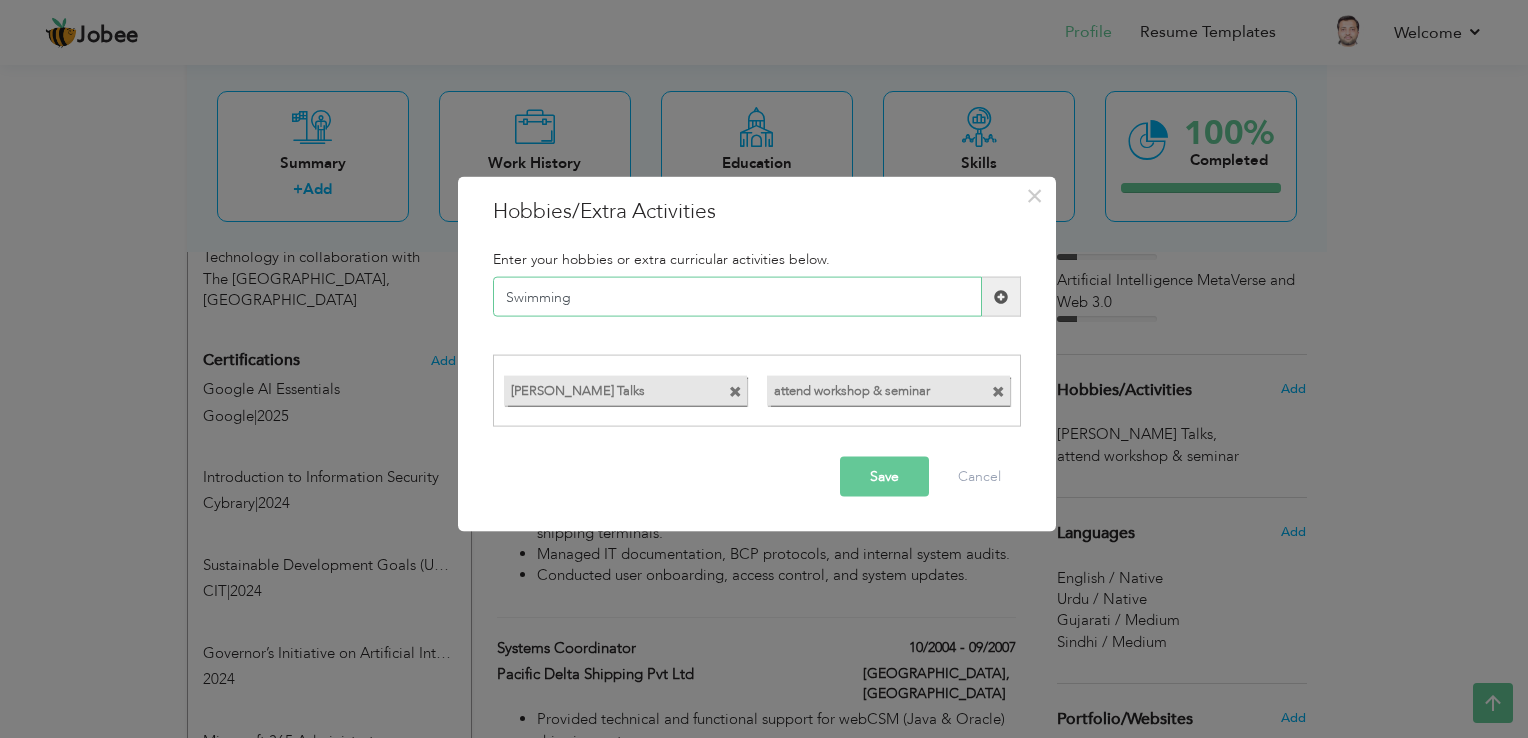 type on "Swimming" 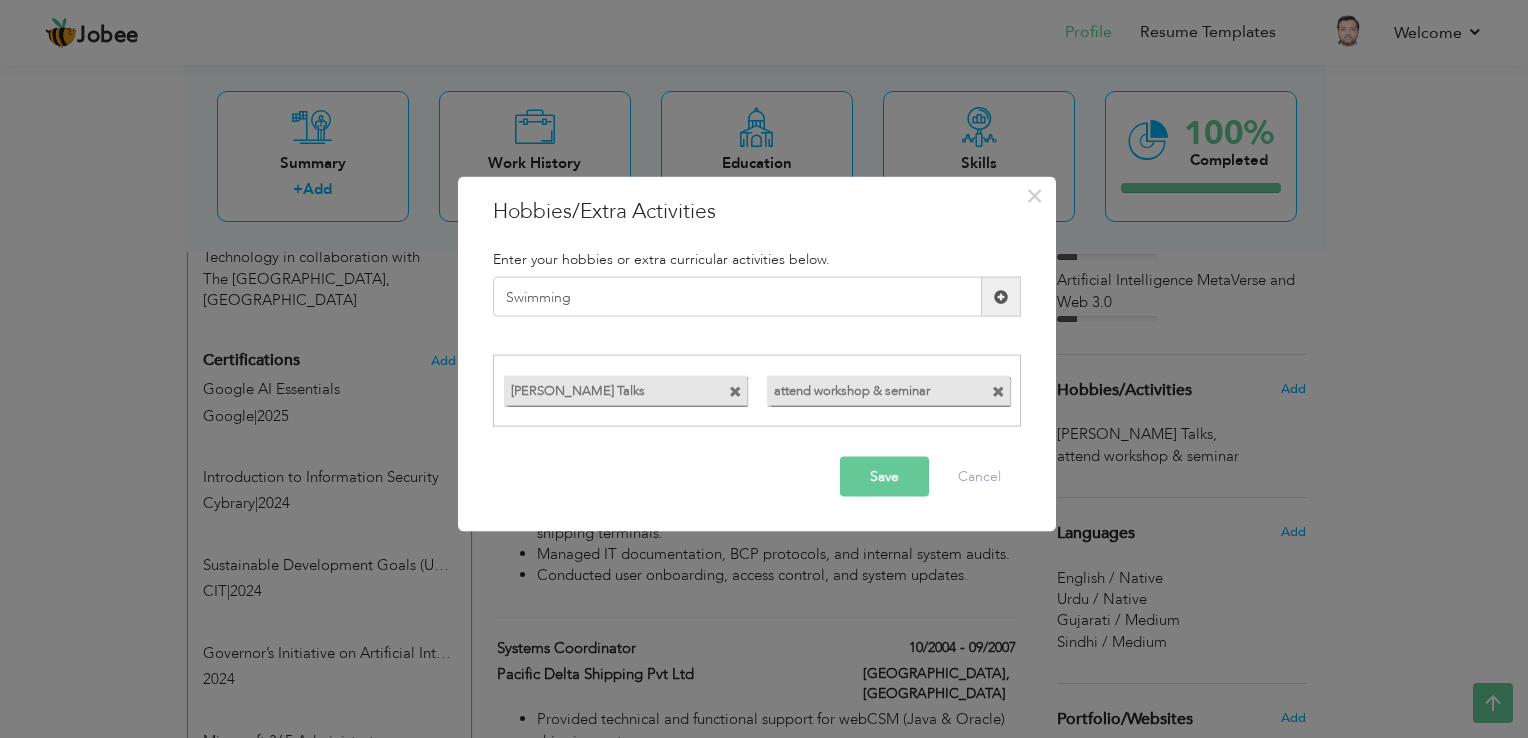 click on "Save" at bounding box center (884, 476) 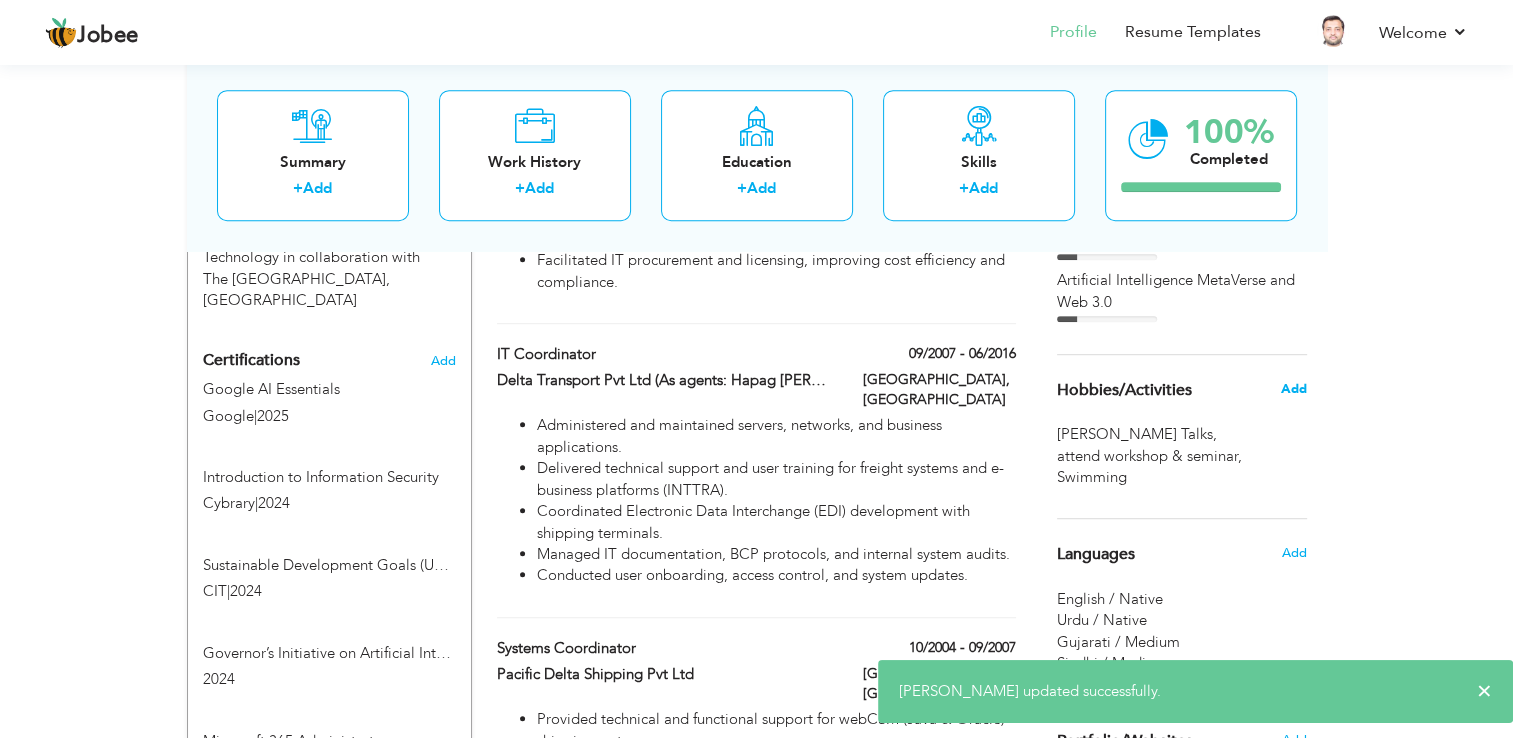 click on "Add" at bounding box center (1293, 389) 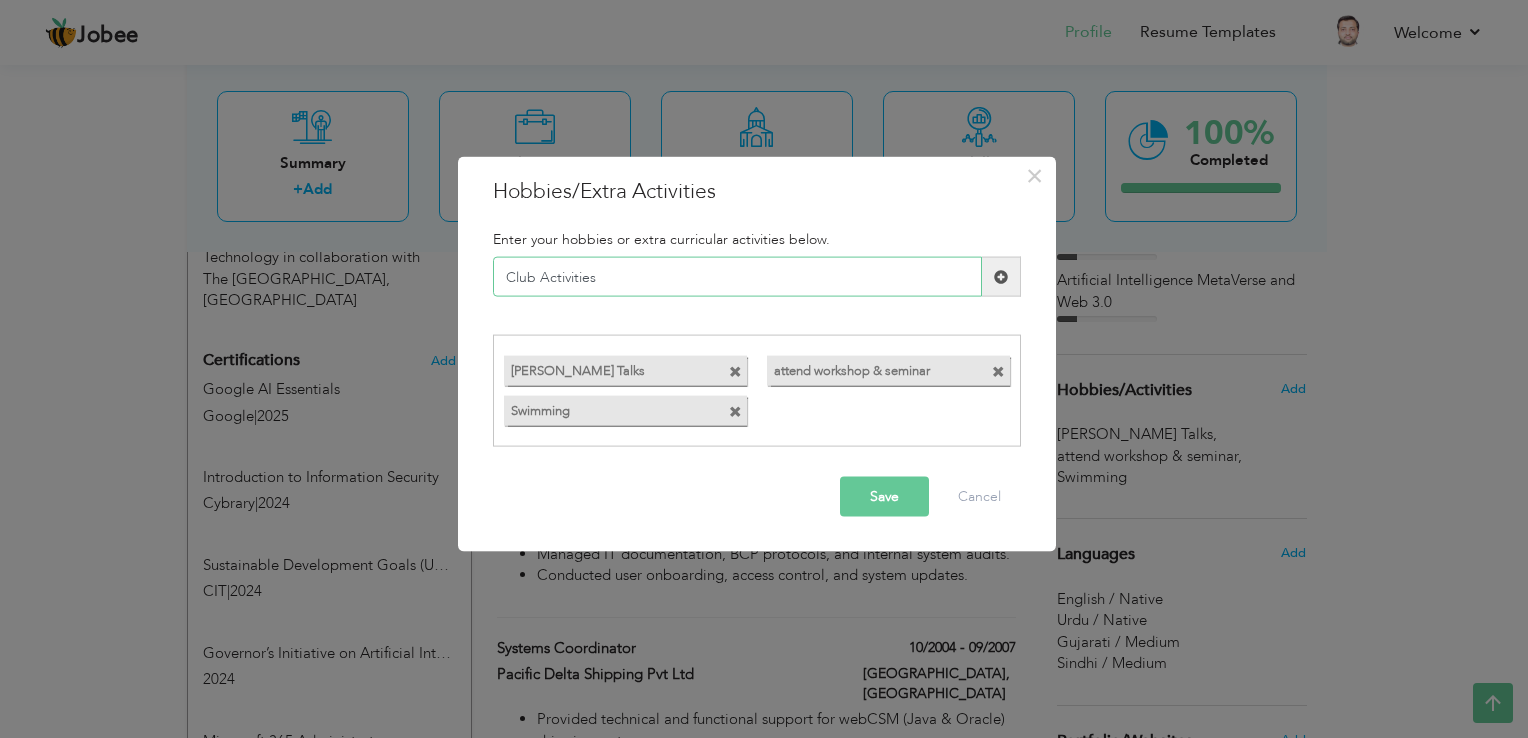 type on "Club Activities" 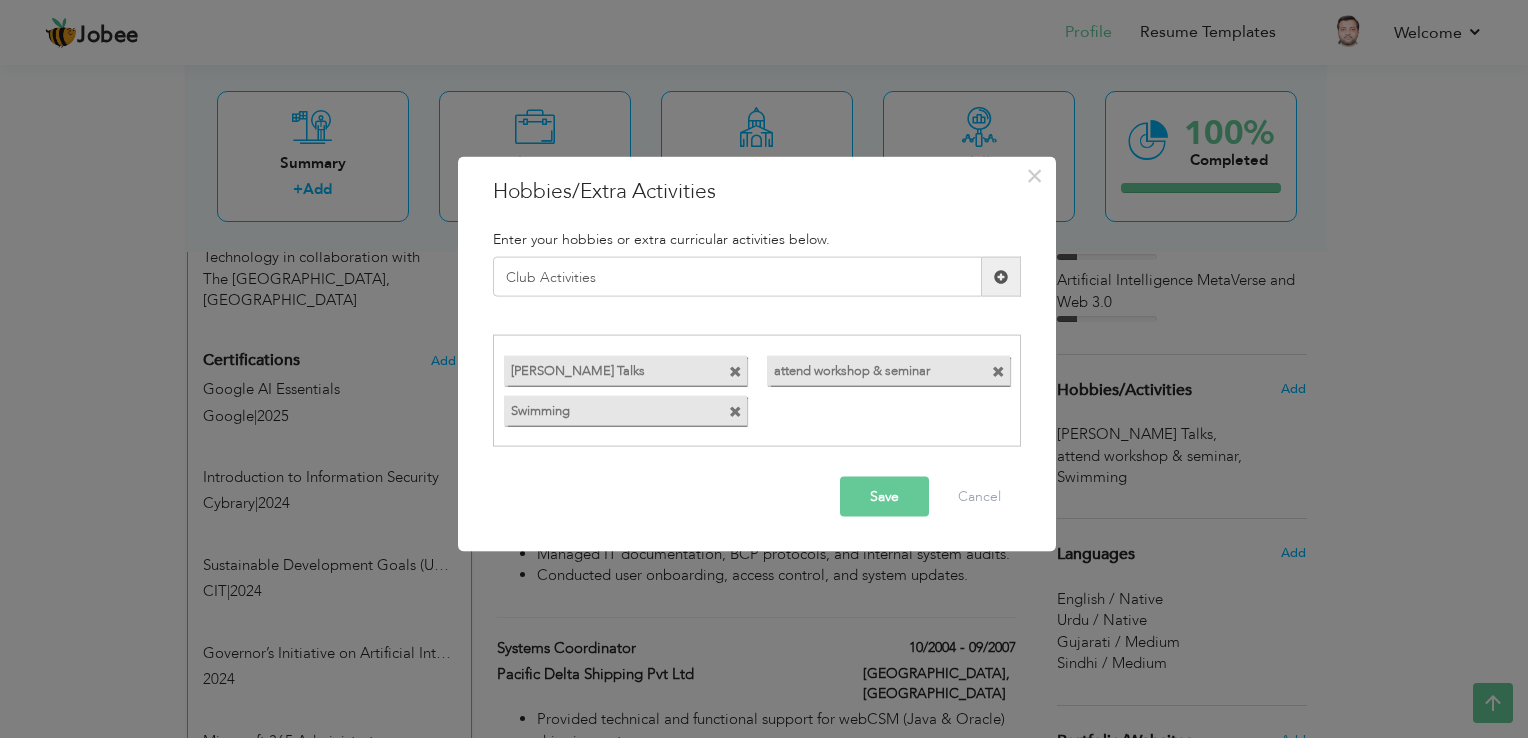 click on "Save" at bounding box center [884, 496] 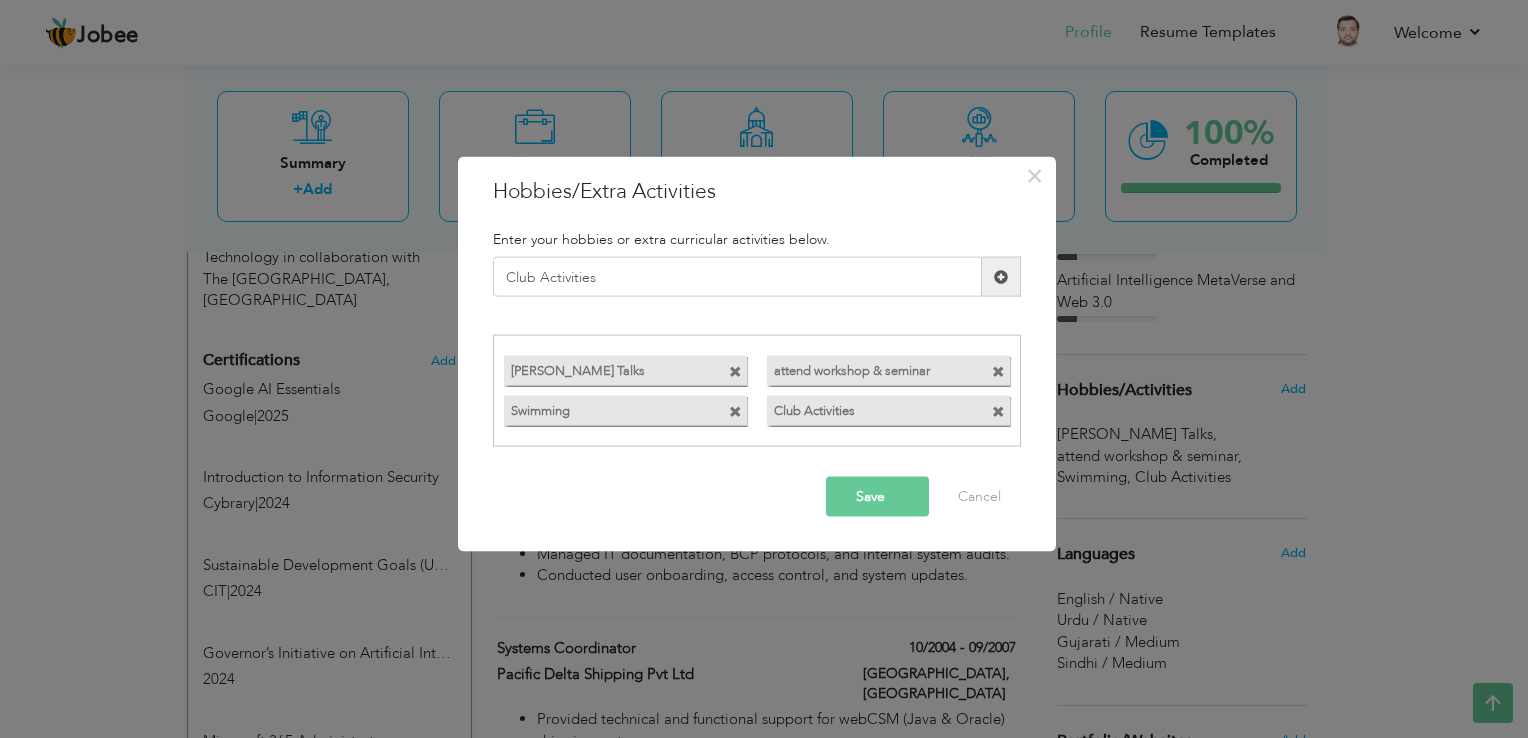 type 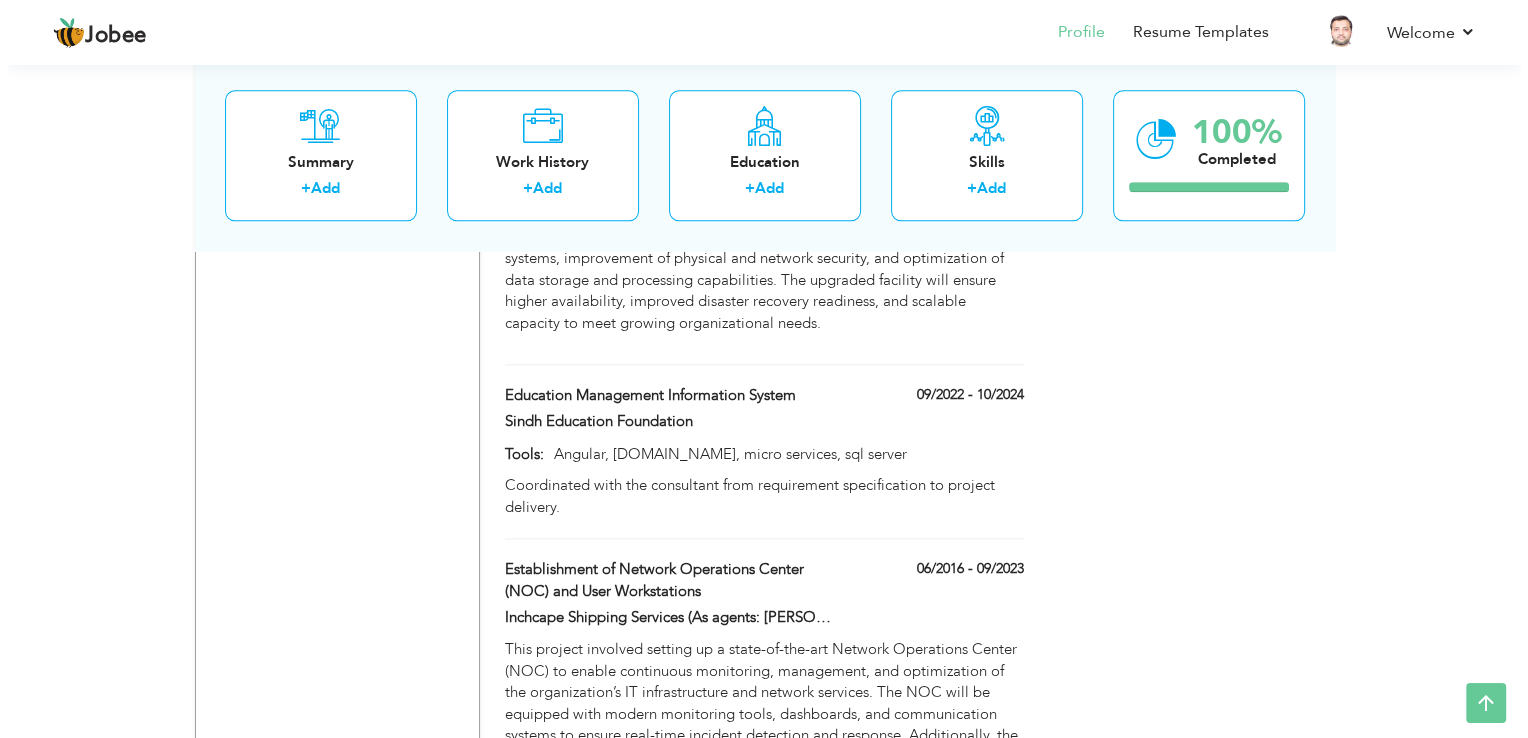 scroll, scrollTop: 2428, scrollLeft: 0, axis: vertical 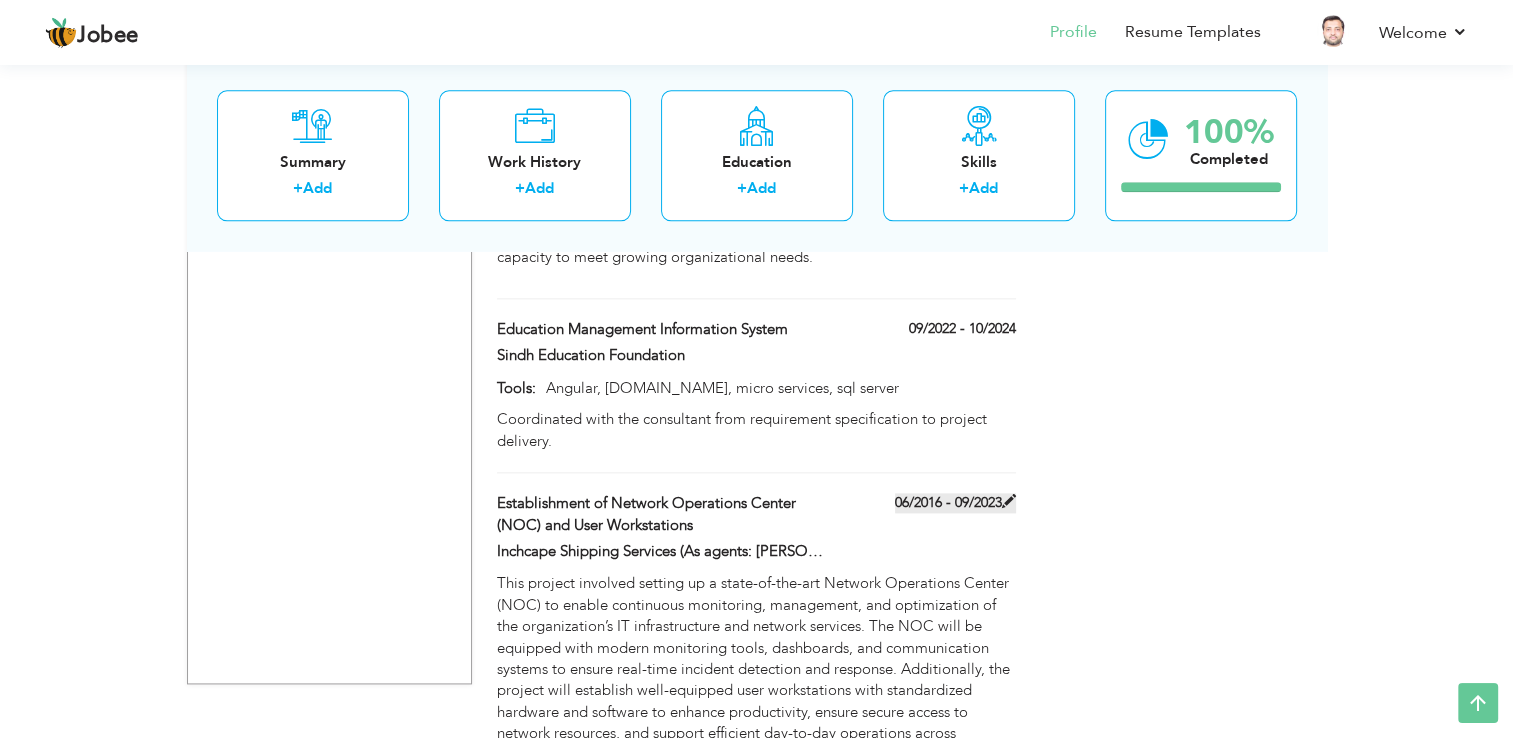click at bounding box center (1009, 501) 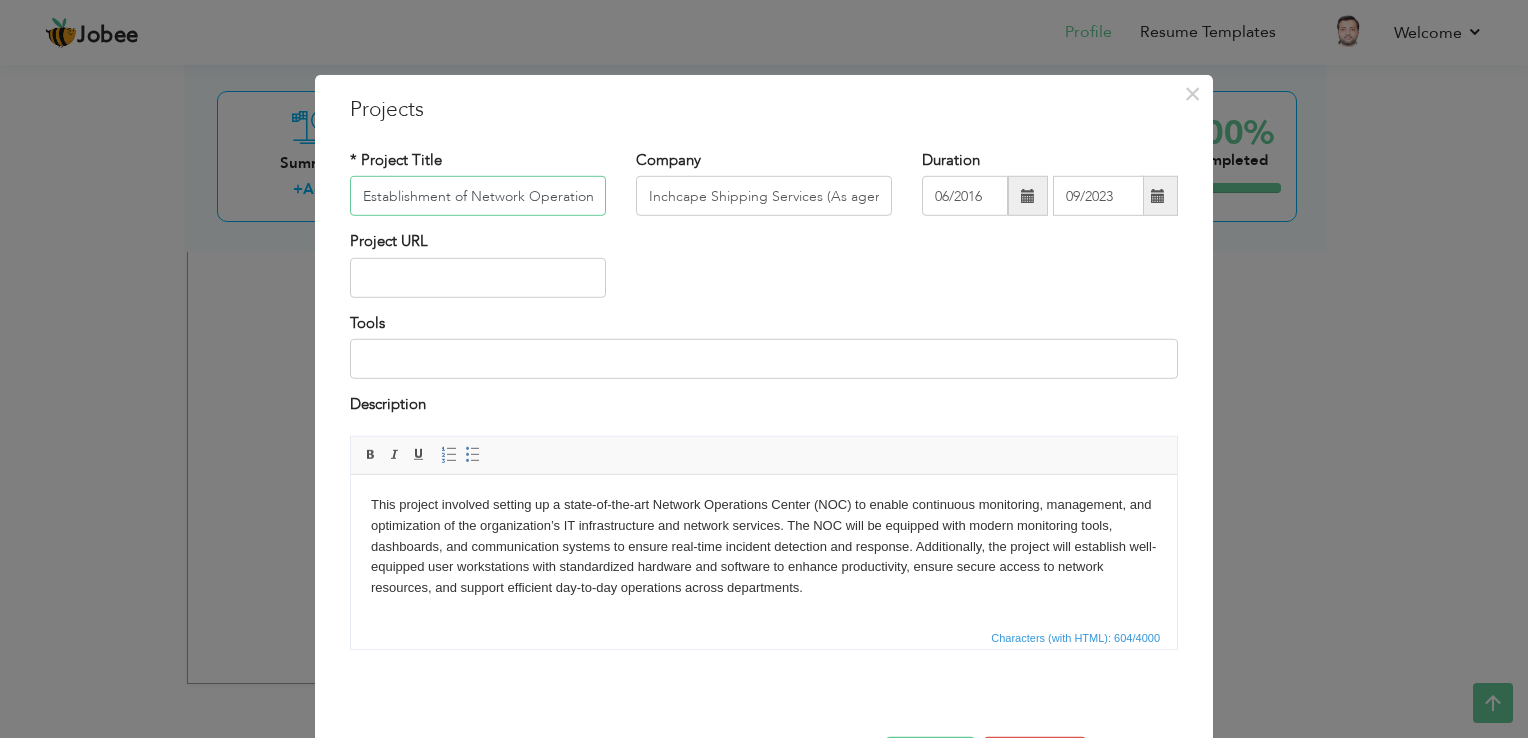 scroll, scrollTop: 0, scrollLeft: 236, axis: horizontal 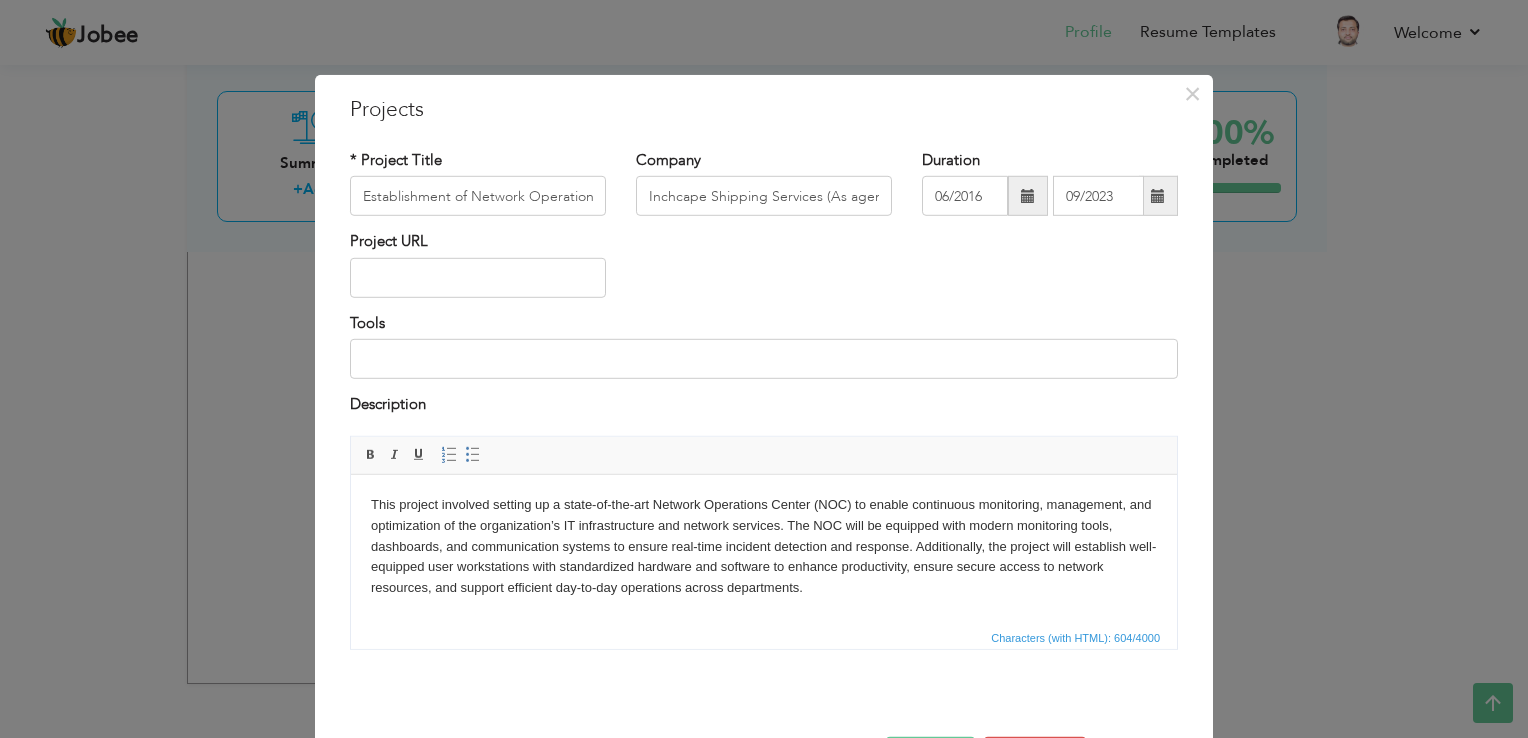 click at bounding box center [1158, 196] 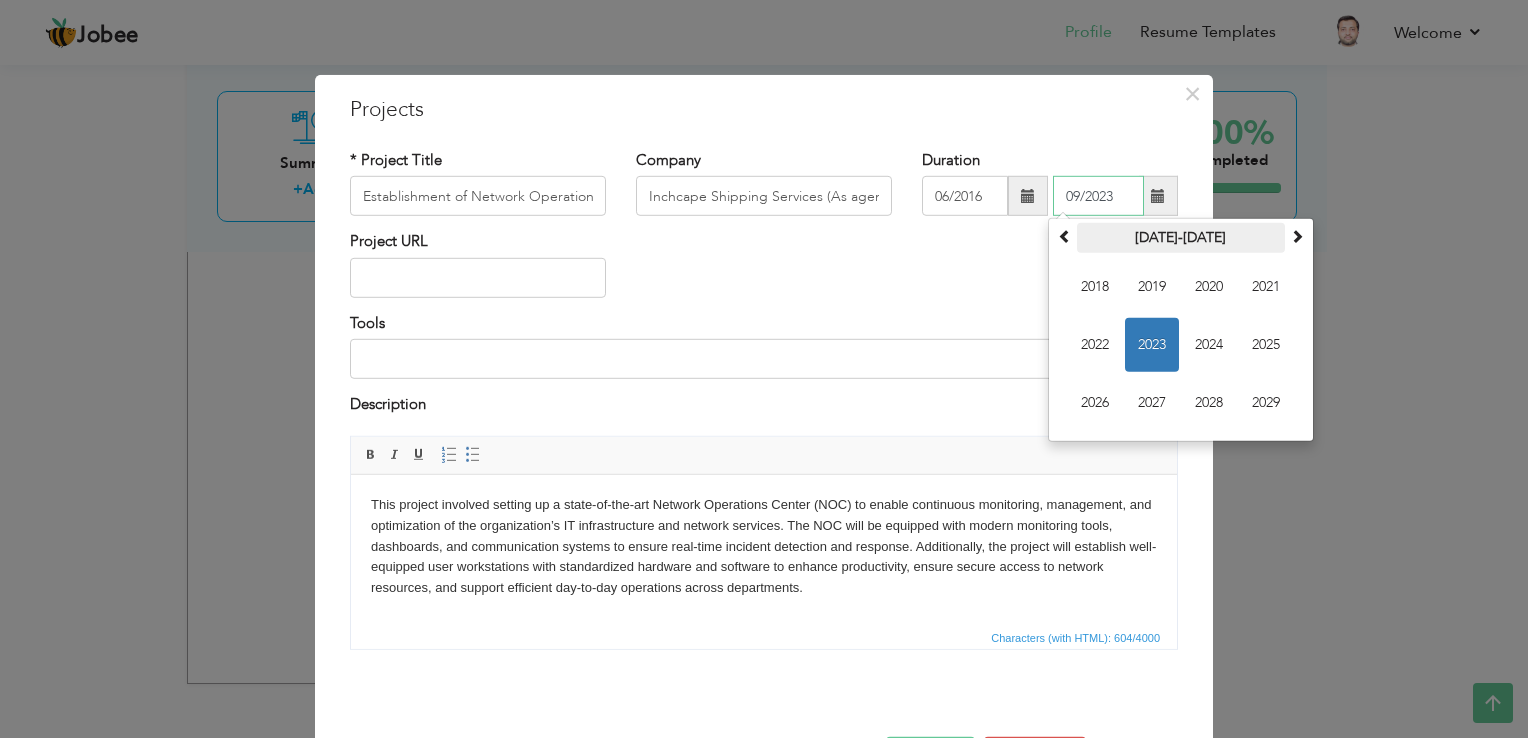 click on "2018-2029" at bounding box center (1181, 238) 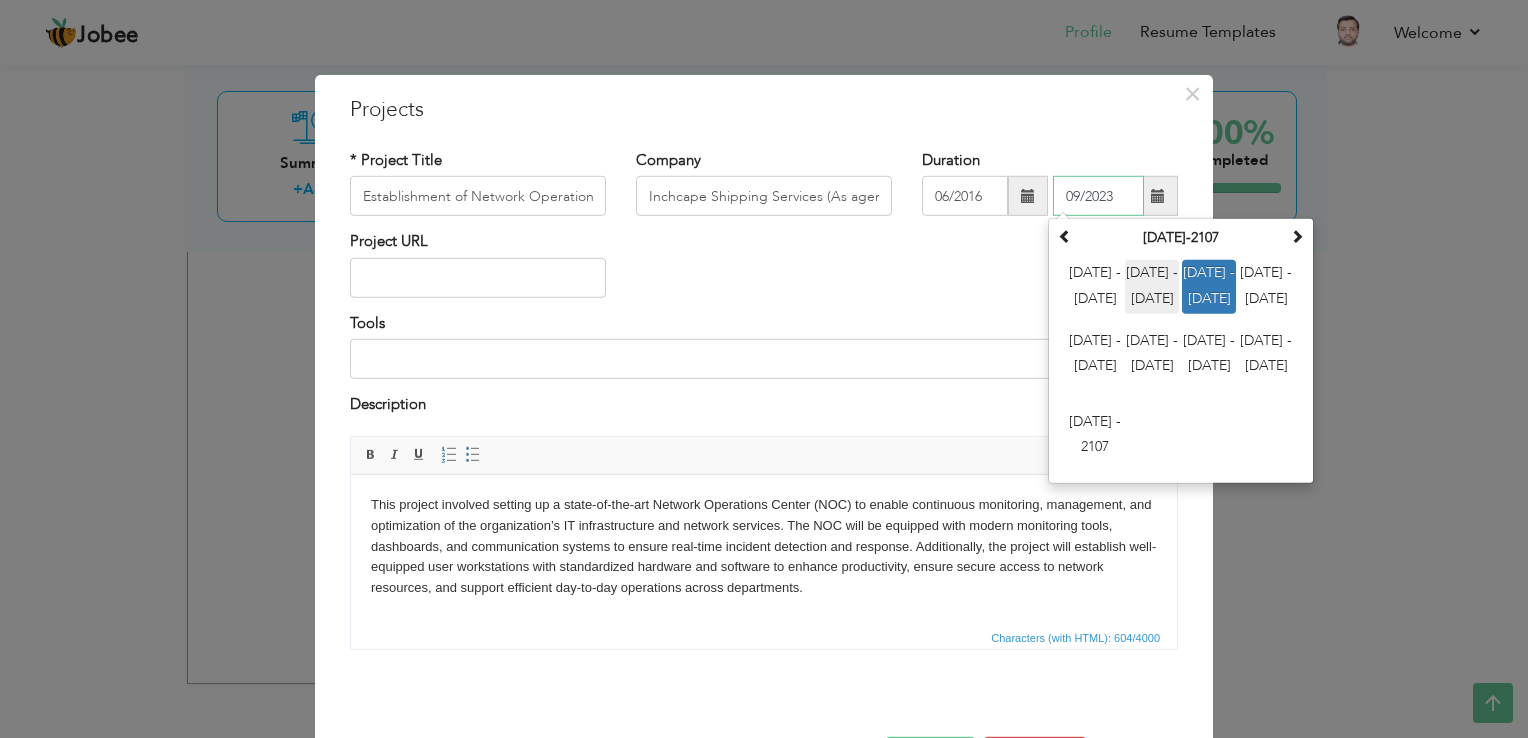 click on "2012 - 2023" at bounding box center (1152, 287) 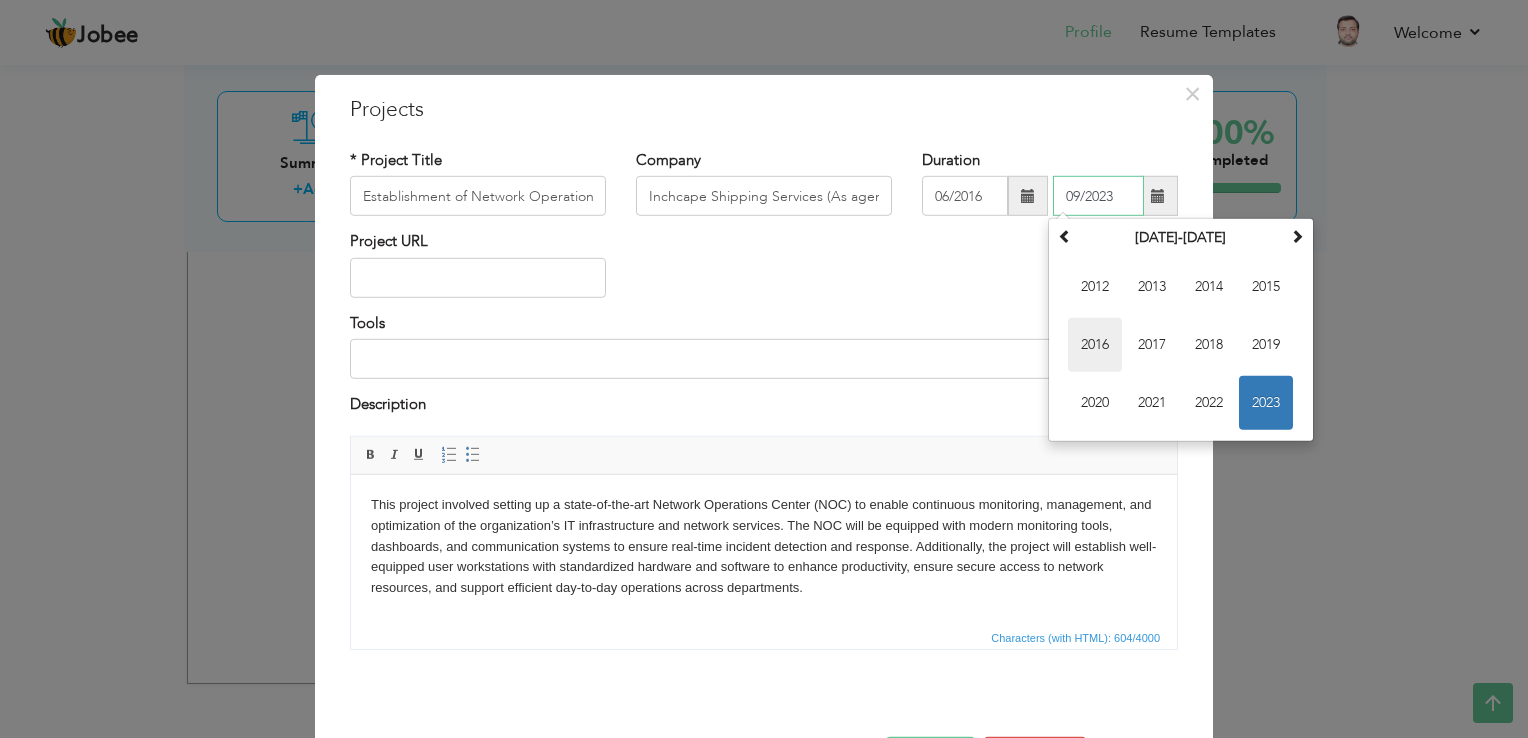 click on "2016" at bounding box center (1095, 345) 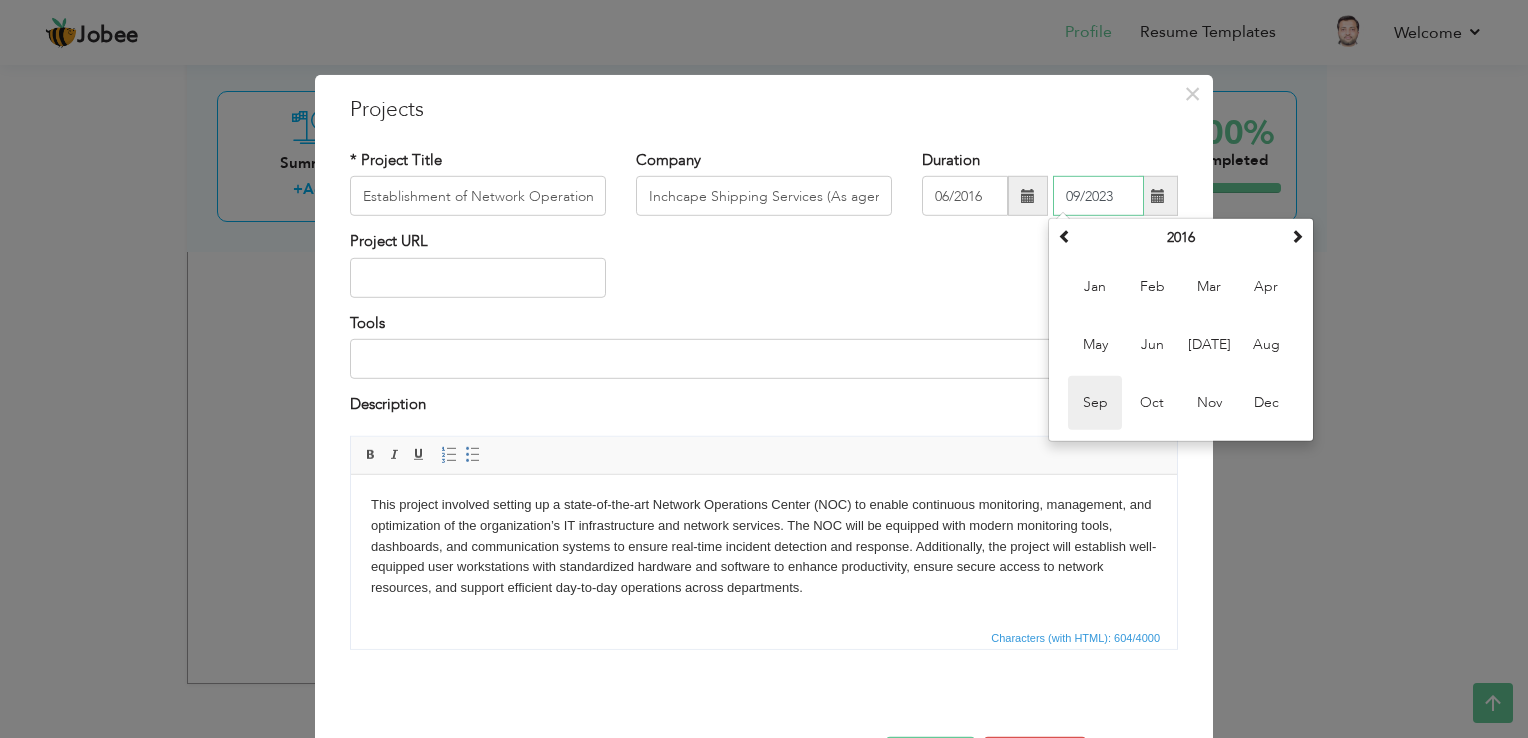 click on "Sep" at bounding box center [1095, 403] 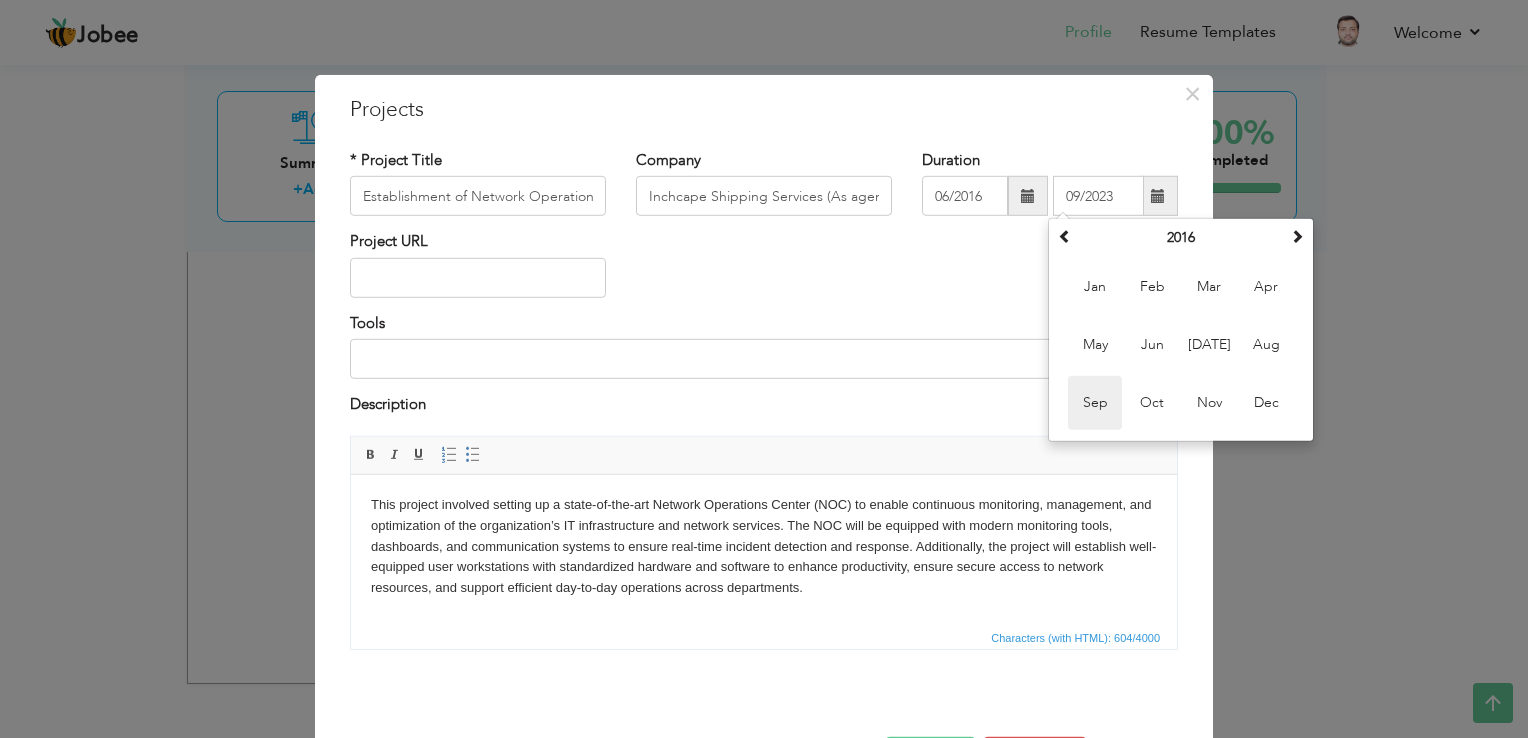 type on "09/2016" 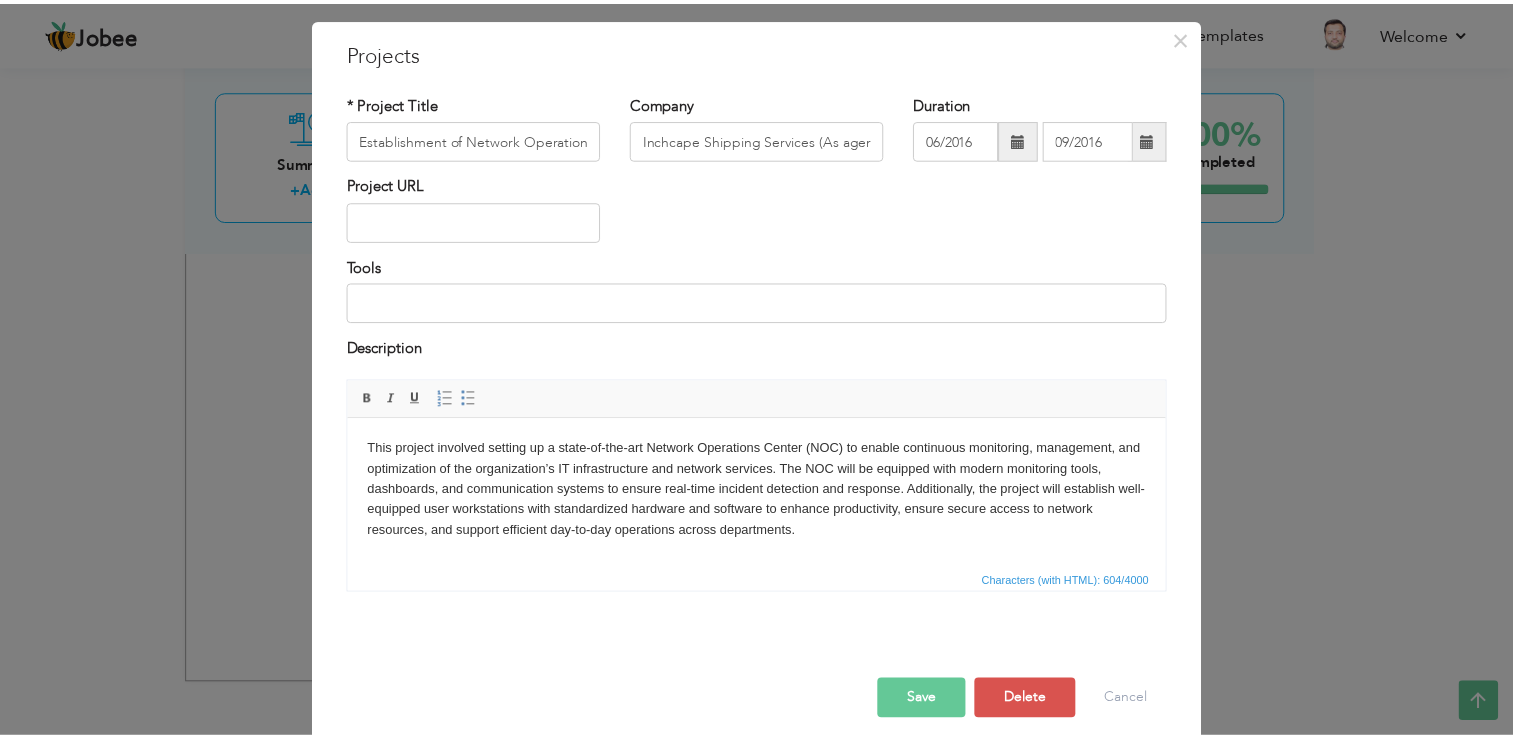 scroll, scrollTop: 72, scrollLeft: 0, axis: vertical 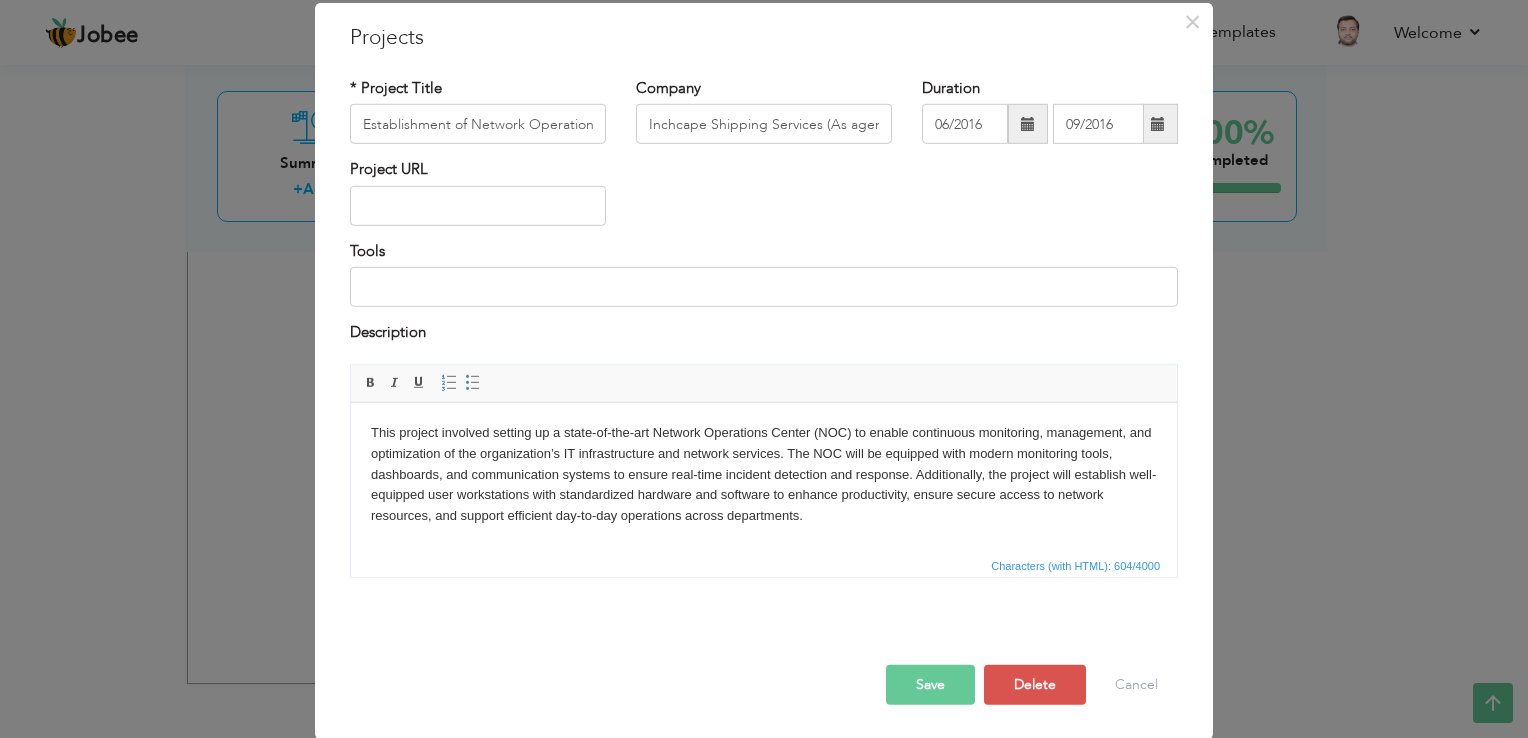 click on "Save" at bounding box center [930, 684] 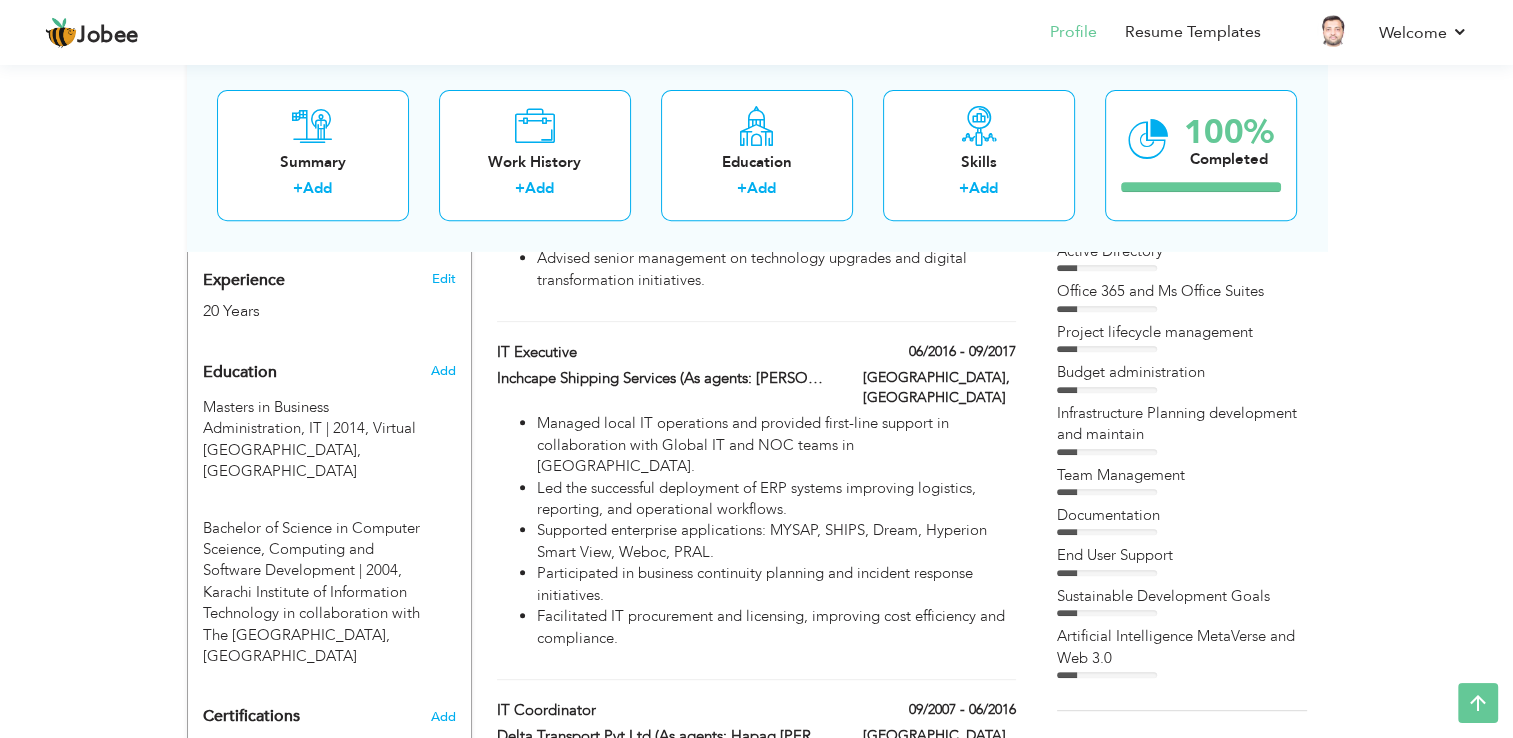 scroll, scrollTop: 0, scrollLeft: 0, axis: both 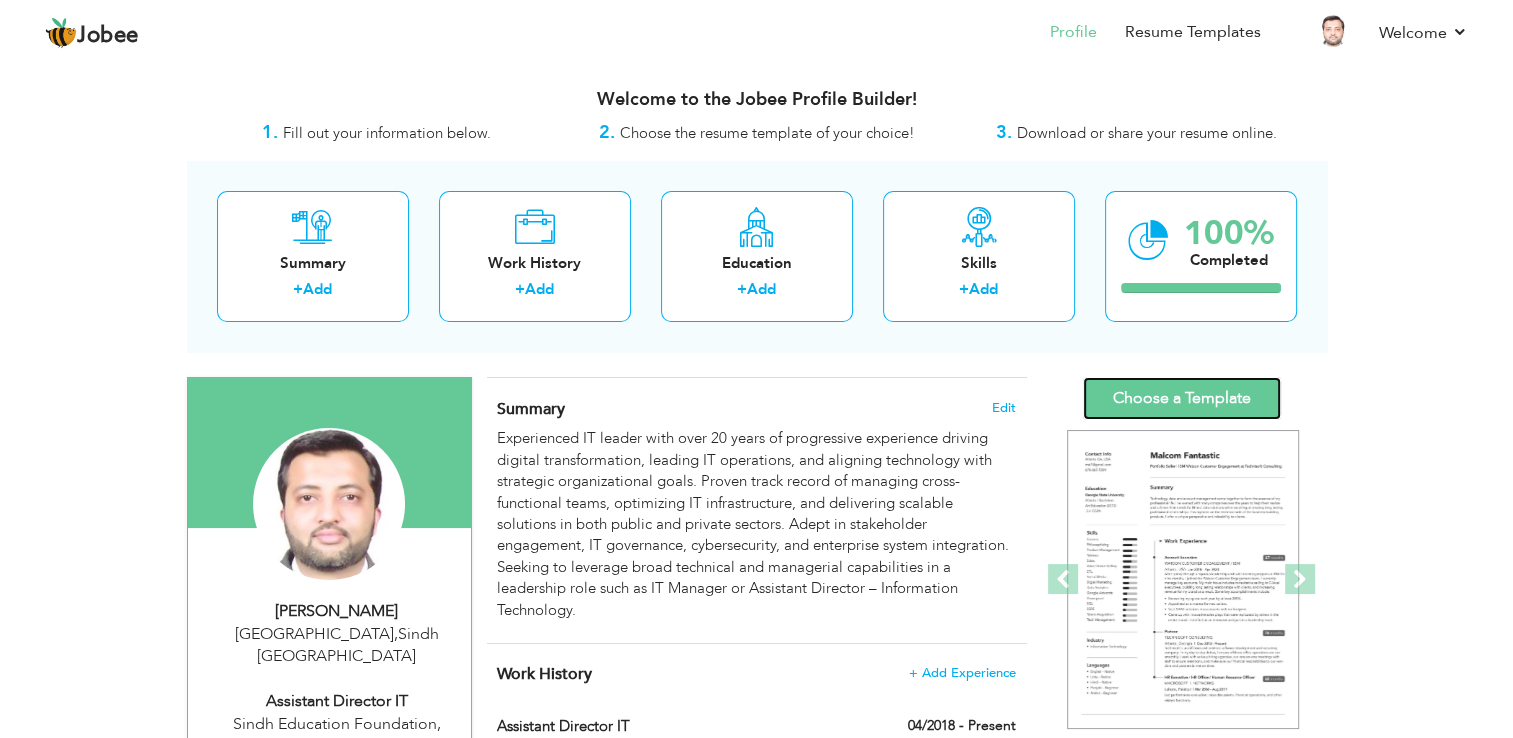 click on "Choose a Template" at bounding box center [1182, 398] 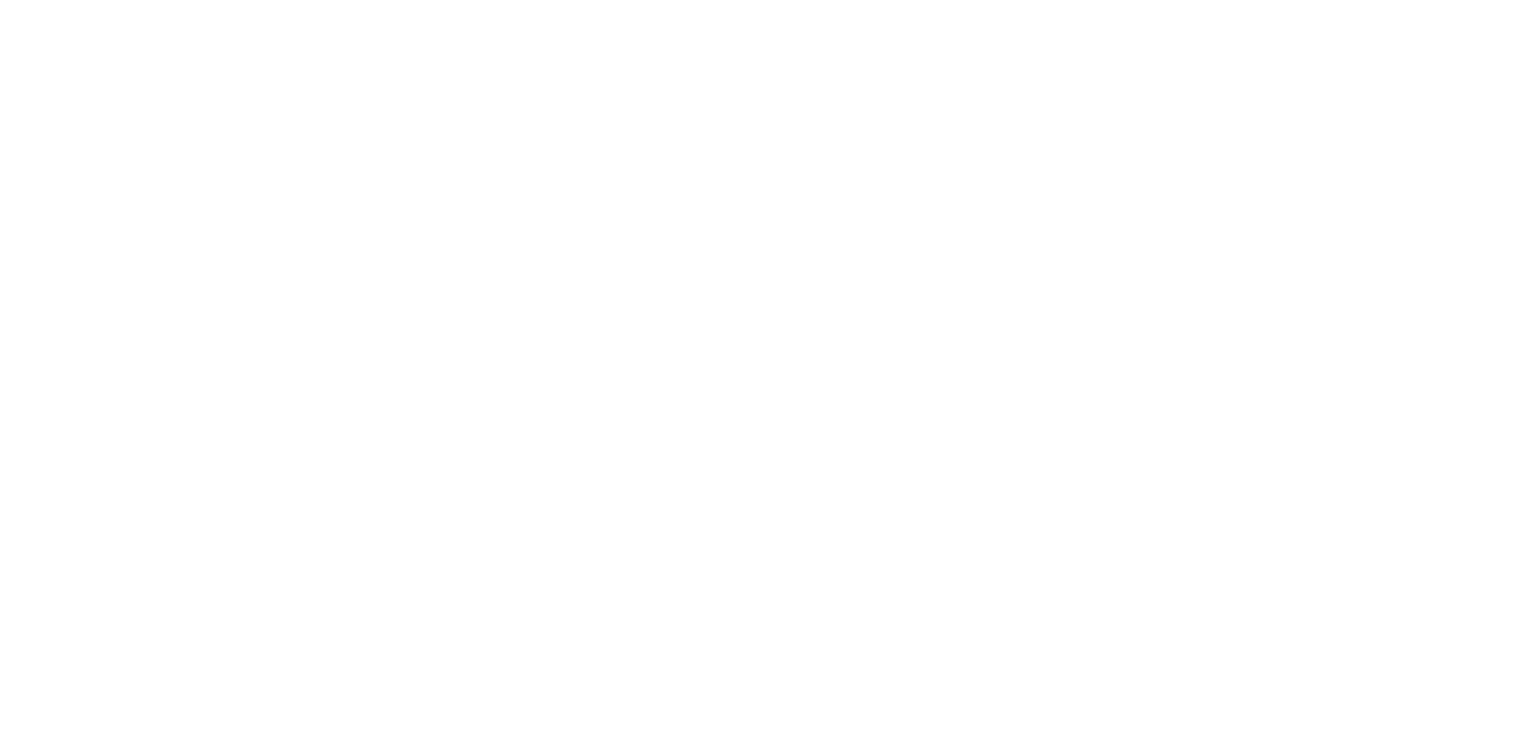 scroll, scrollTop: 0, scrollLeft: 0, axis: both 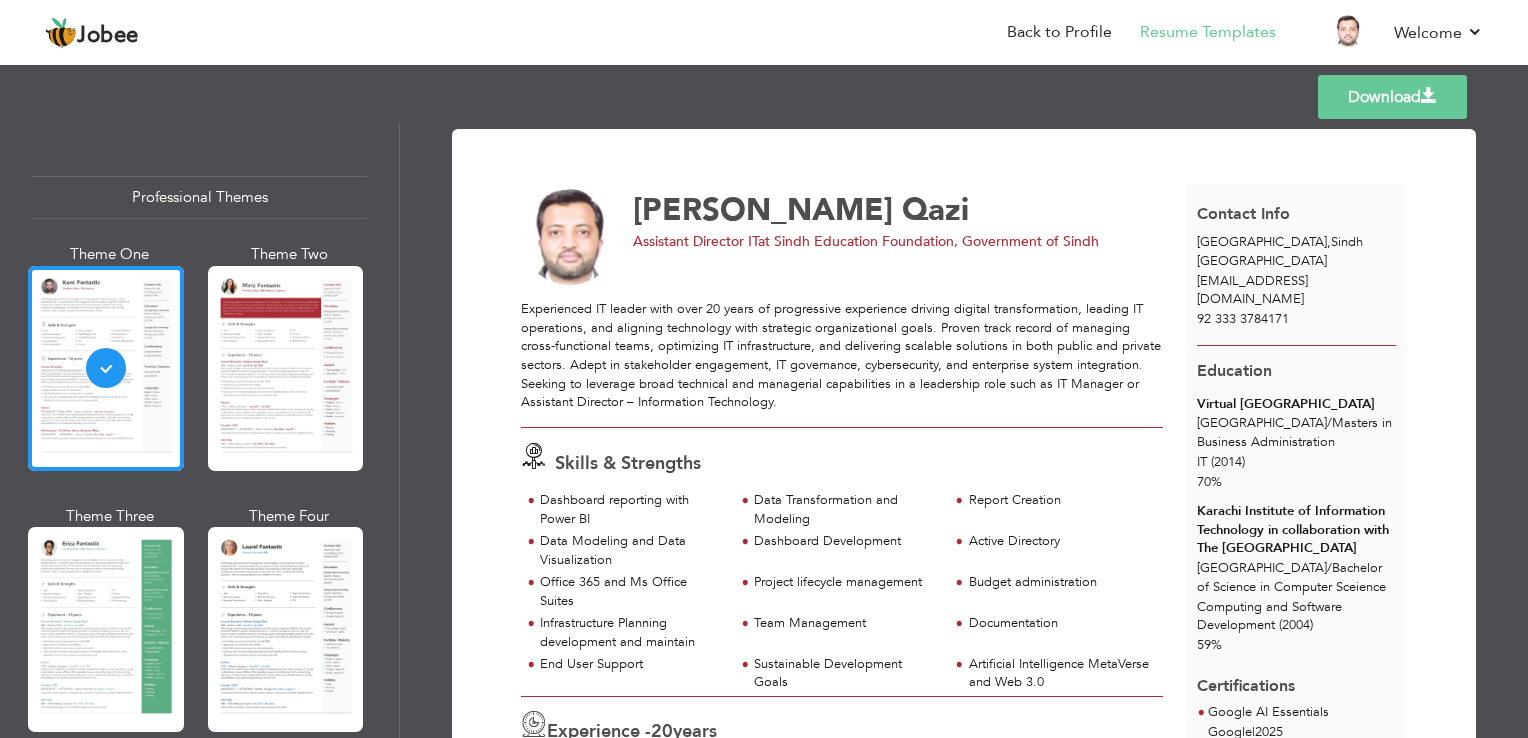 drag, startPoint x: 391, startPoint y: 182, endPoint x: 396, endPoint y: 230, distance: 48.259712 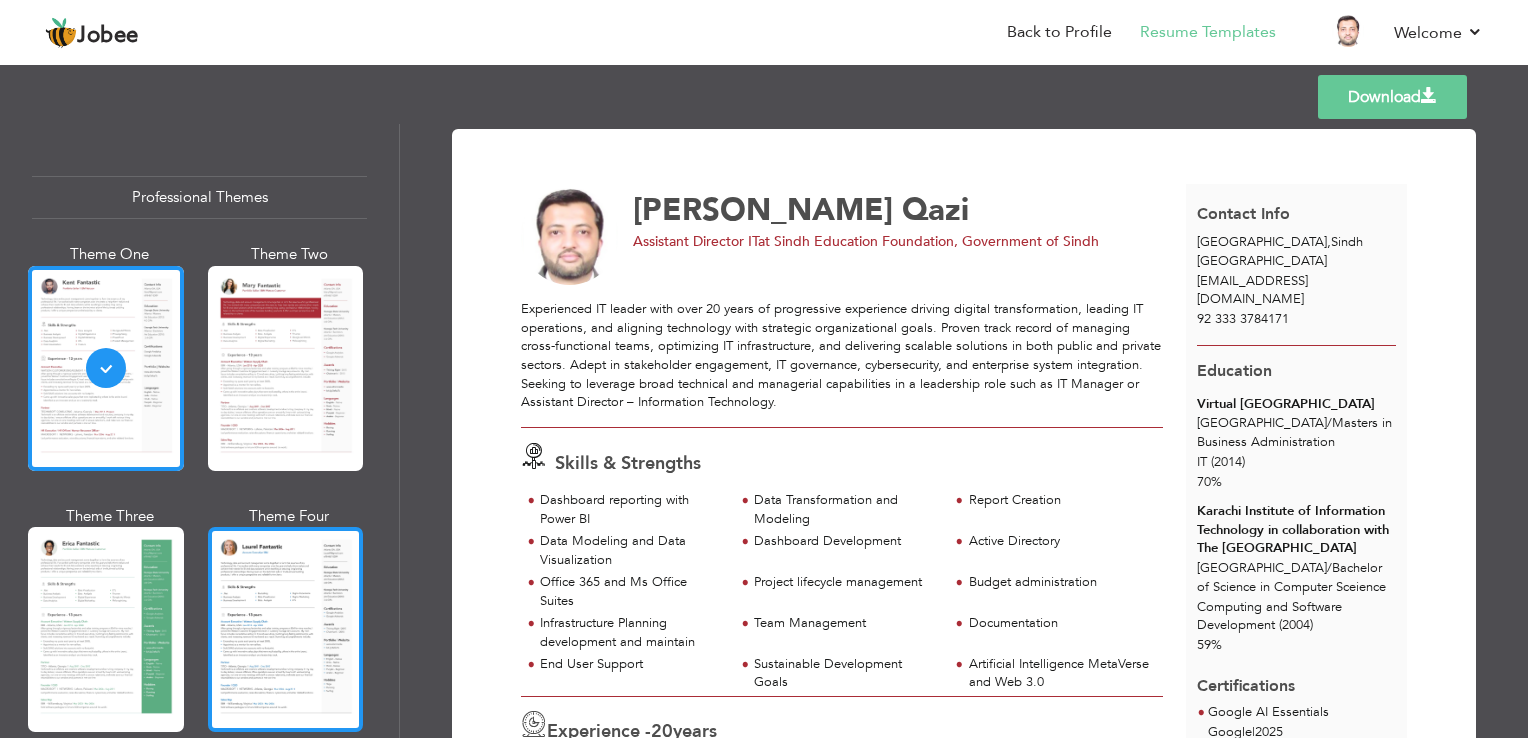 click at bounding box center (286, 629) 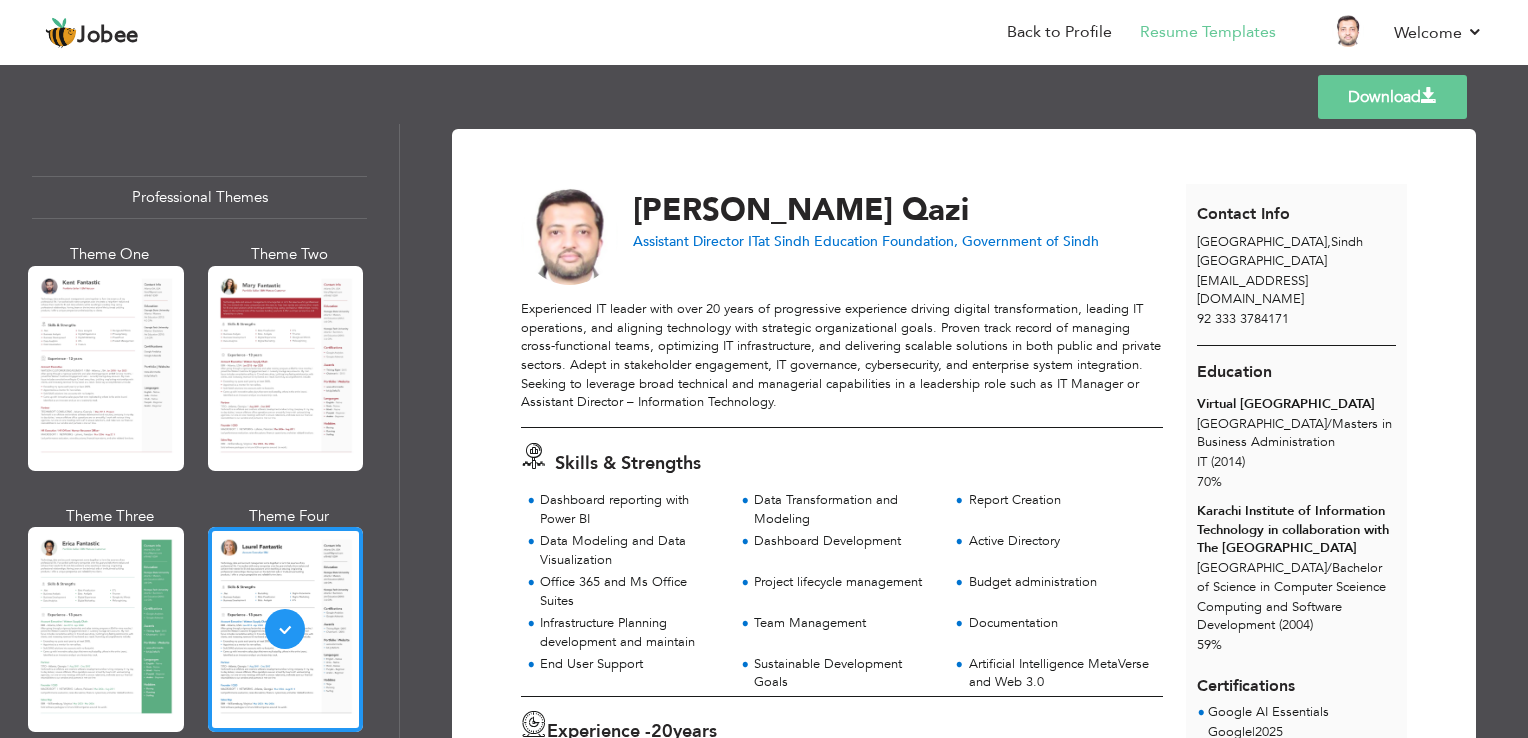 click on "Download" at bounding box center [1392, 97] 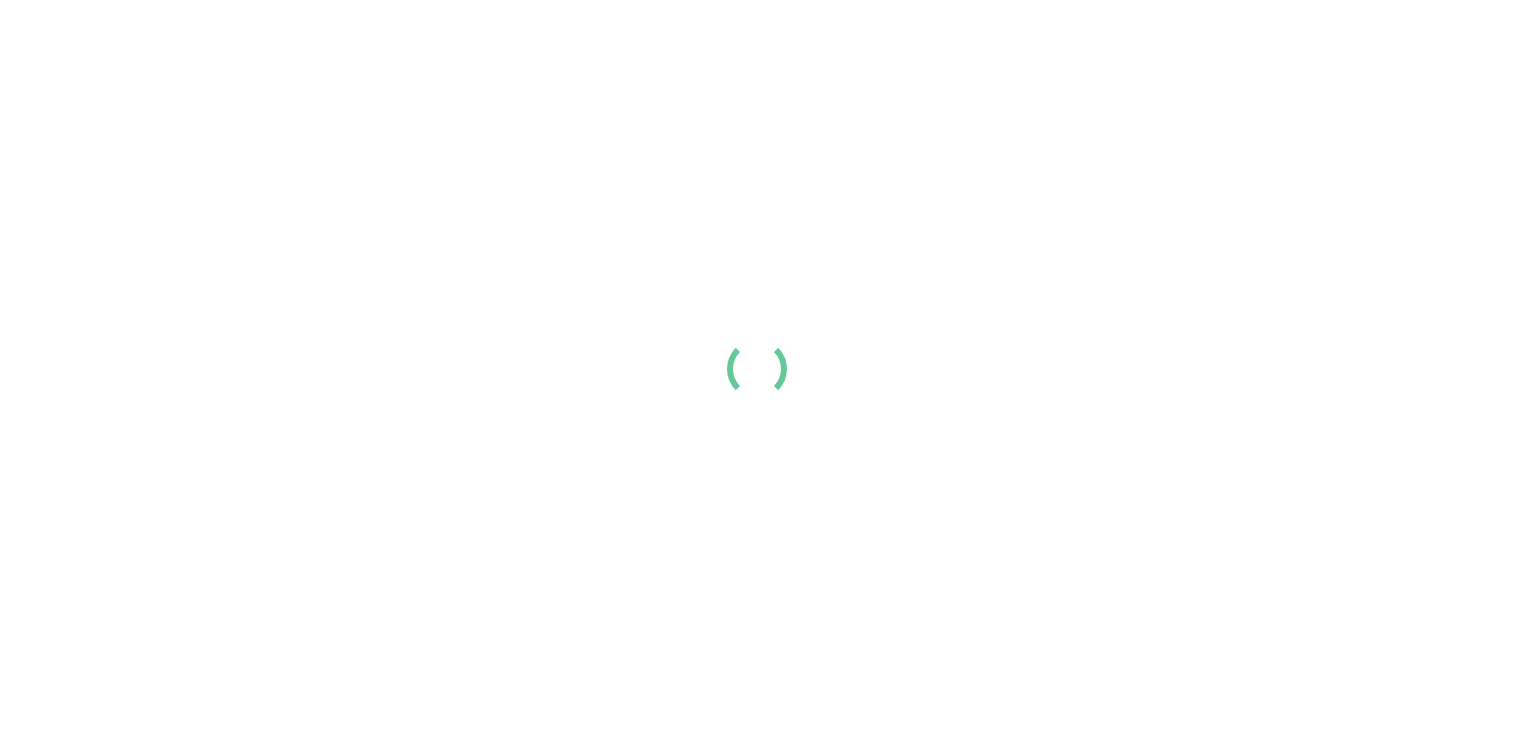 scroll, scrollTop: 0, scrollLeft: 0, axis: both 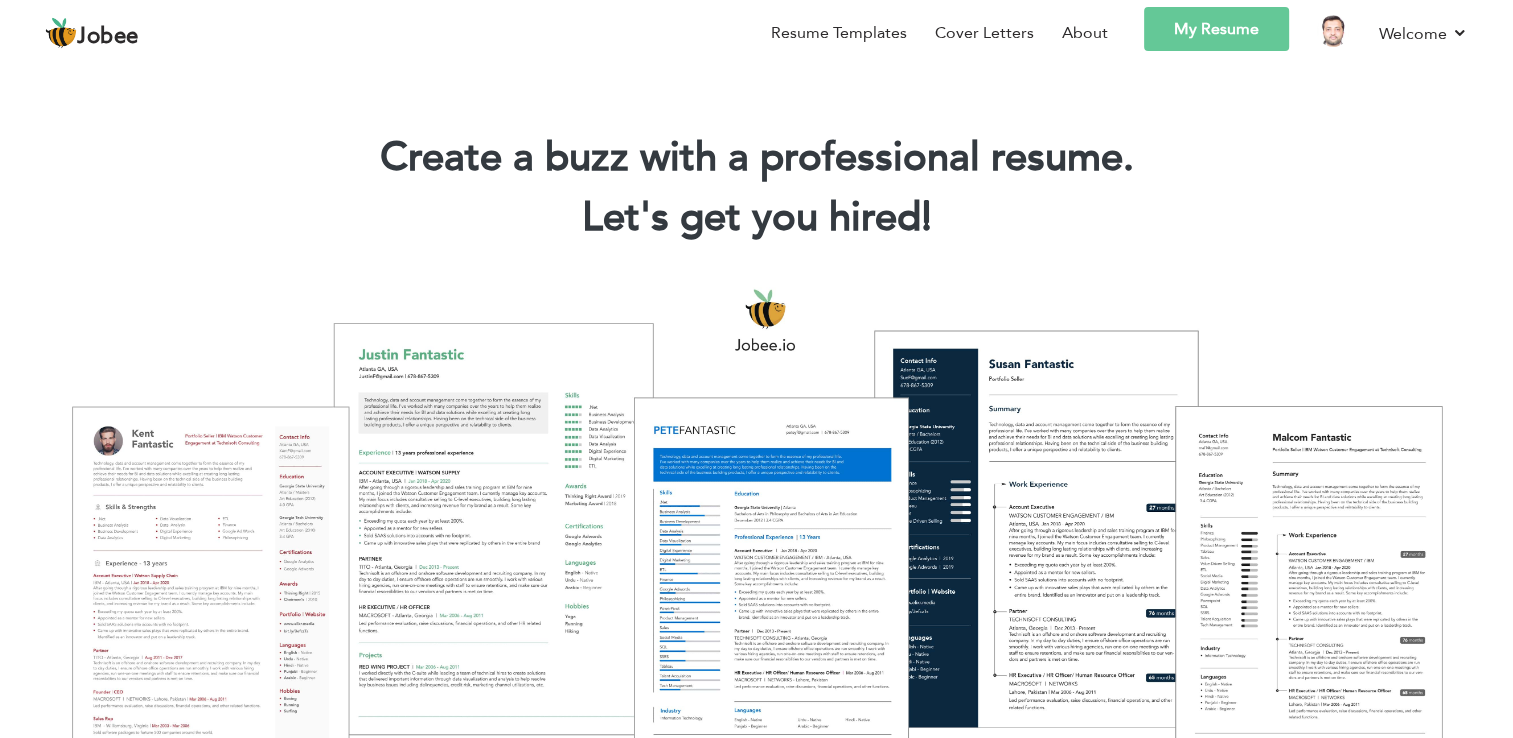 click on "My Resume" at bounding box center [1216, 29] 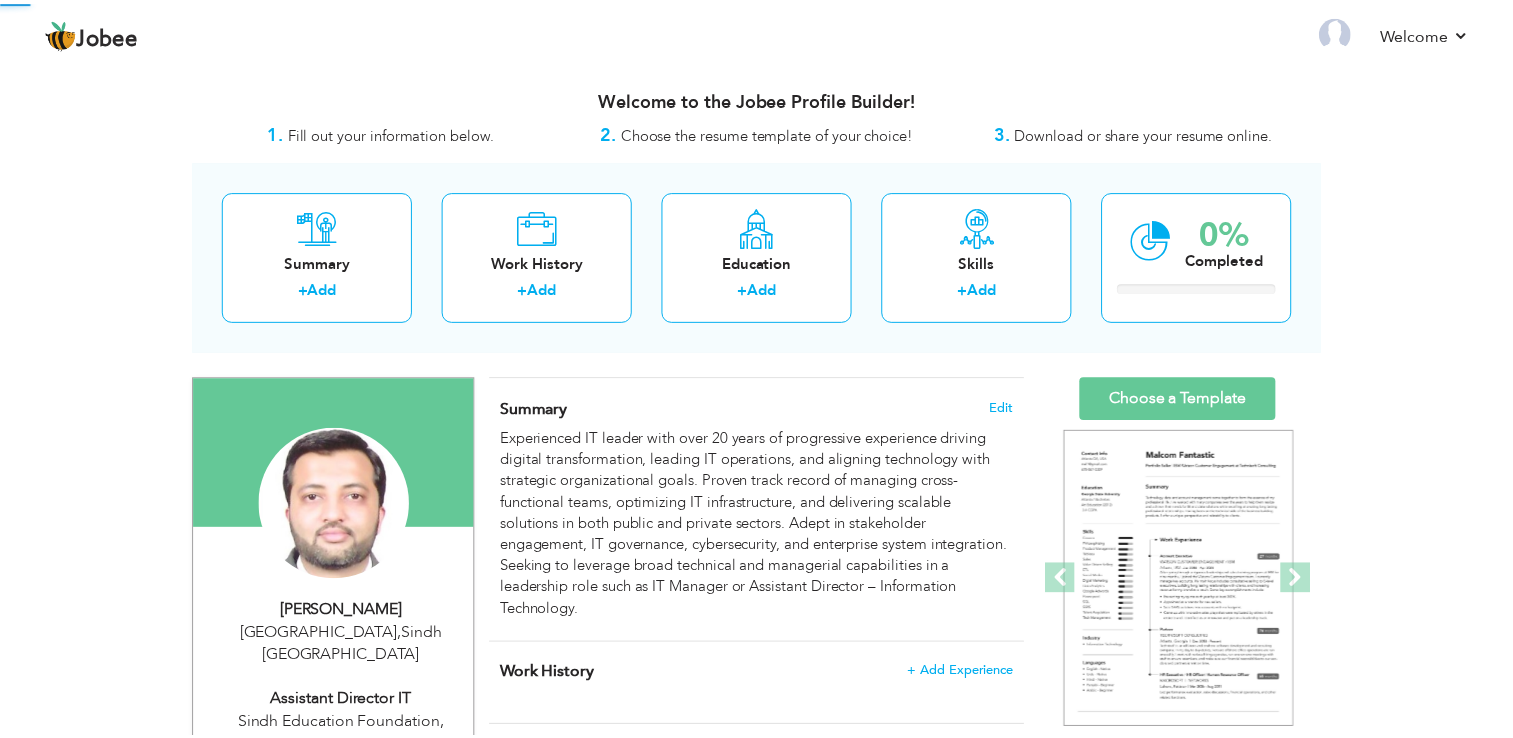scroll, scrollTop: 0, scrollLeft: 0, axis: both 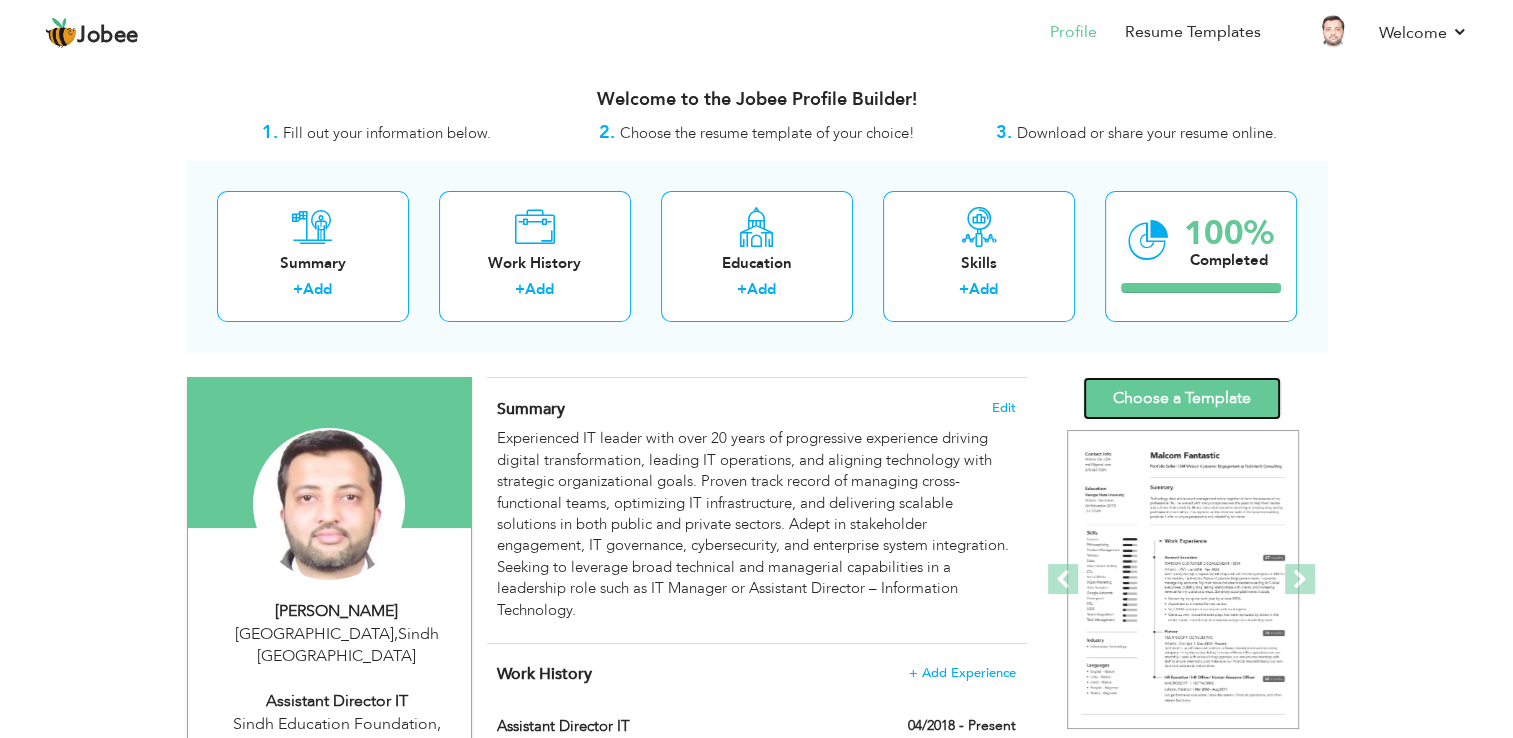 click on "Choose a Template" at bounding box center [1182, 398] 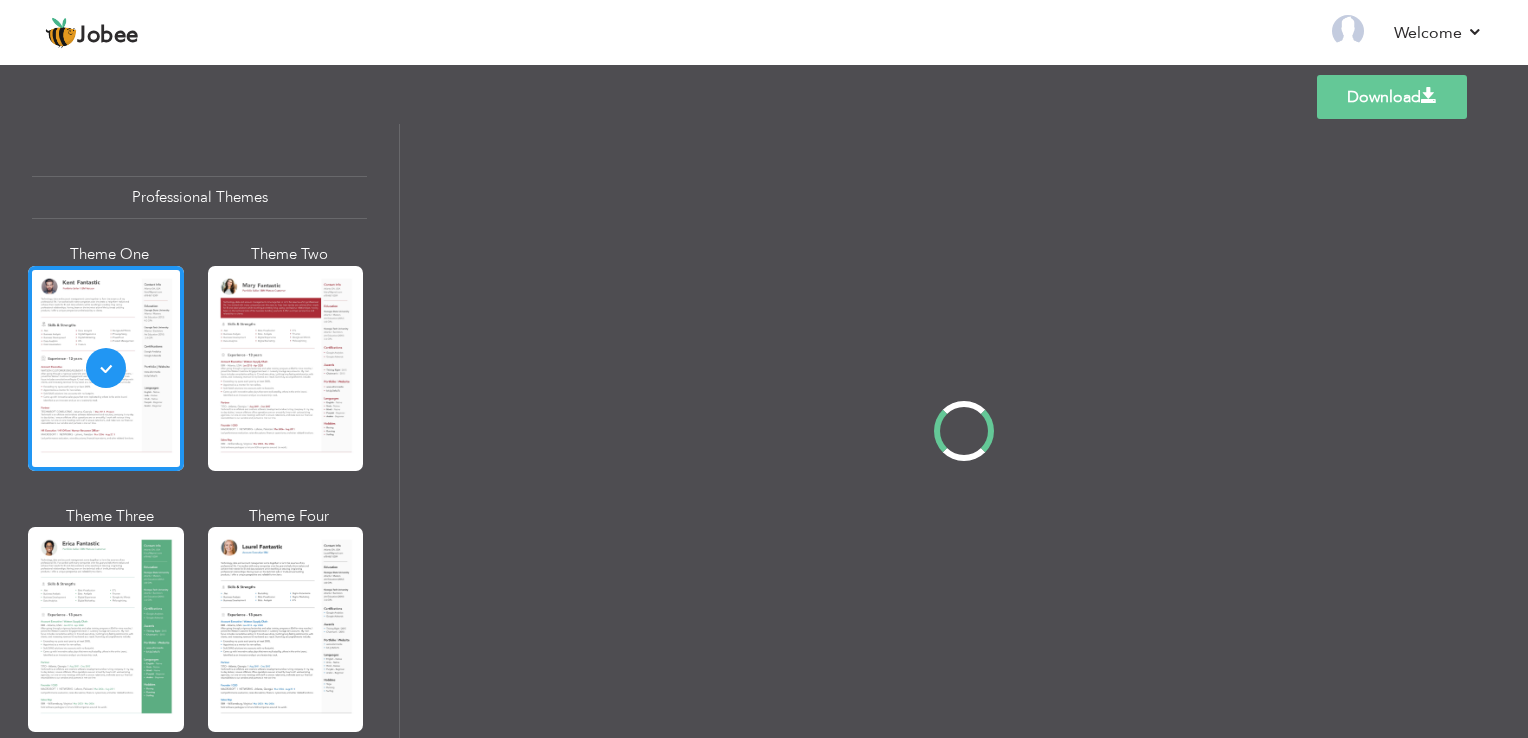 scroll, scrollTop: 0, scrollLeft: 0, axis: both 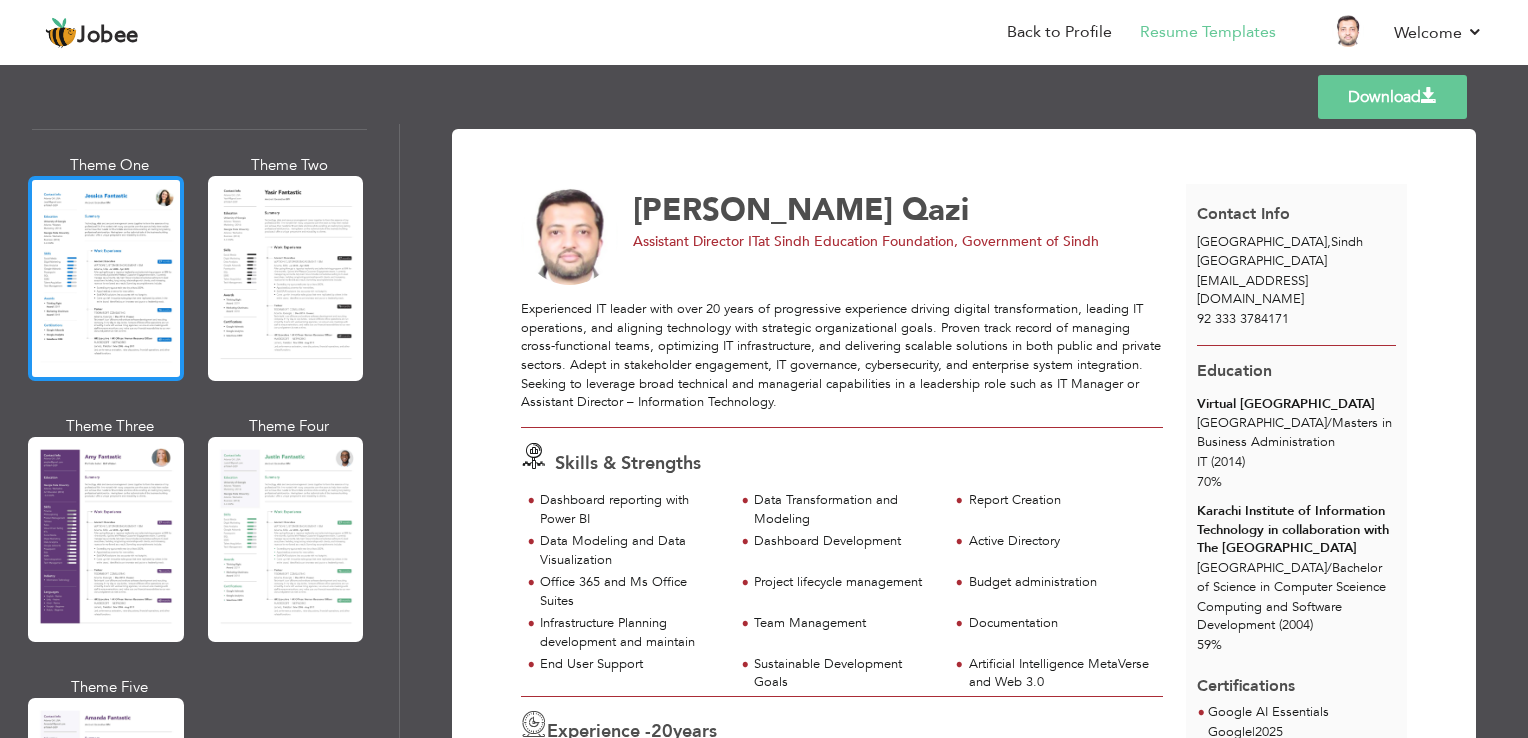 click at bounding box center [106, 278] 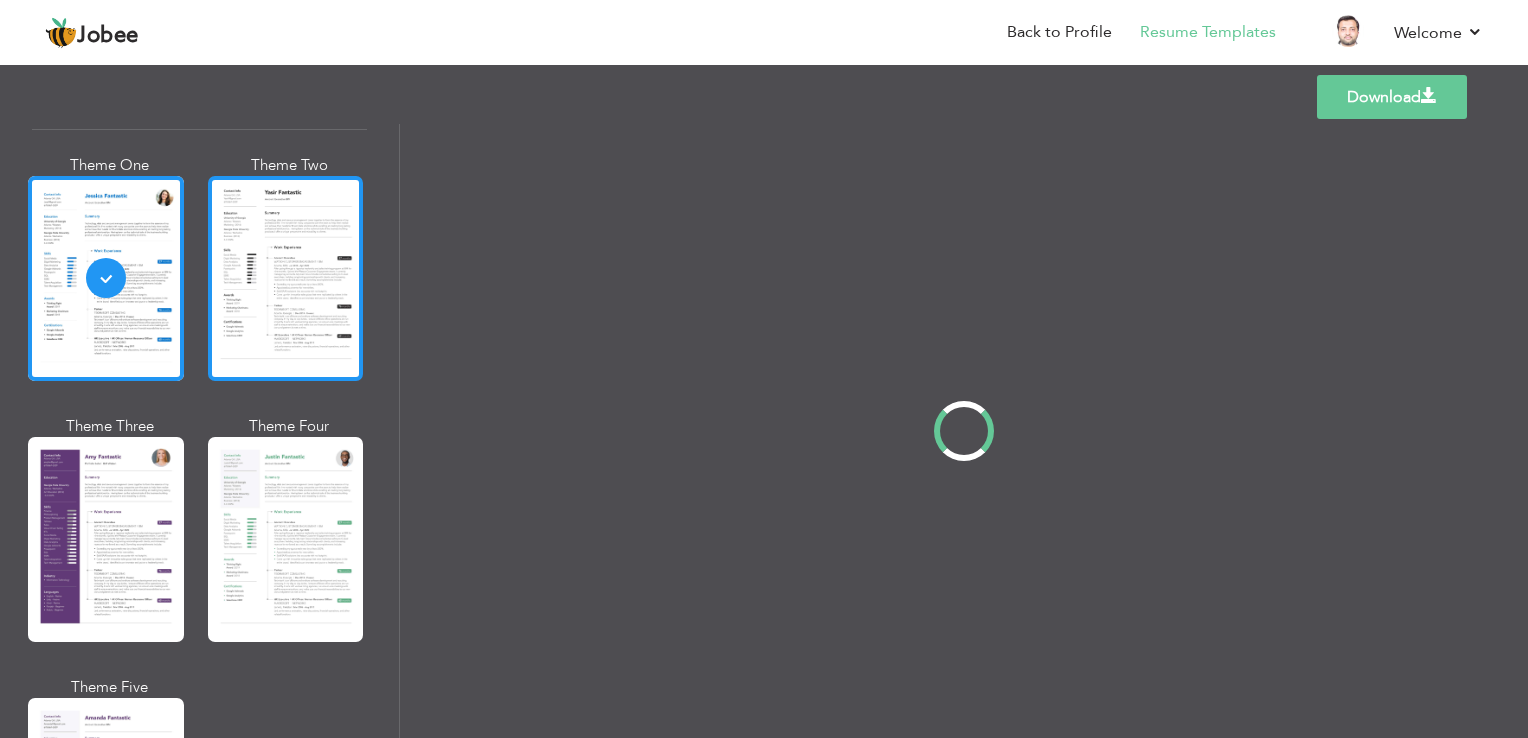 scroll, scrollTop: 1556, scrollLeft: 0, axis: vertical 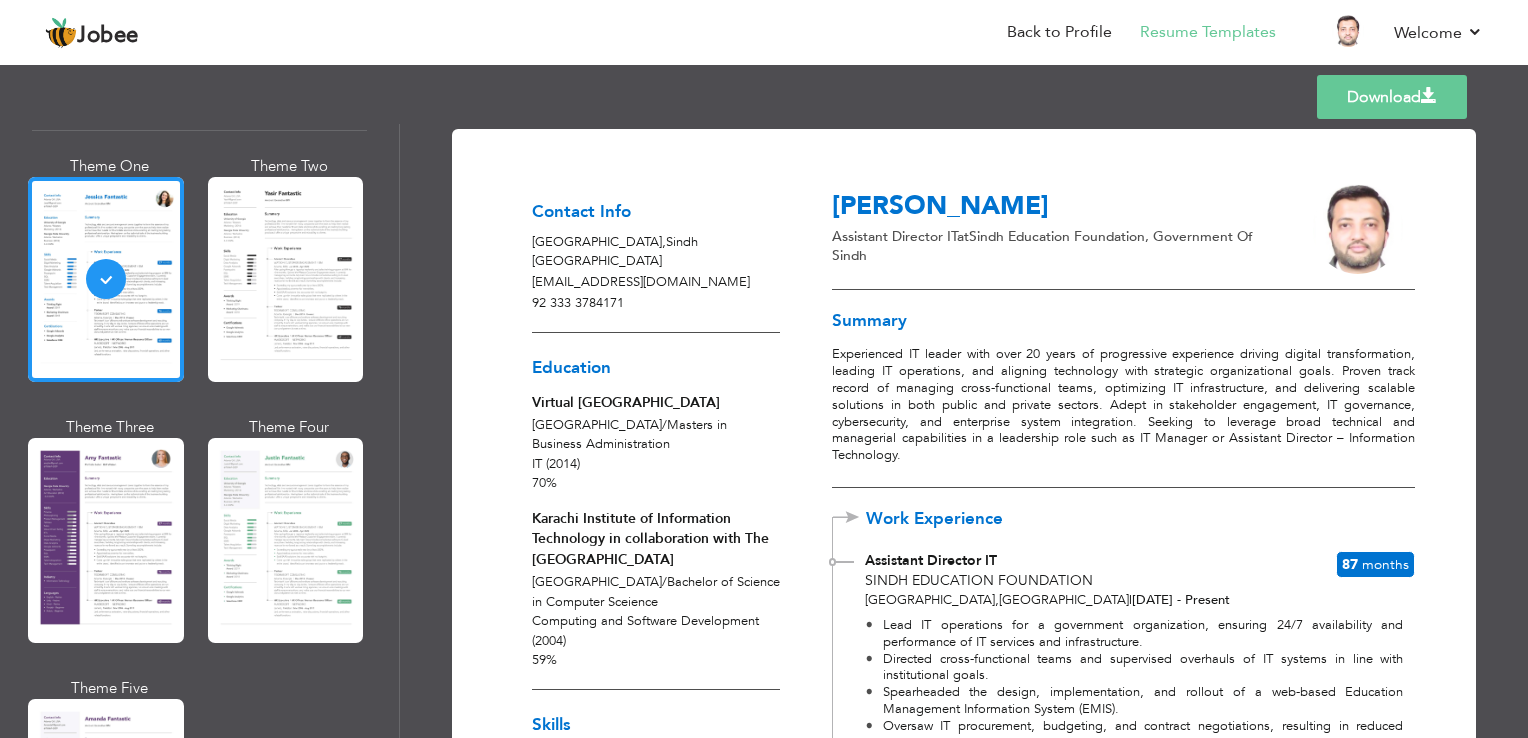 click on "Experienced IT leader with over 20 years of progressive experience driving digital transformation, leading IT operations, and aligning technology with strategic organizational goals. Proven track record of managing cross-functional teams, optimizing IT infrastructure, and delivering scalable solutions in both public and private sectors. Adept in stakeholder engagement, IT governance, cybersecurity, and enterprise system integration. Seeking to leverage broad technical and managerial capabilities in a leadership role such as IT Manager or Assistant Director – Information Technology." at bounding box center (1123, 405) 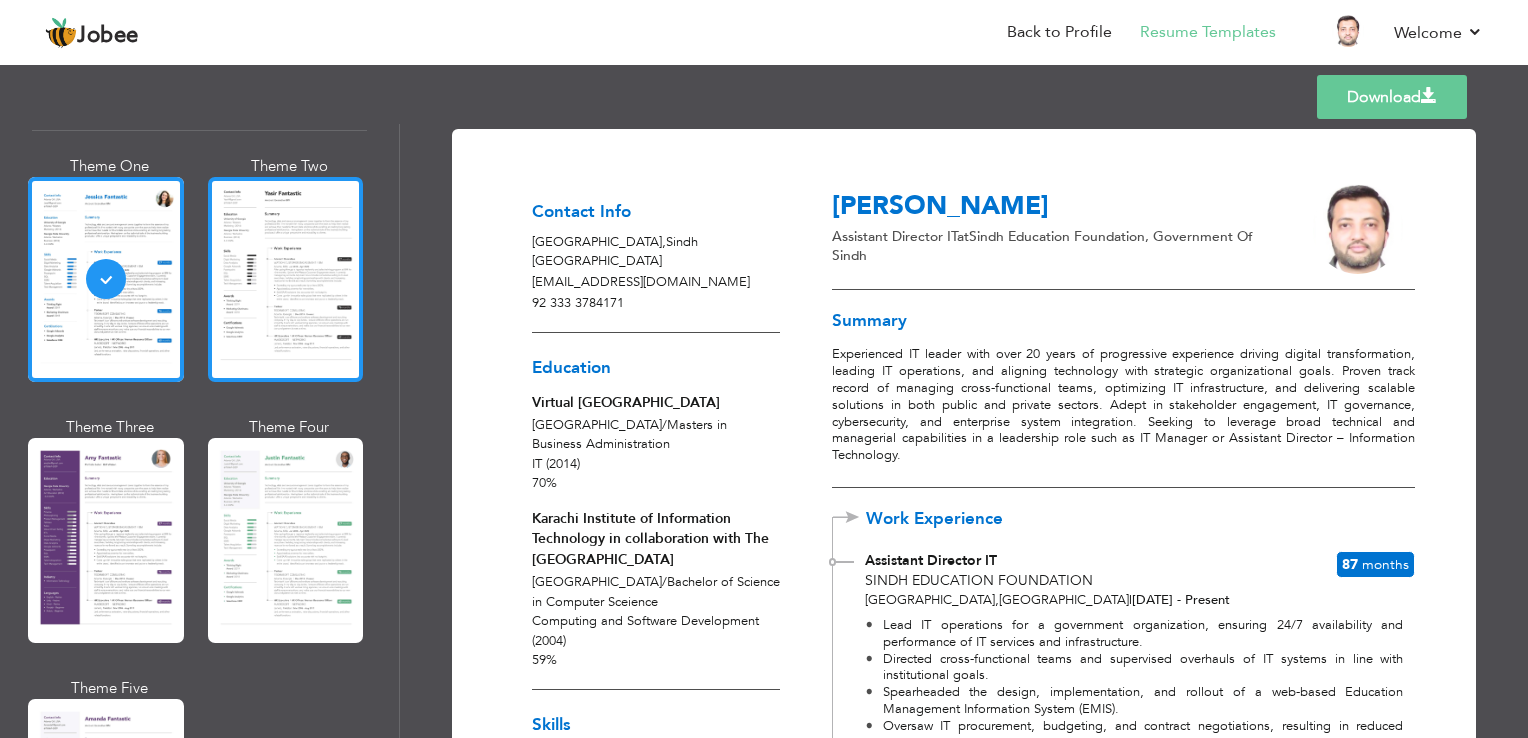 click at bounding box center [286, 279] 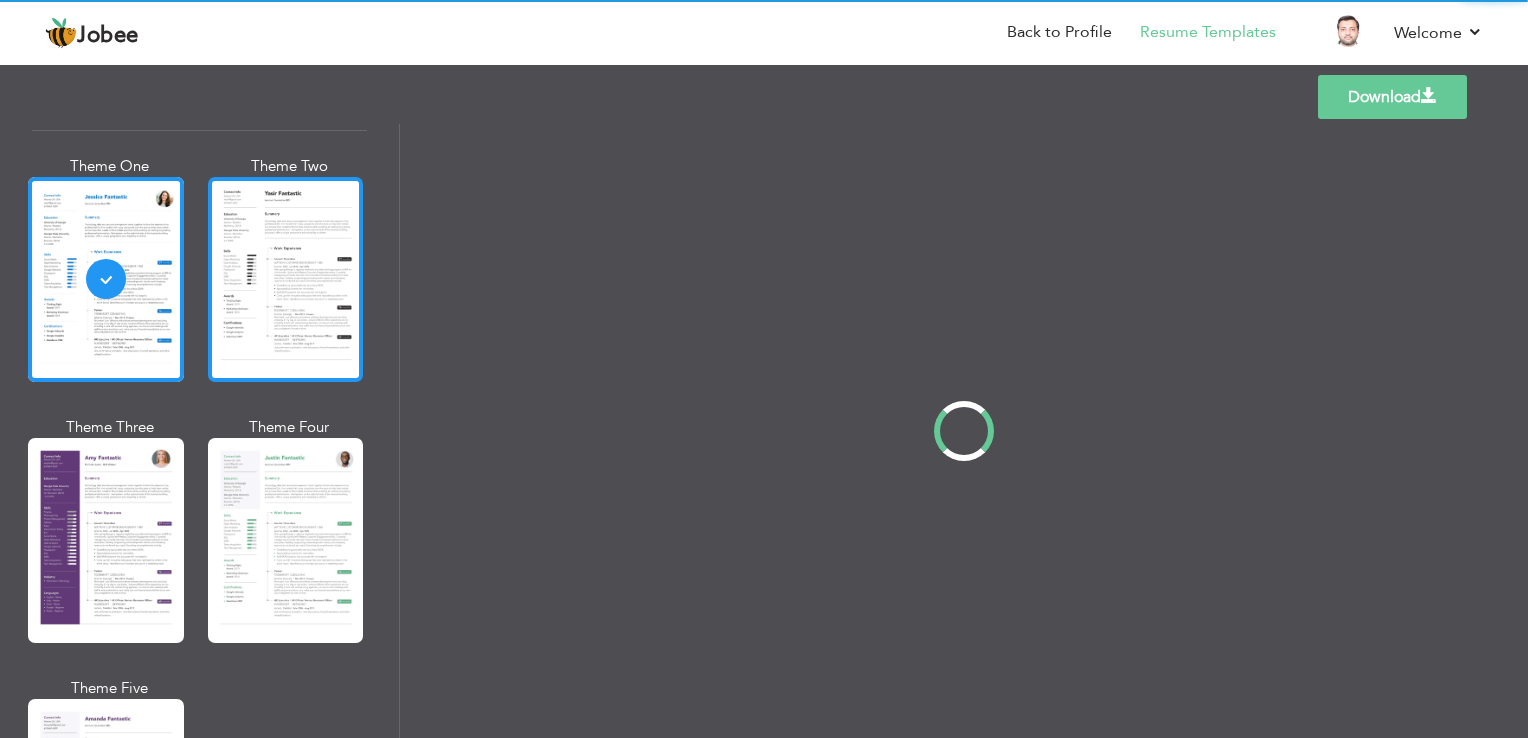 scroll, scrollTop: 1557, scrollLeft: 0, axis: vertical 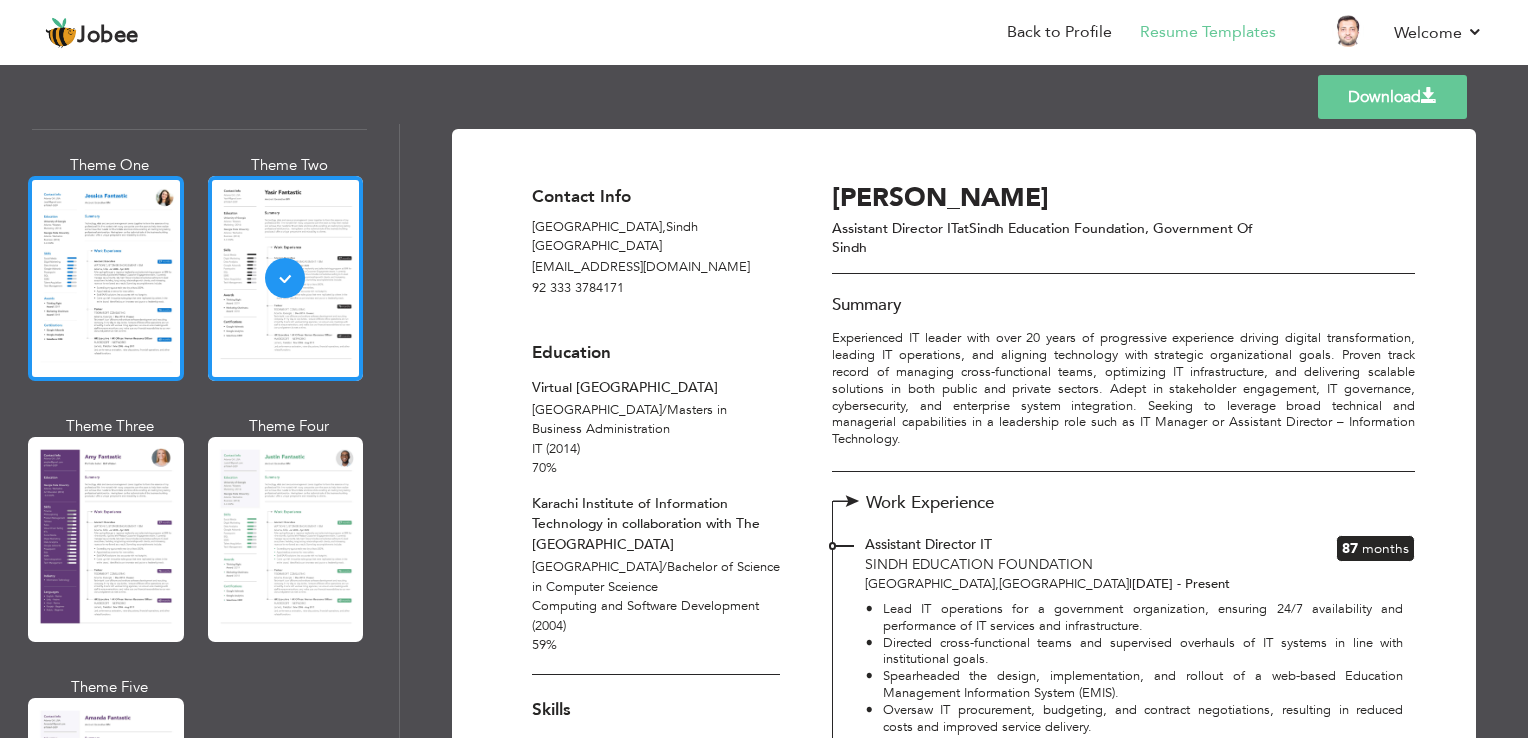 click at bounding box center [106, 278] 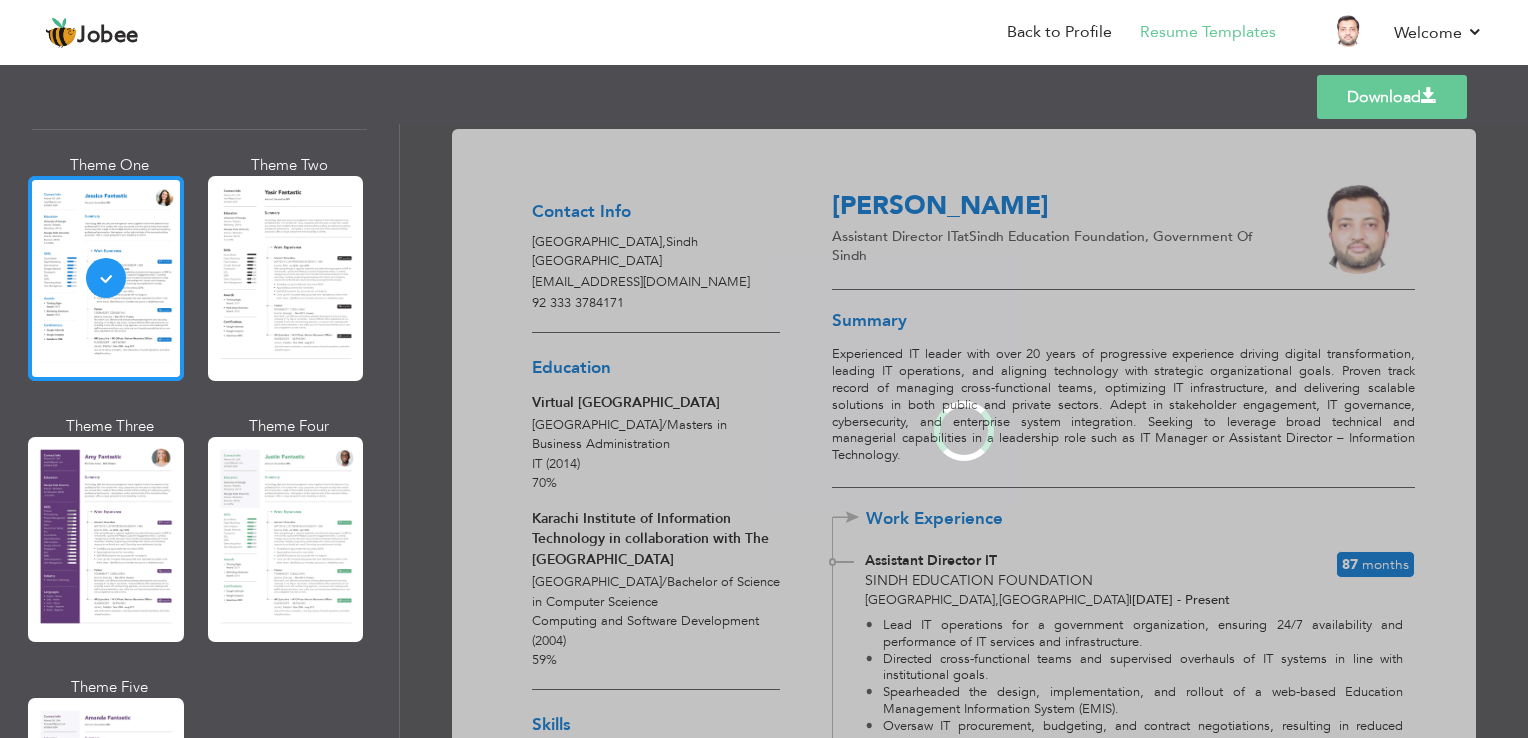 scroll, scrollTop: 1556, scrollLeft: 0, axis: vertical 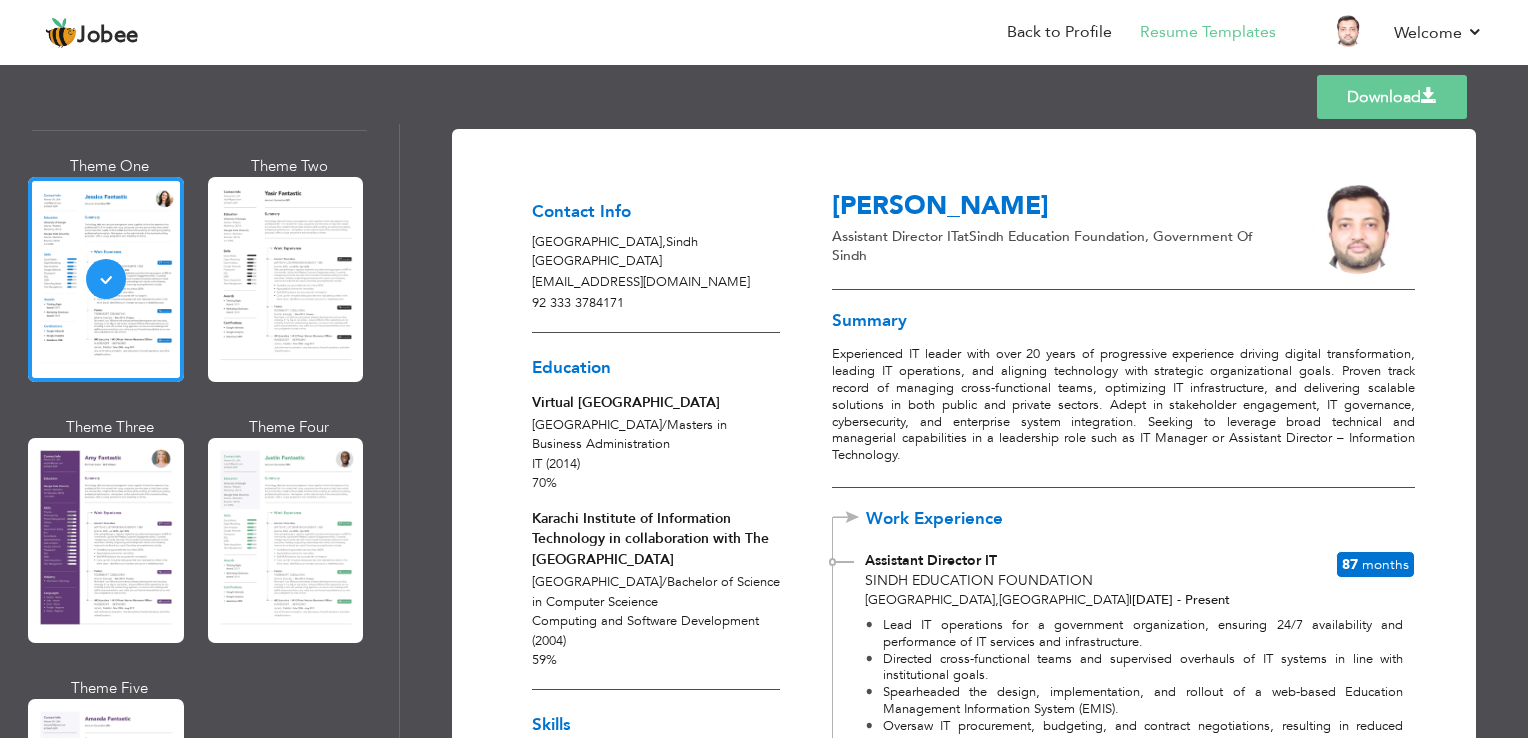 click on "Download" at bounding box center (1392, 97) 